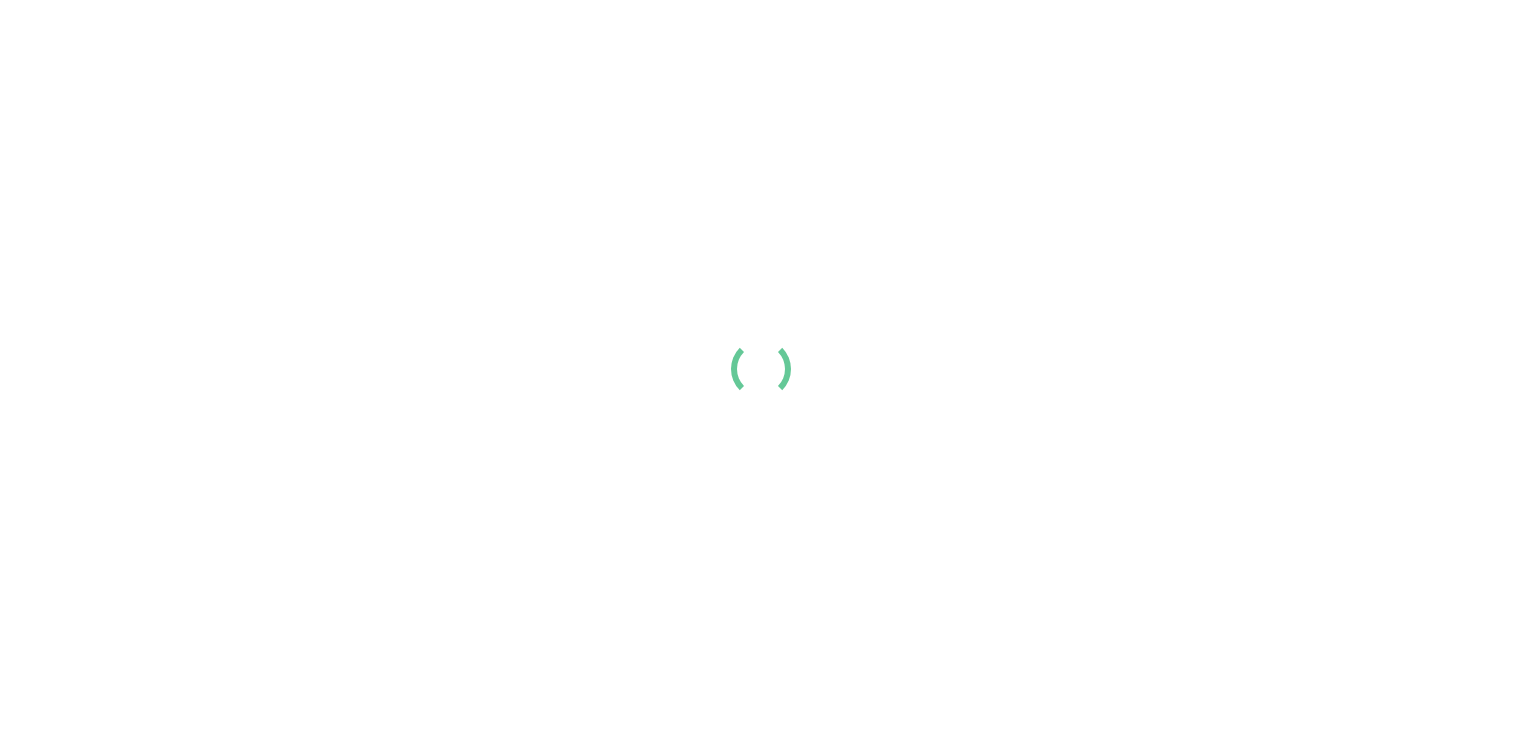 scroll, scrollTop: 0, scrollLeft: 0, axis: both 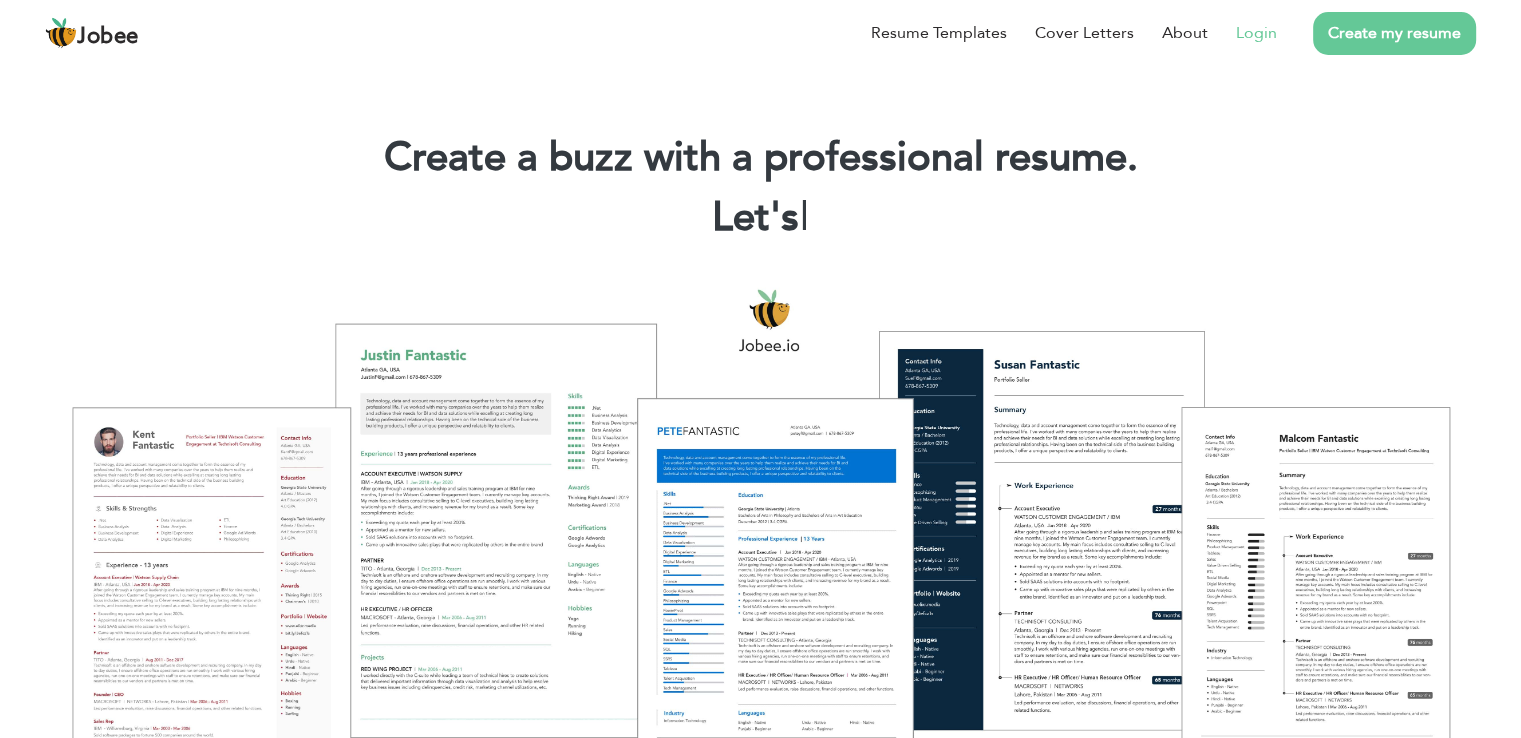 click on "Login" at bounding box center (1256, 33) 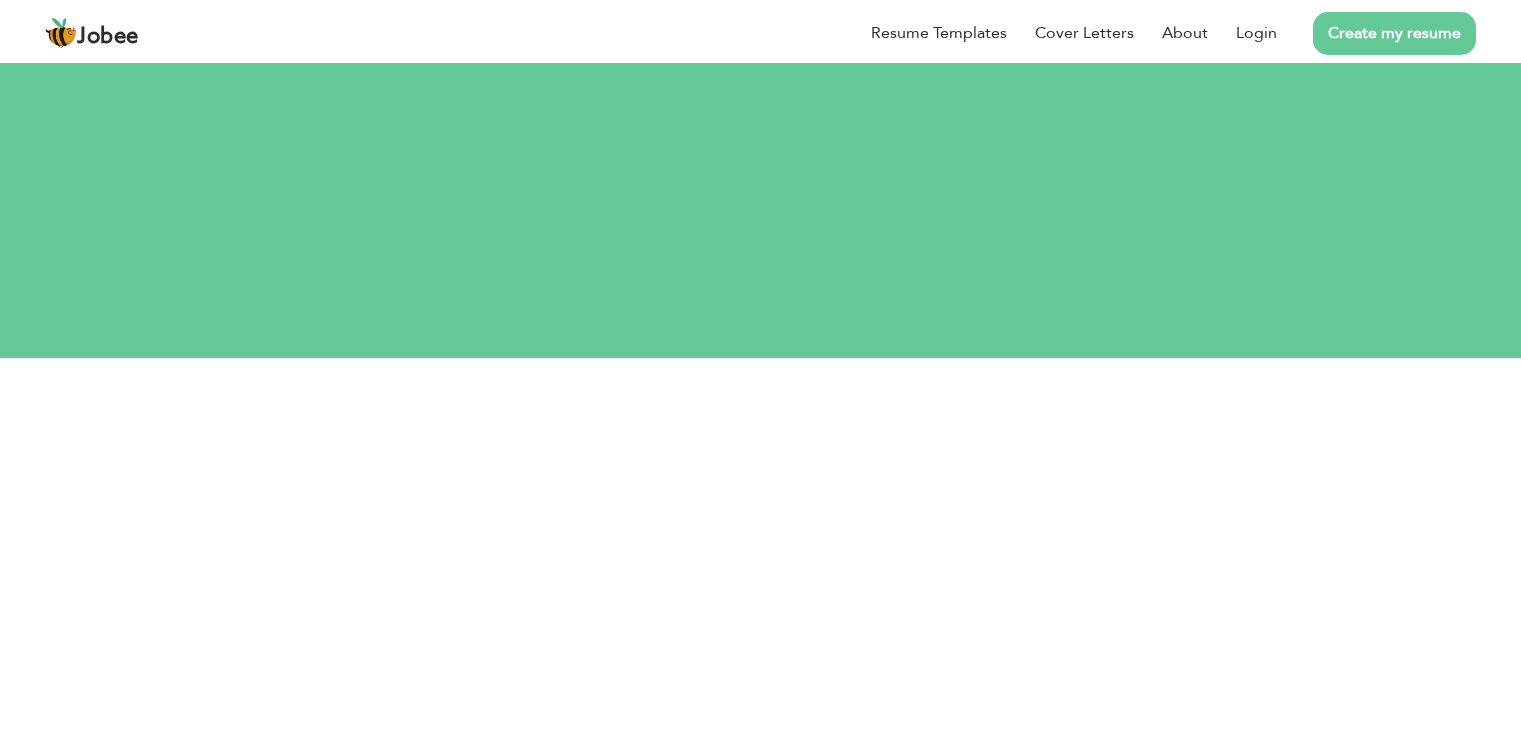 scroll, scrollTop: 0, scrollLeft: 0, axis: both 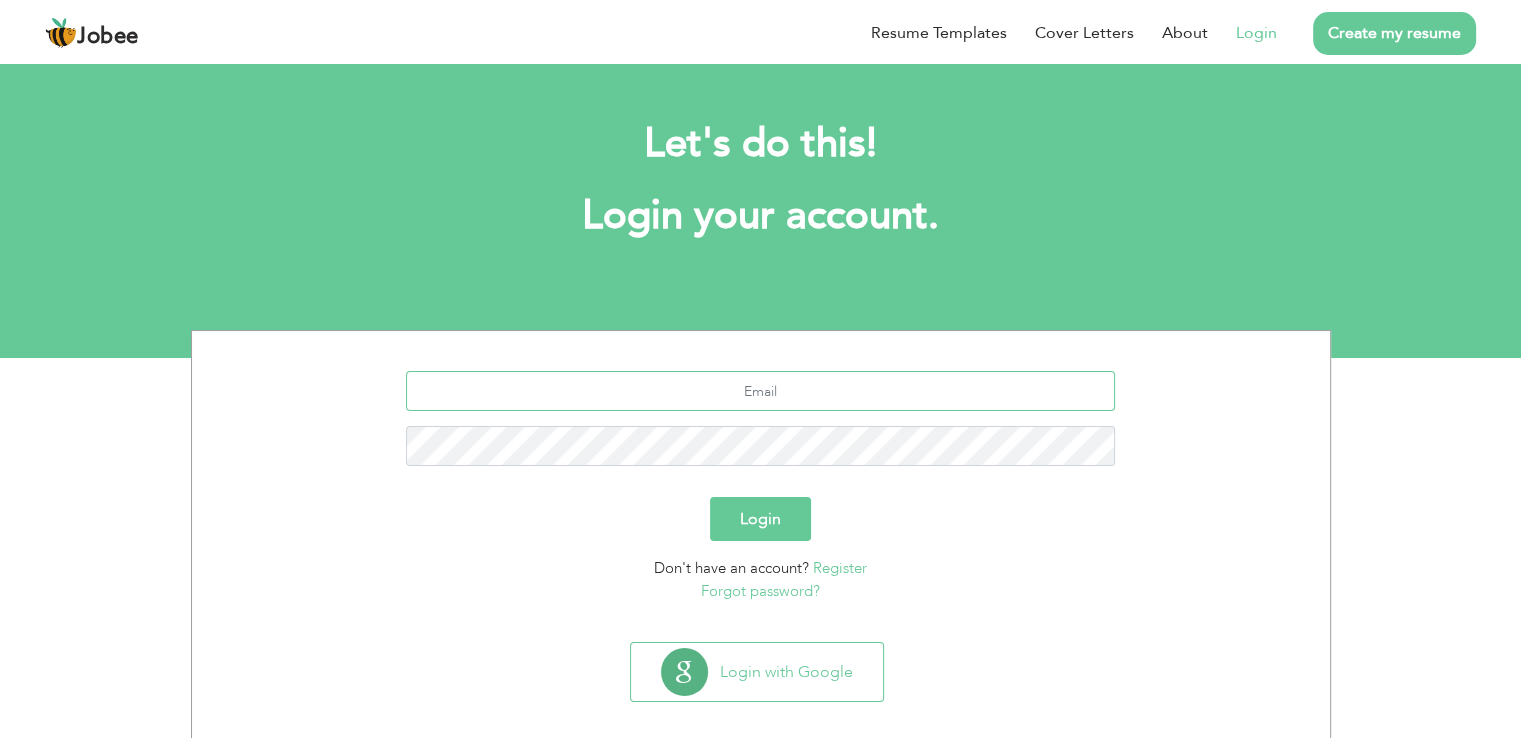 type on "mian21524@gmail.com" 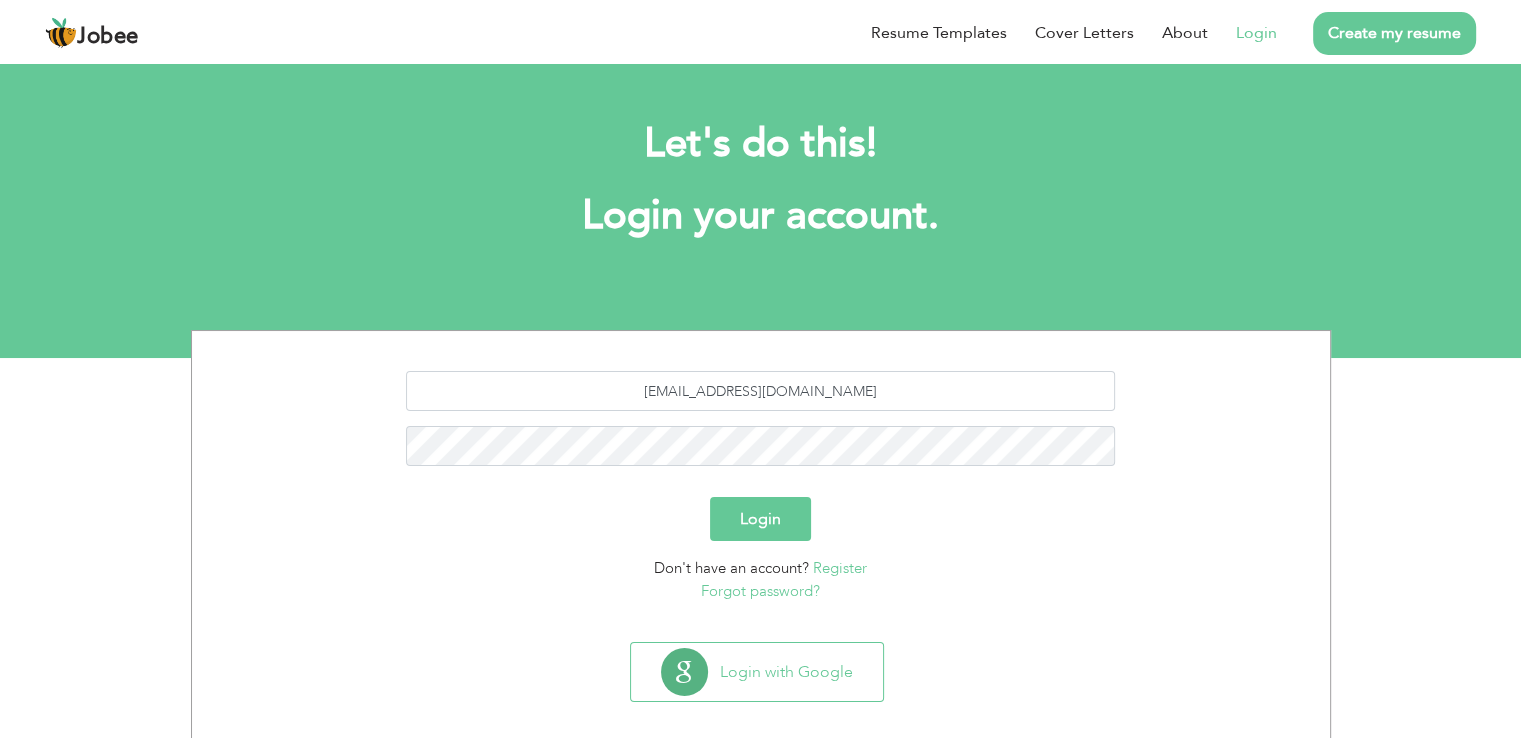 click on "Login" at bounding box center (760, 519) 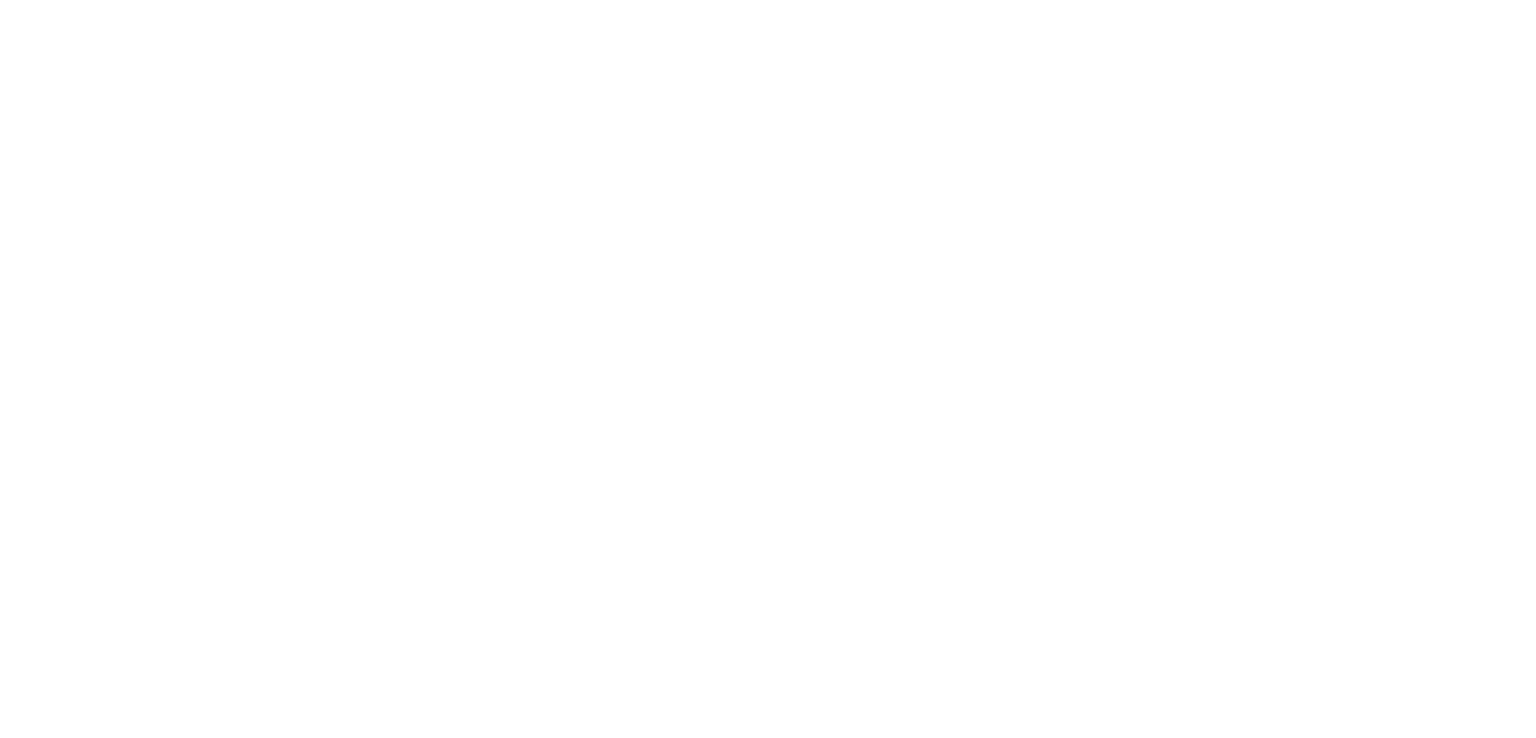scroll, scrollTop: 0, scrollLeft: 0, axis: both 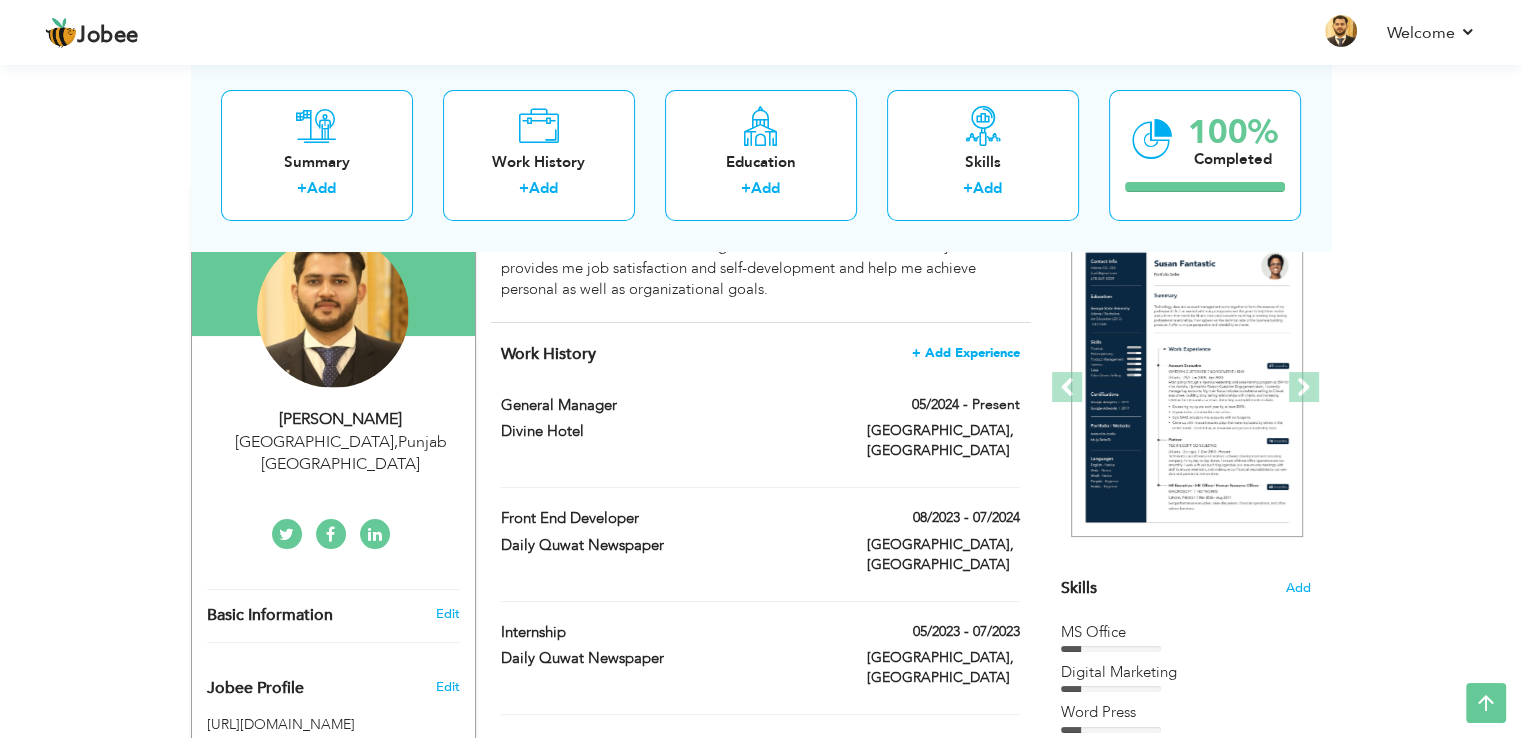 click on "+ Add Experience" at bounding box center (966, 353) 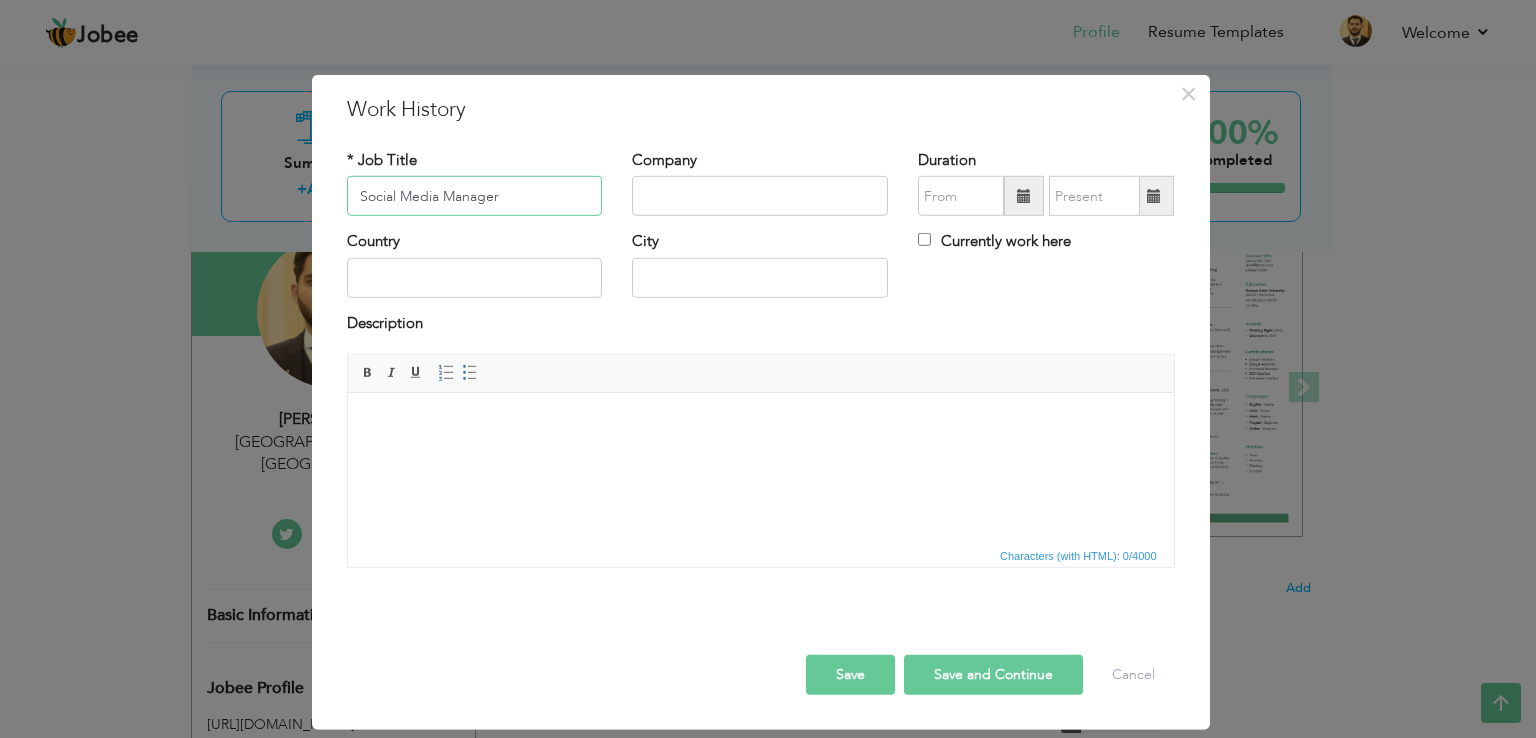 type on "Social Media Manager" 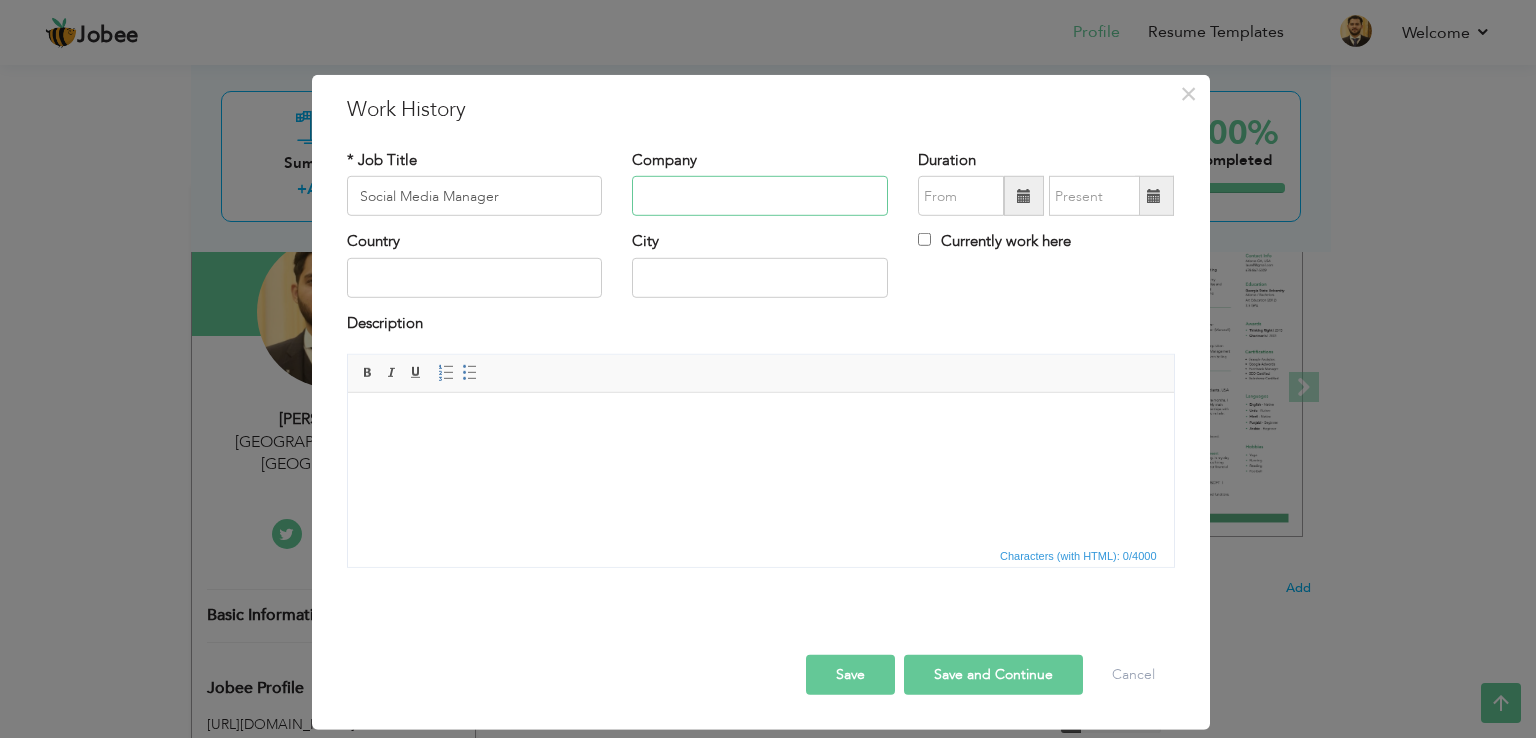 click at bounding box center (760, 196) 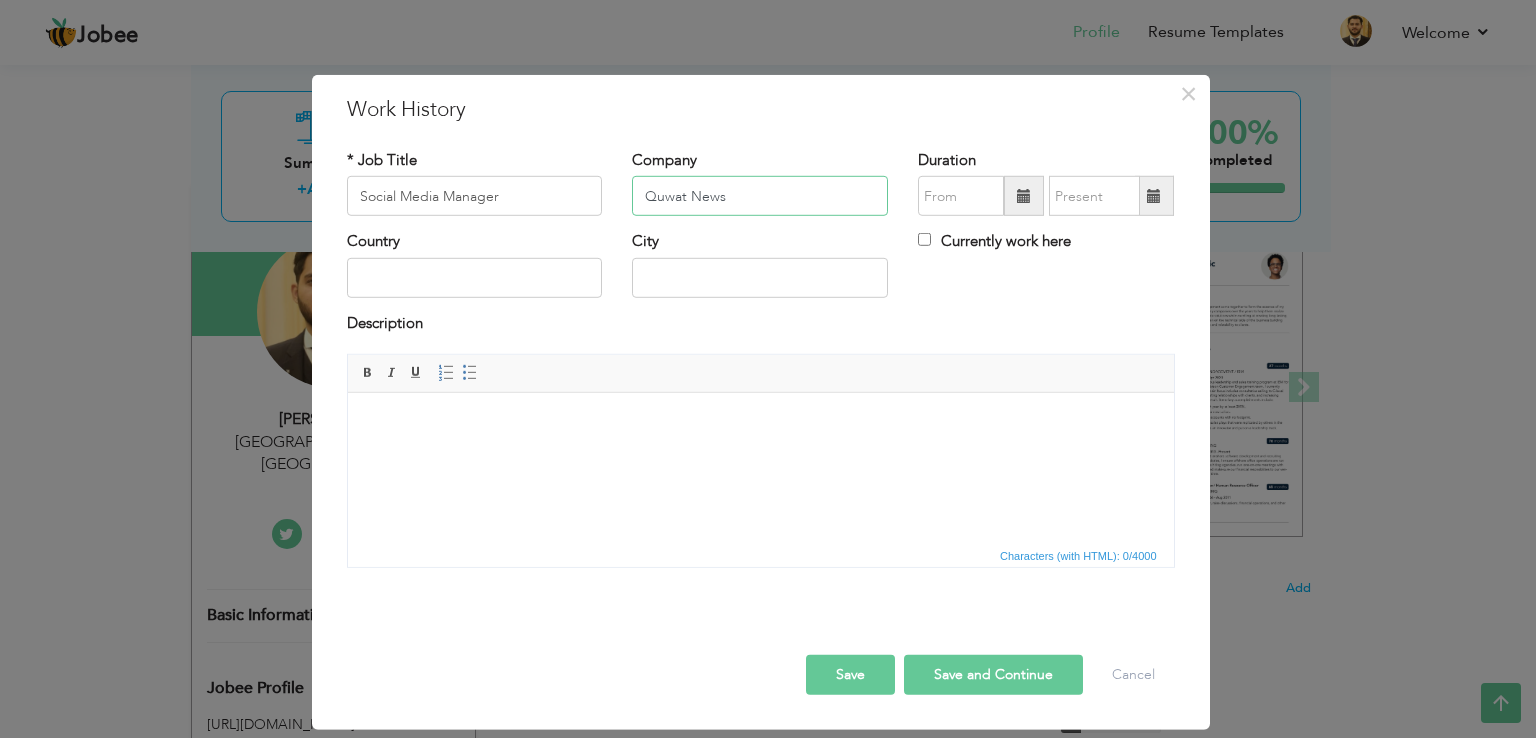 type on "Quwat News" 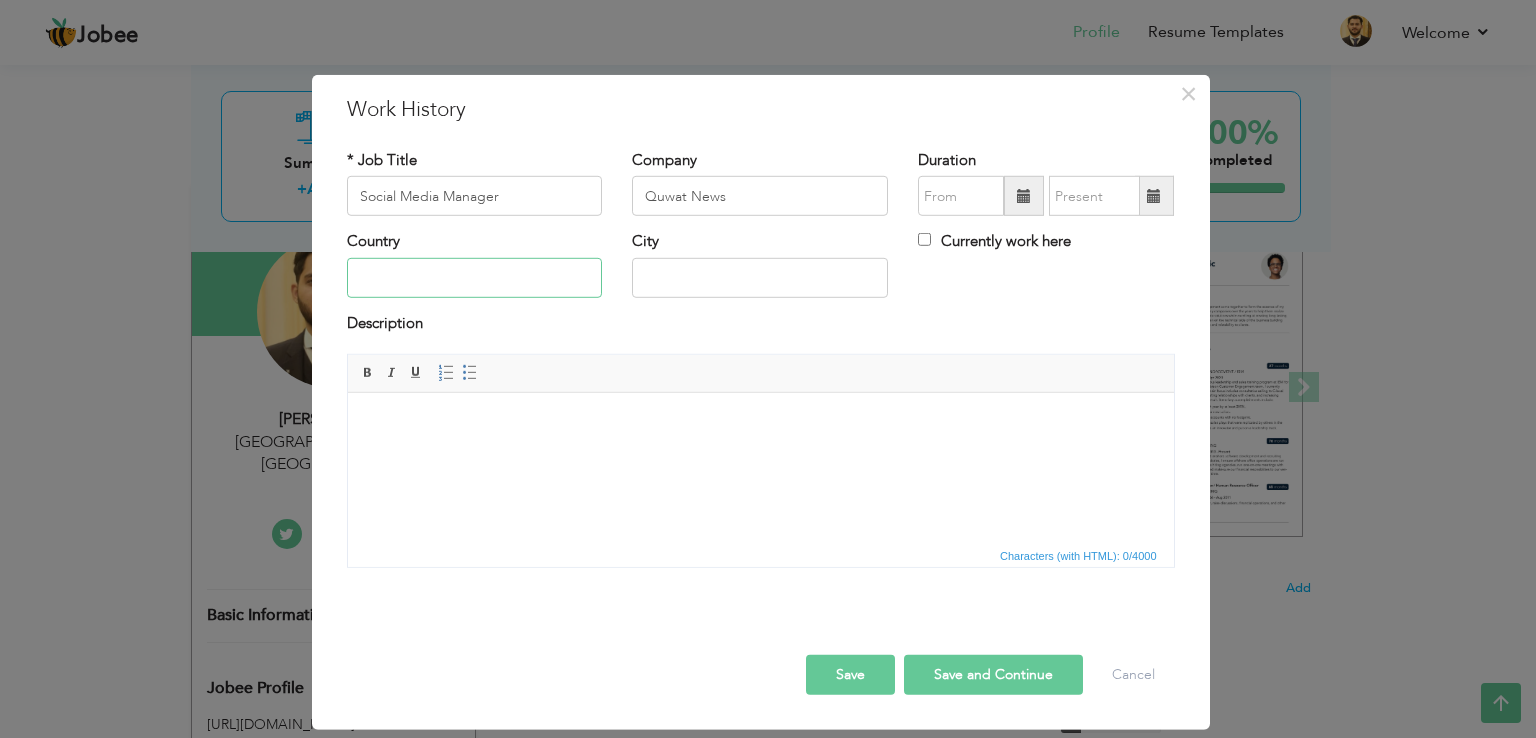 click at bounding box center (475, 278) 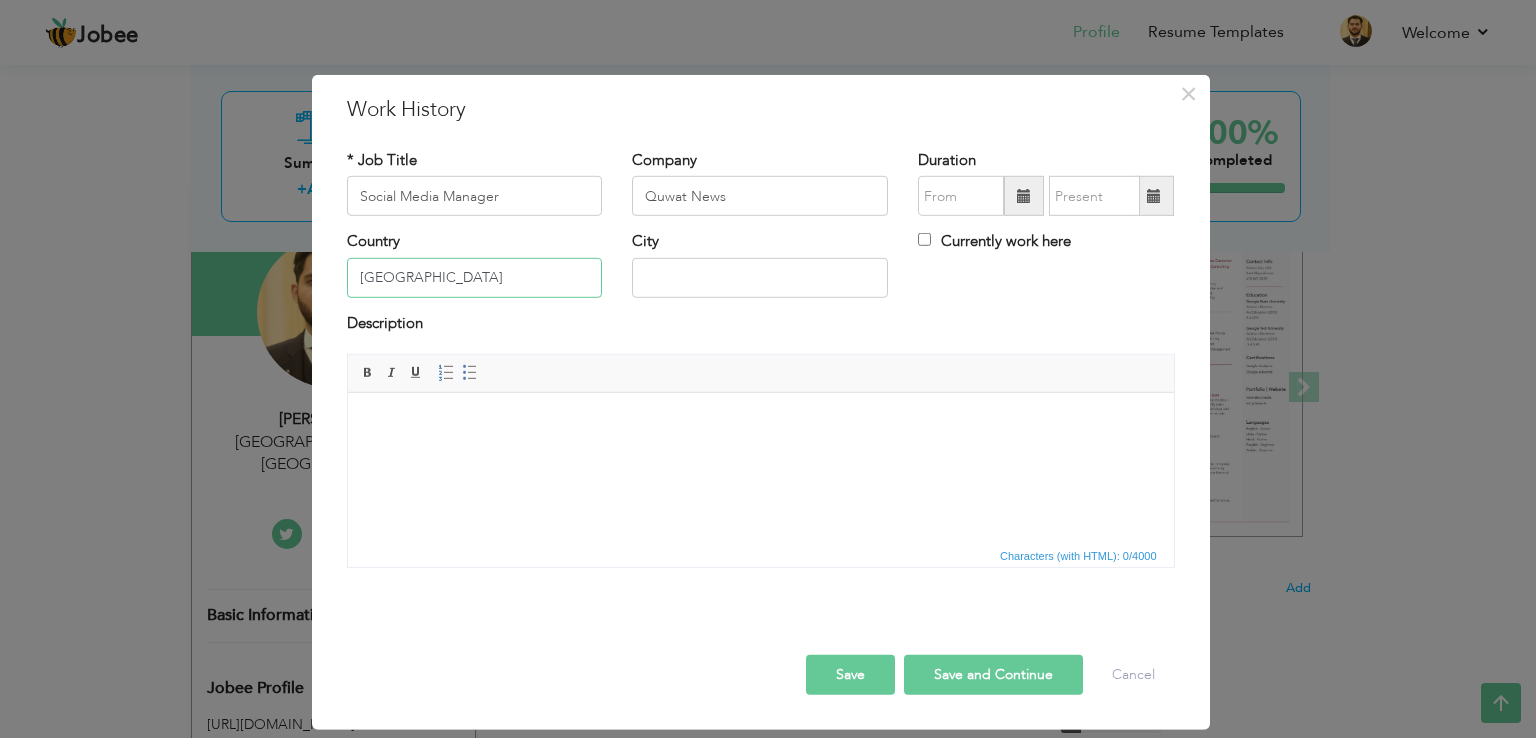 type on "Pakistan" 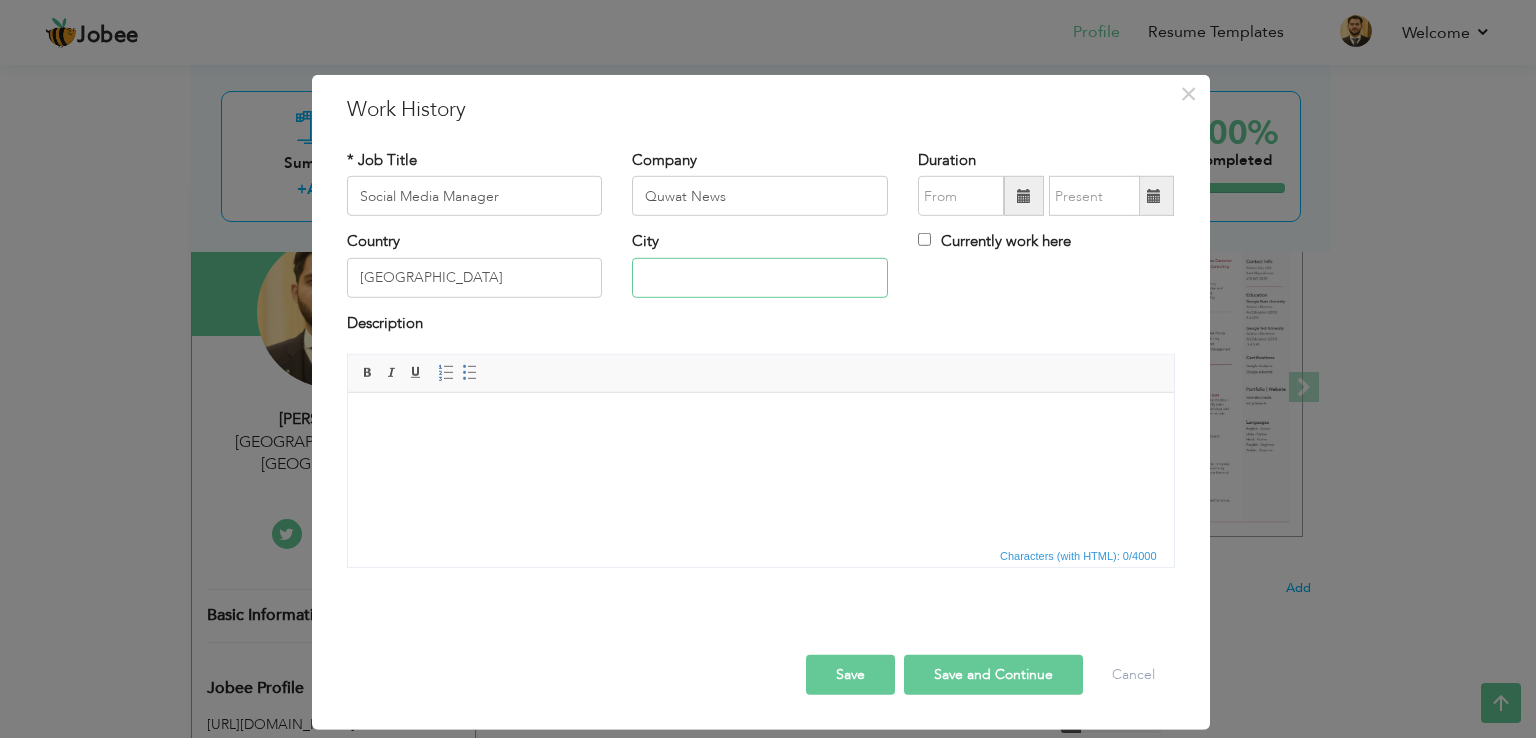 click at bounding box center (760, 278) 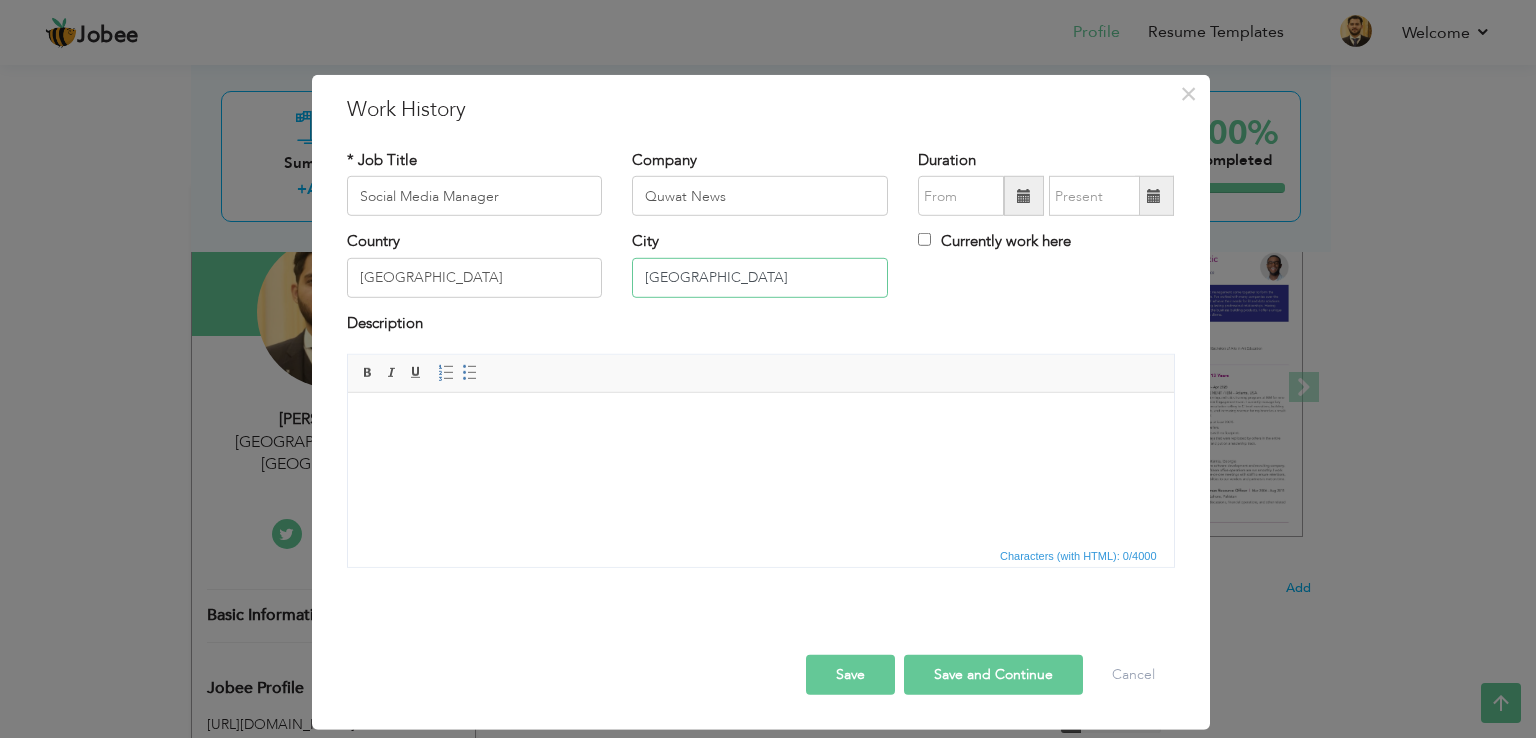 type on "Lahore" 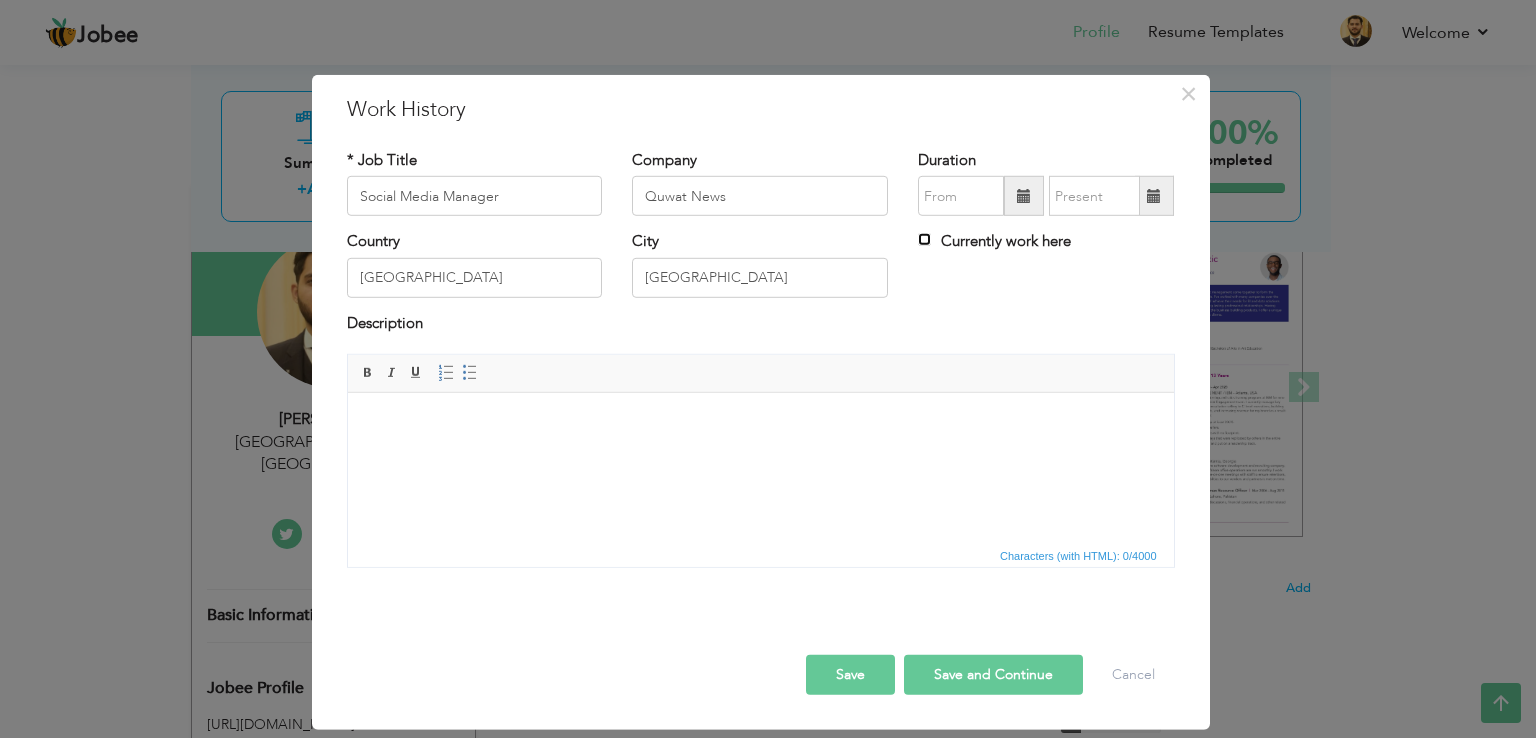 click on "Currently work here" at bounding box center [924, 239] 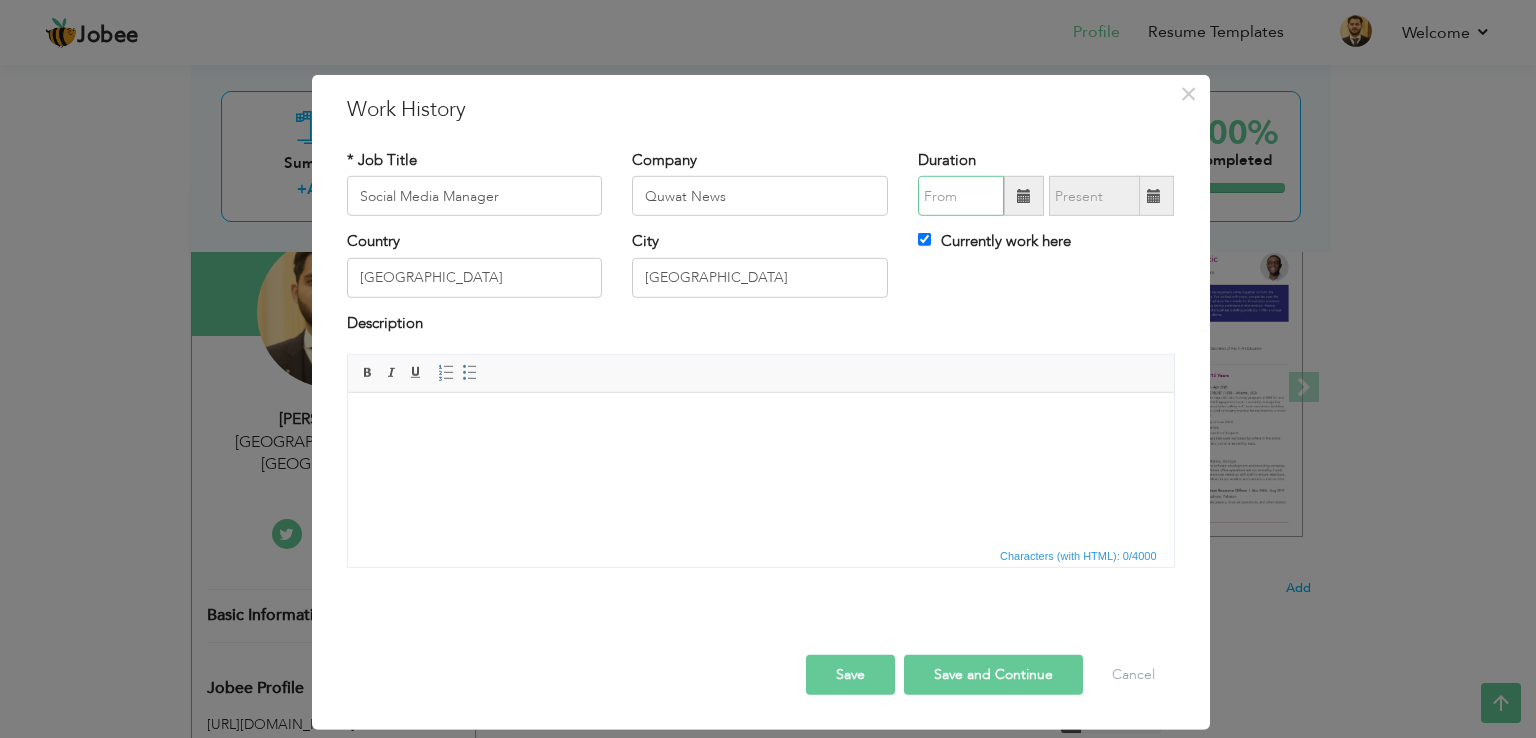 click at bounding box center (961, 196) 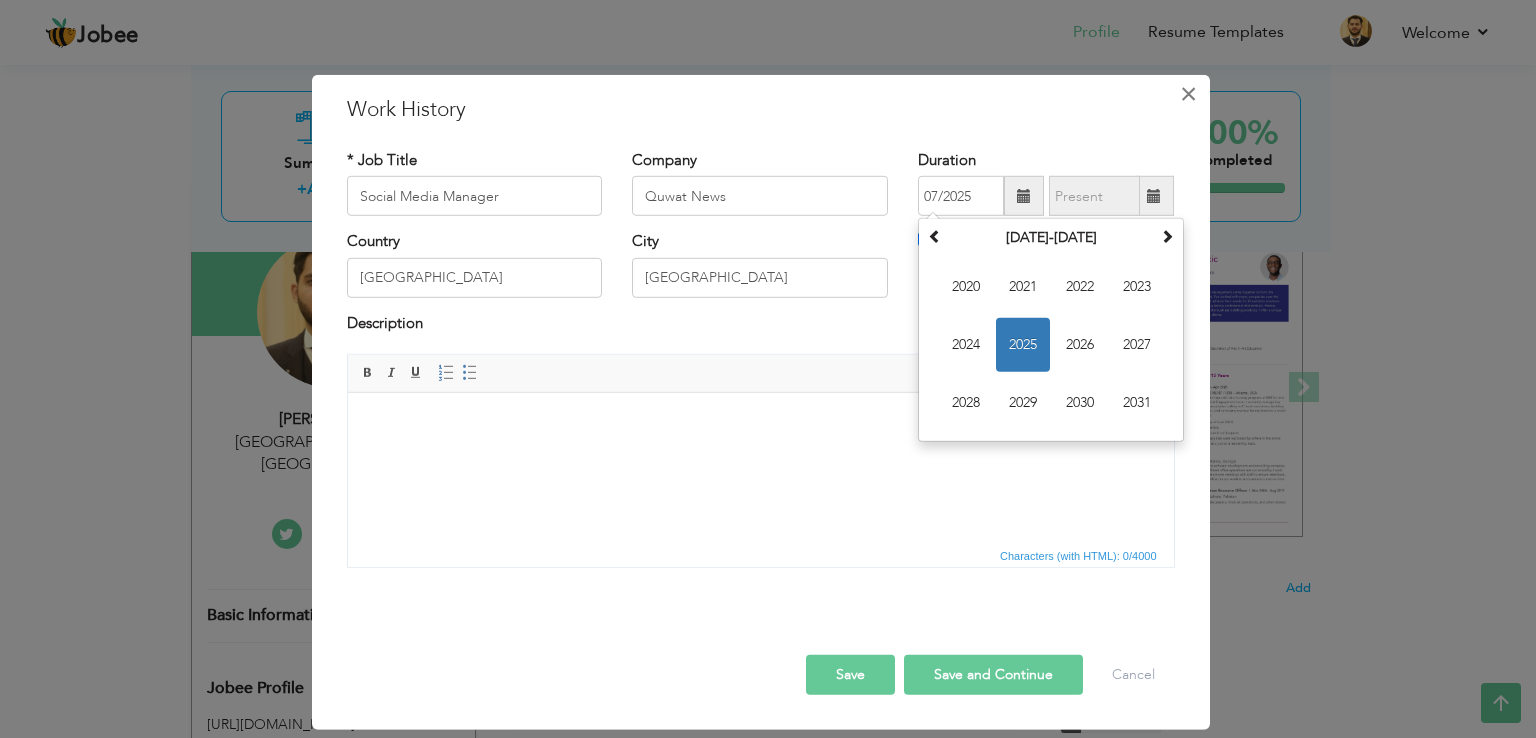 click on "×" at bounding box center [1188, 94] 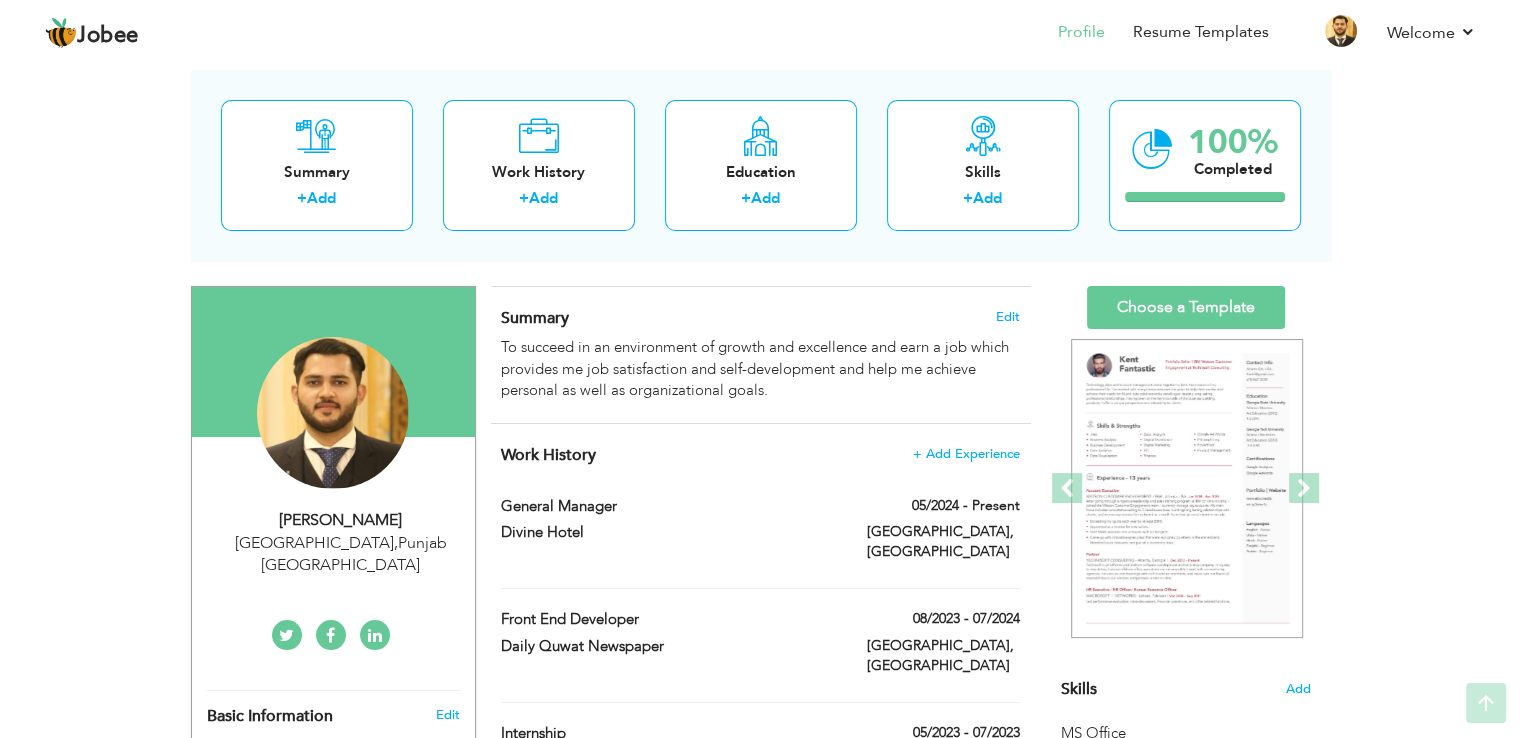 scroll, scrollTop: 72, scrollLeft: 0, axis: vertical 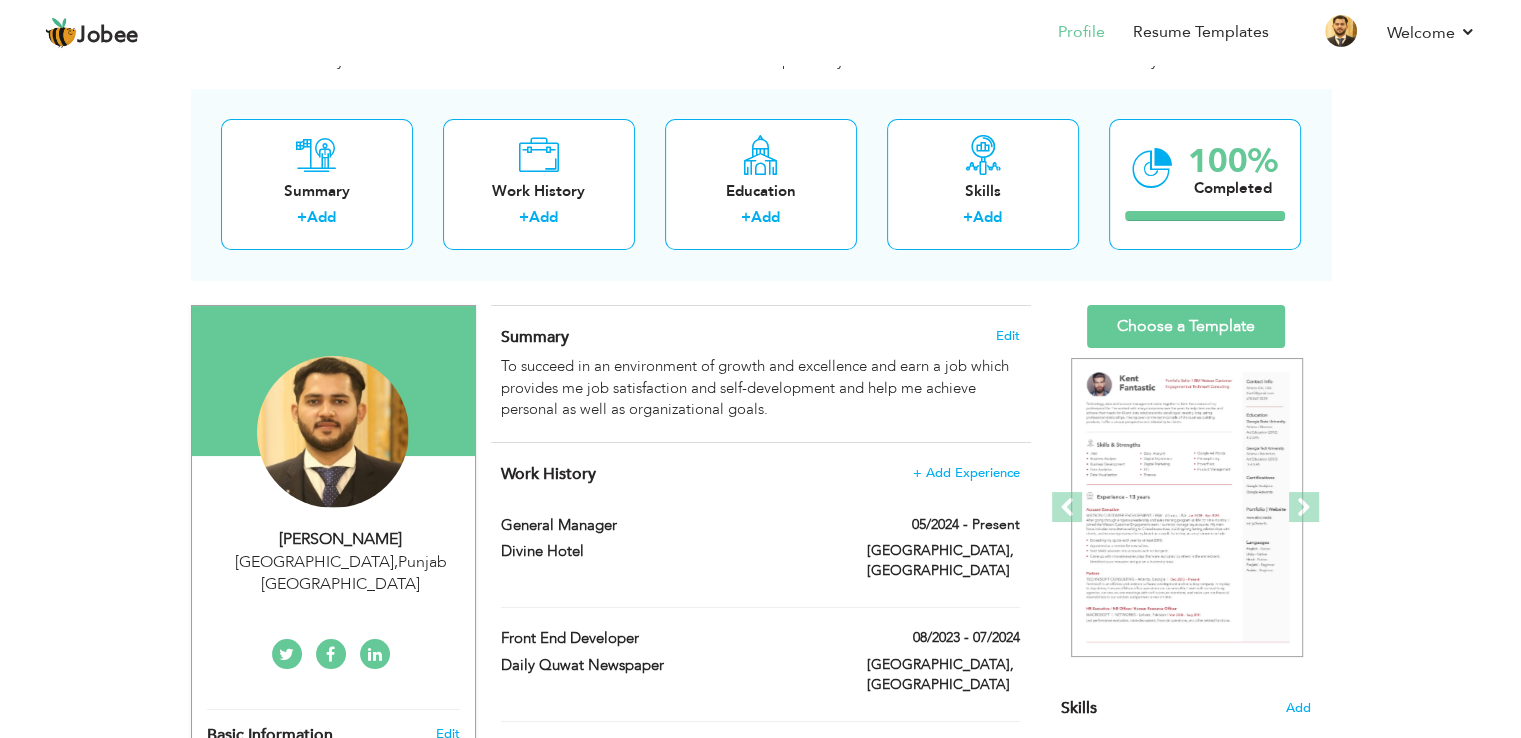 click on "Work History
+ Add Experience" at bounding box center (760, 474) 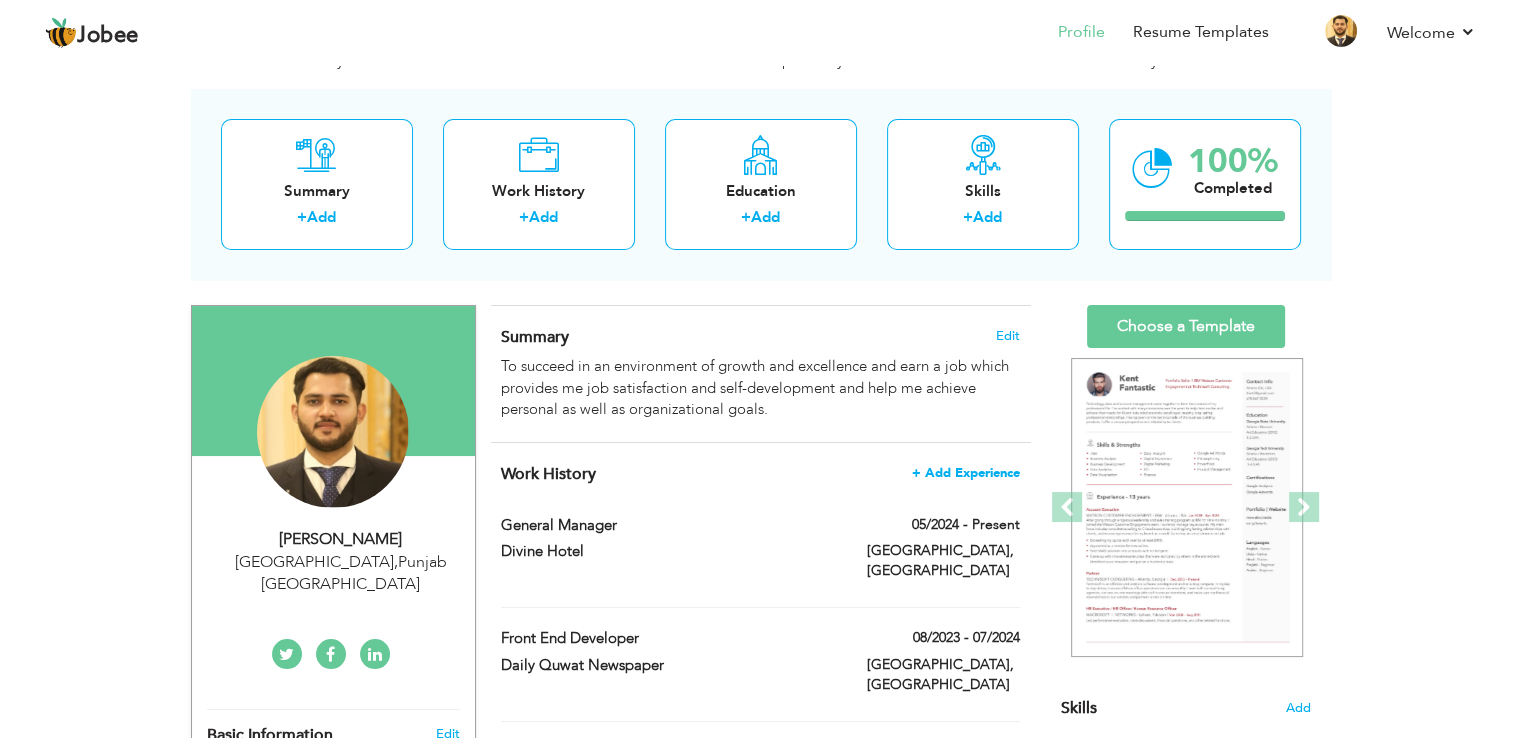 click on "+ Add Experience" at bounding box center (966, 473) 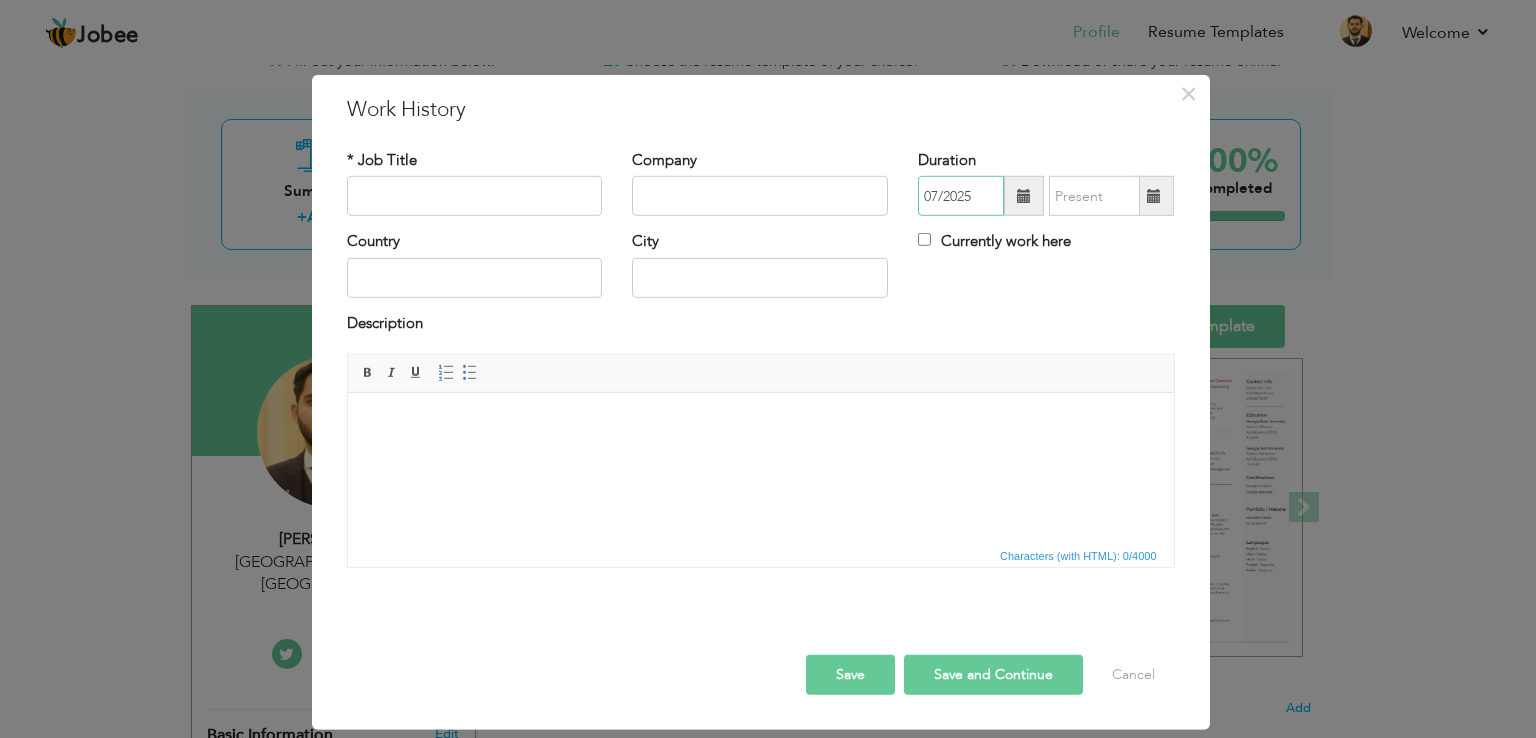 click on "07/2025" at bounding box center (961, 196) 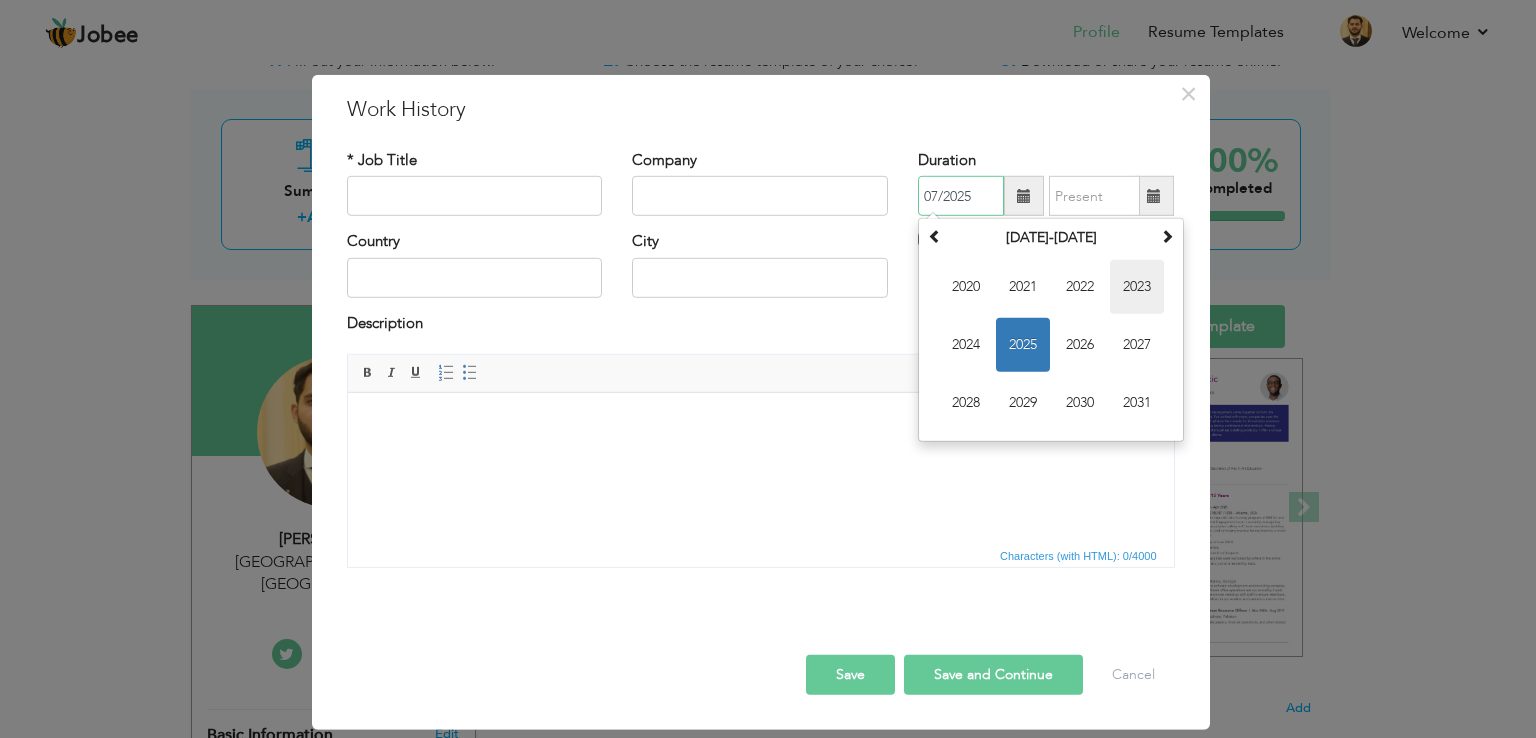 click on "2023" at bounding box center [1137, 287] 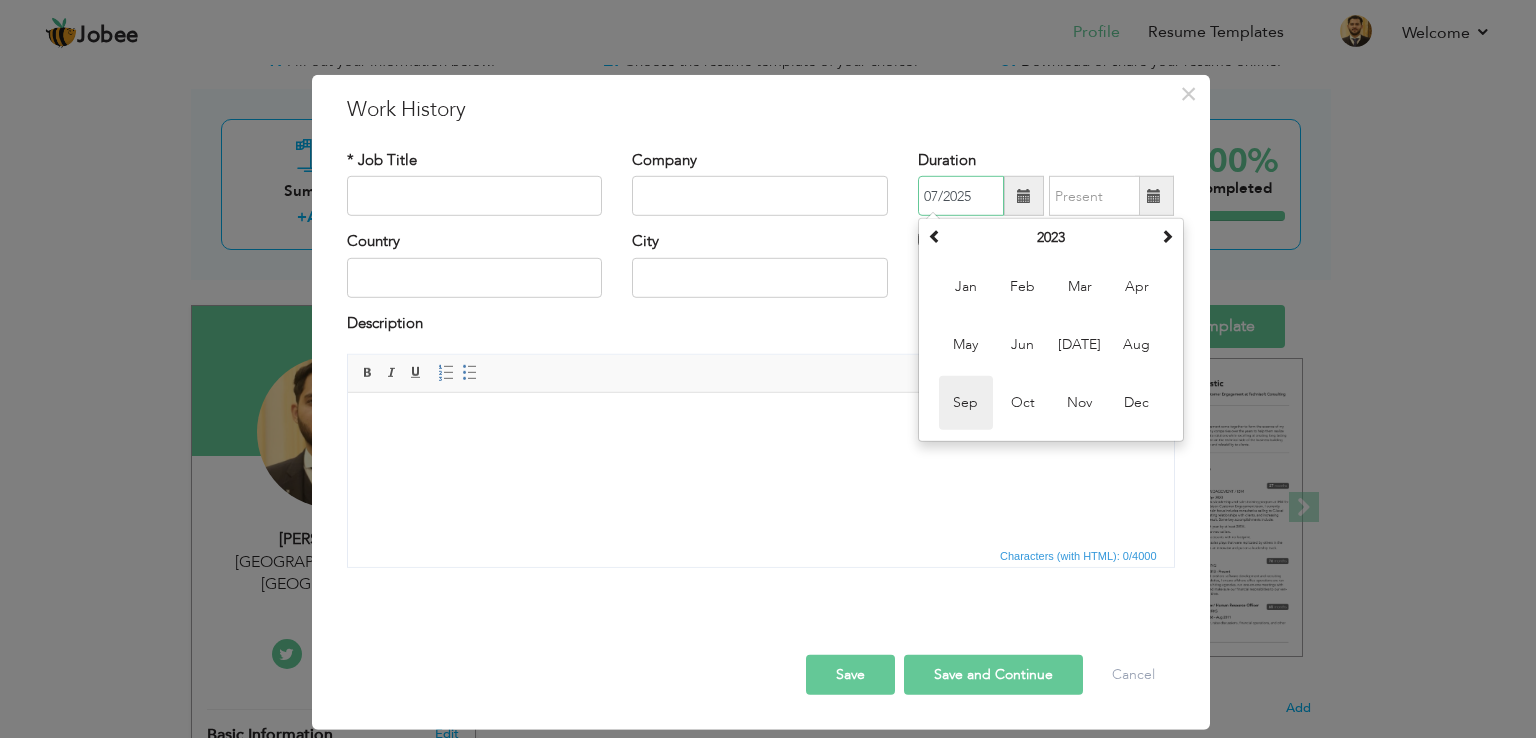click on "Sep" at bounding box center (966, 403) 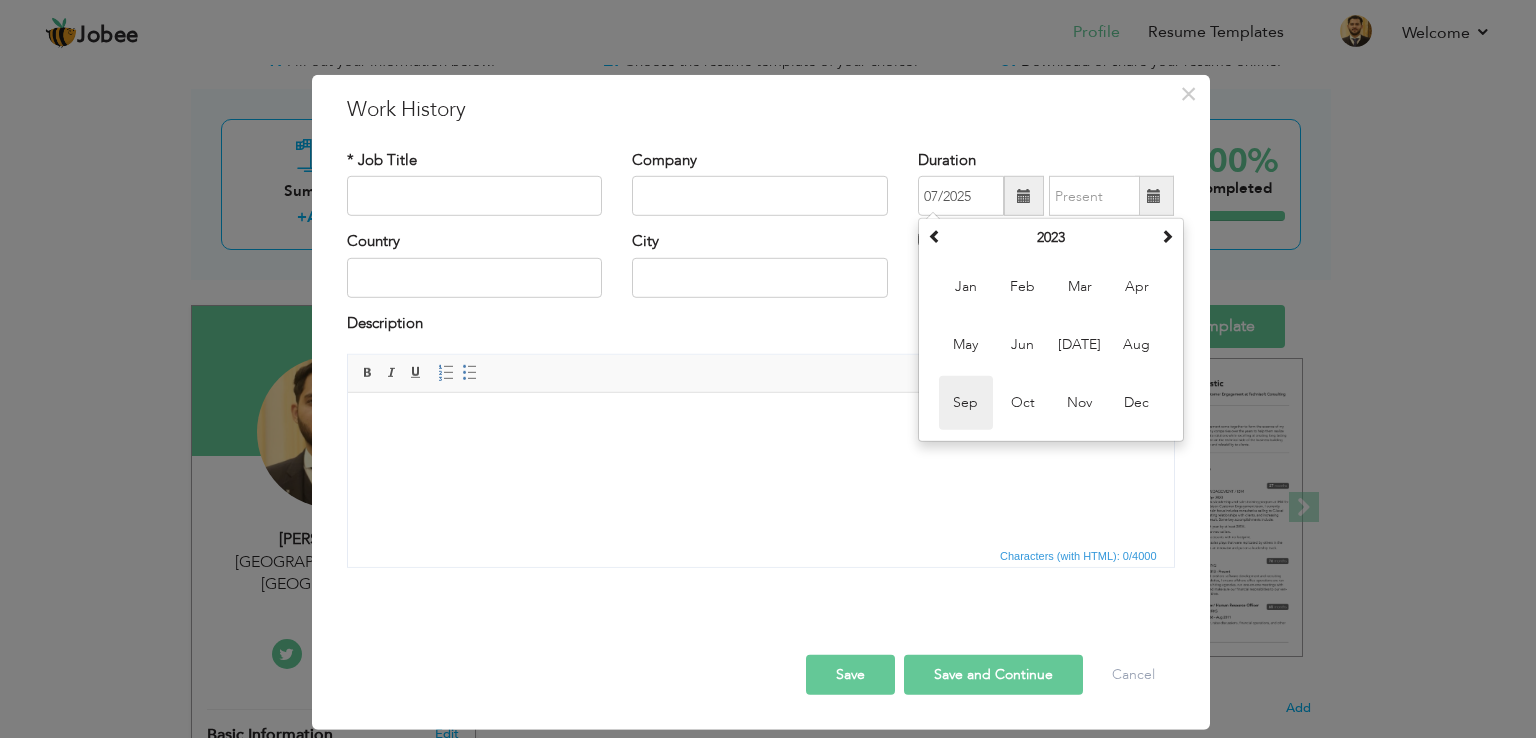 type on "09/2023" 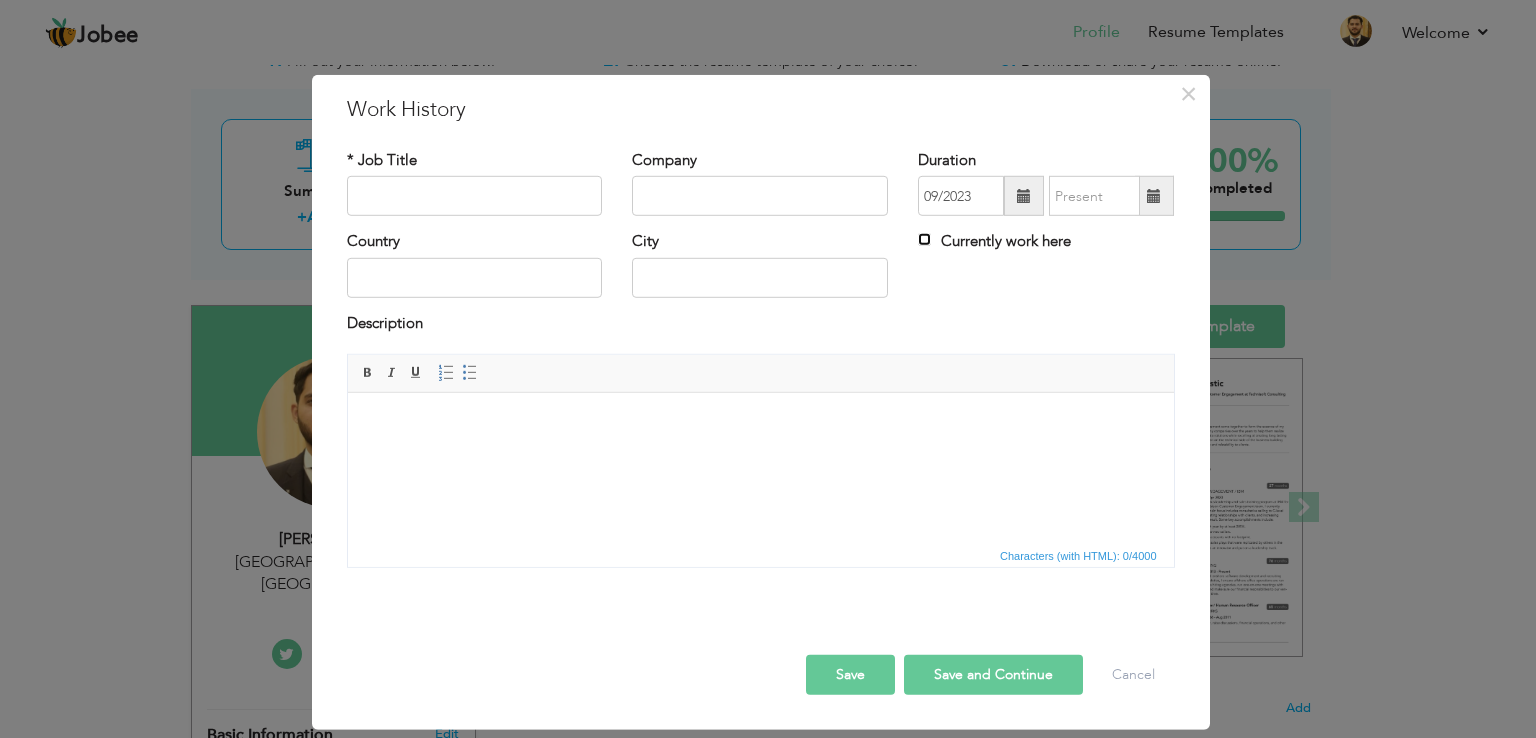 click on "Currently work here" at bounding box center [924, 239] 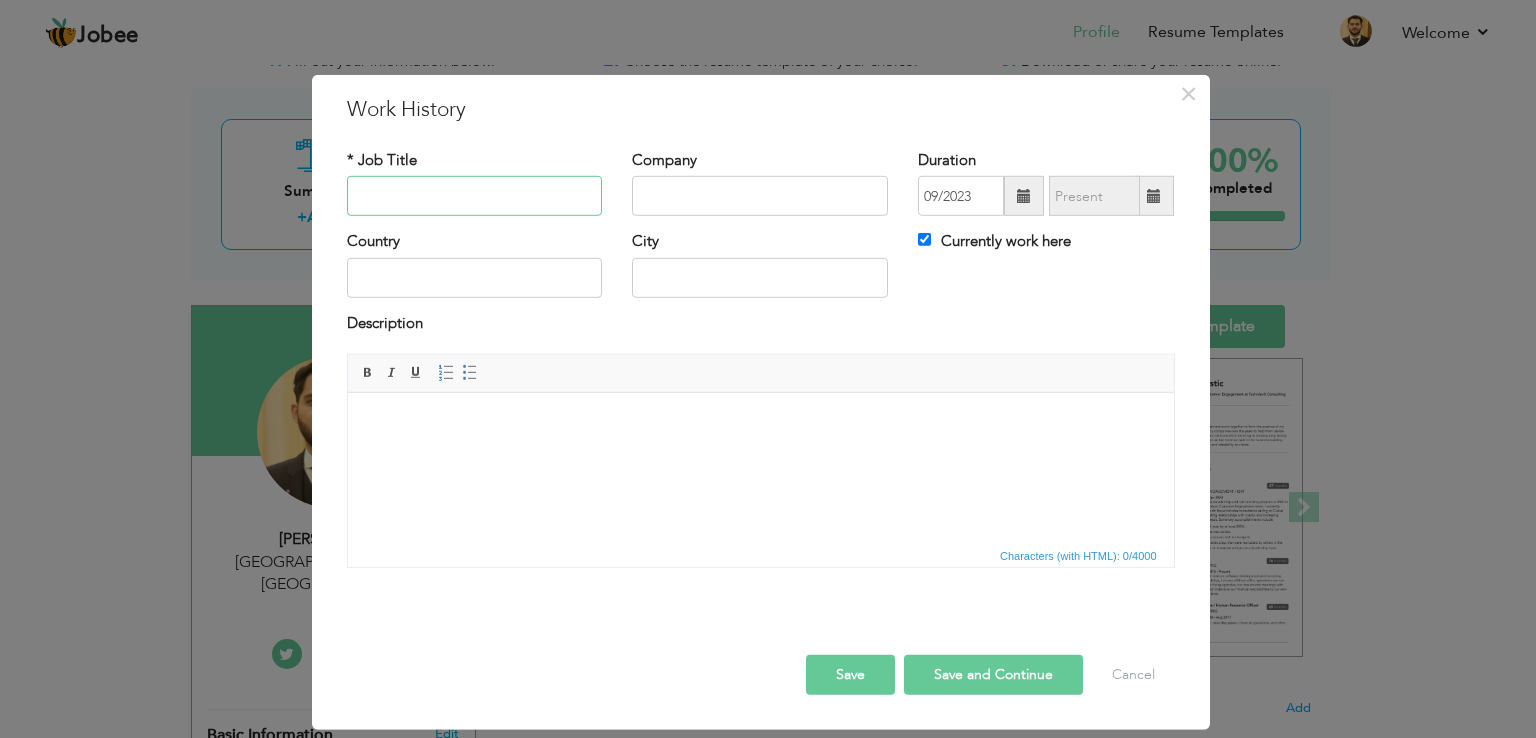 click at bounding box center [475, 196] 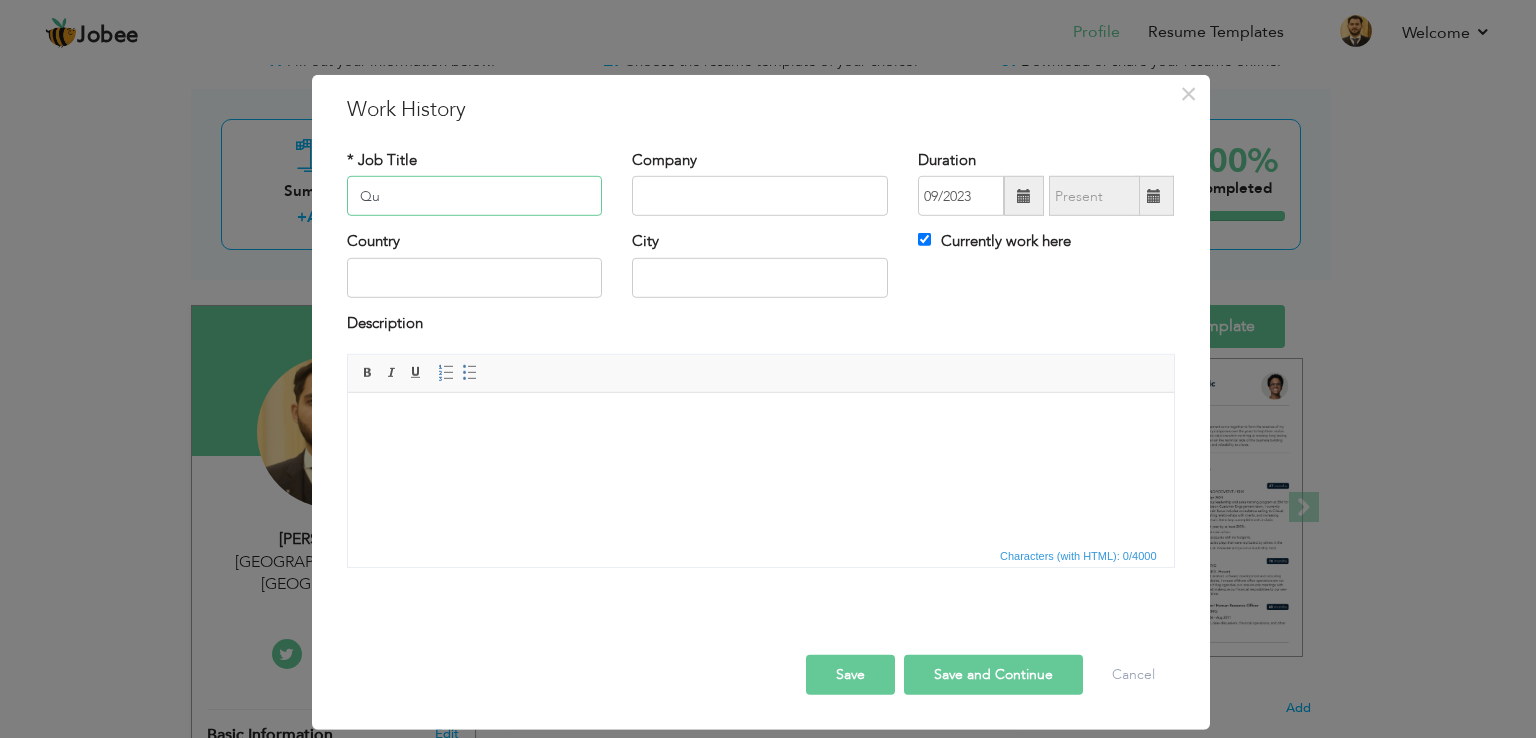 type on "Q" 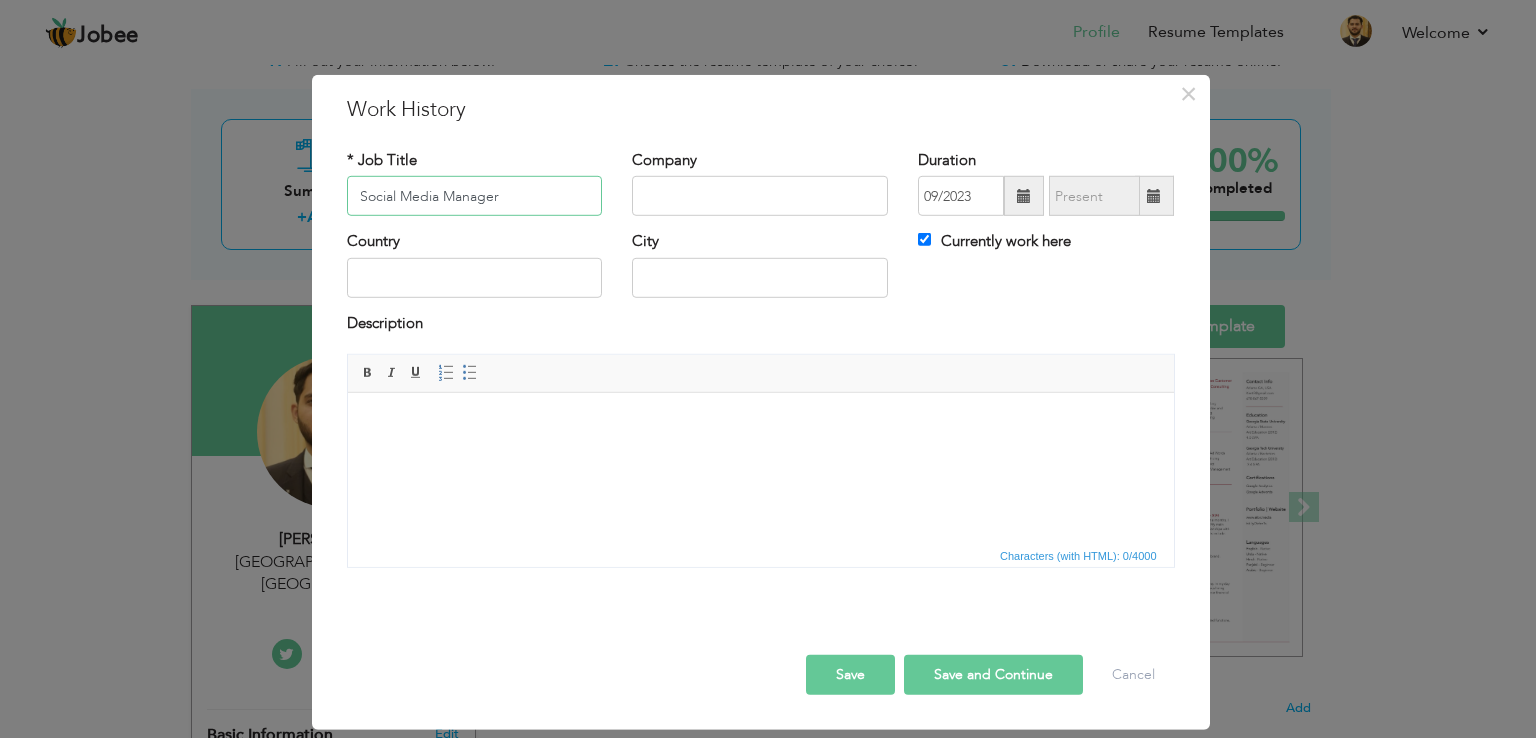 type on "Social Media Manager" 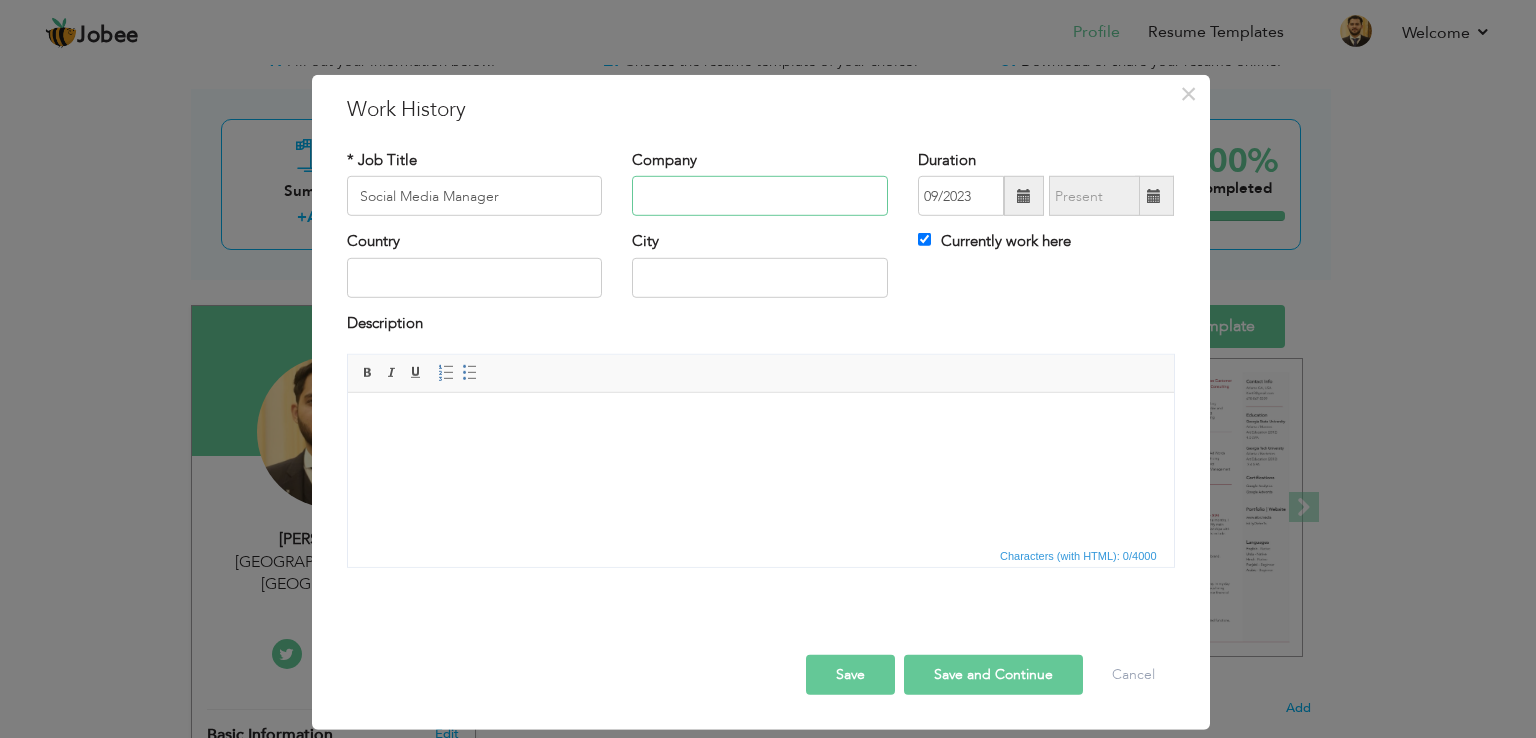 click at bounding box center [760, 196] 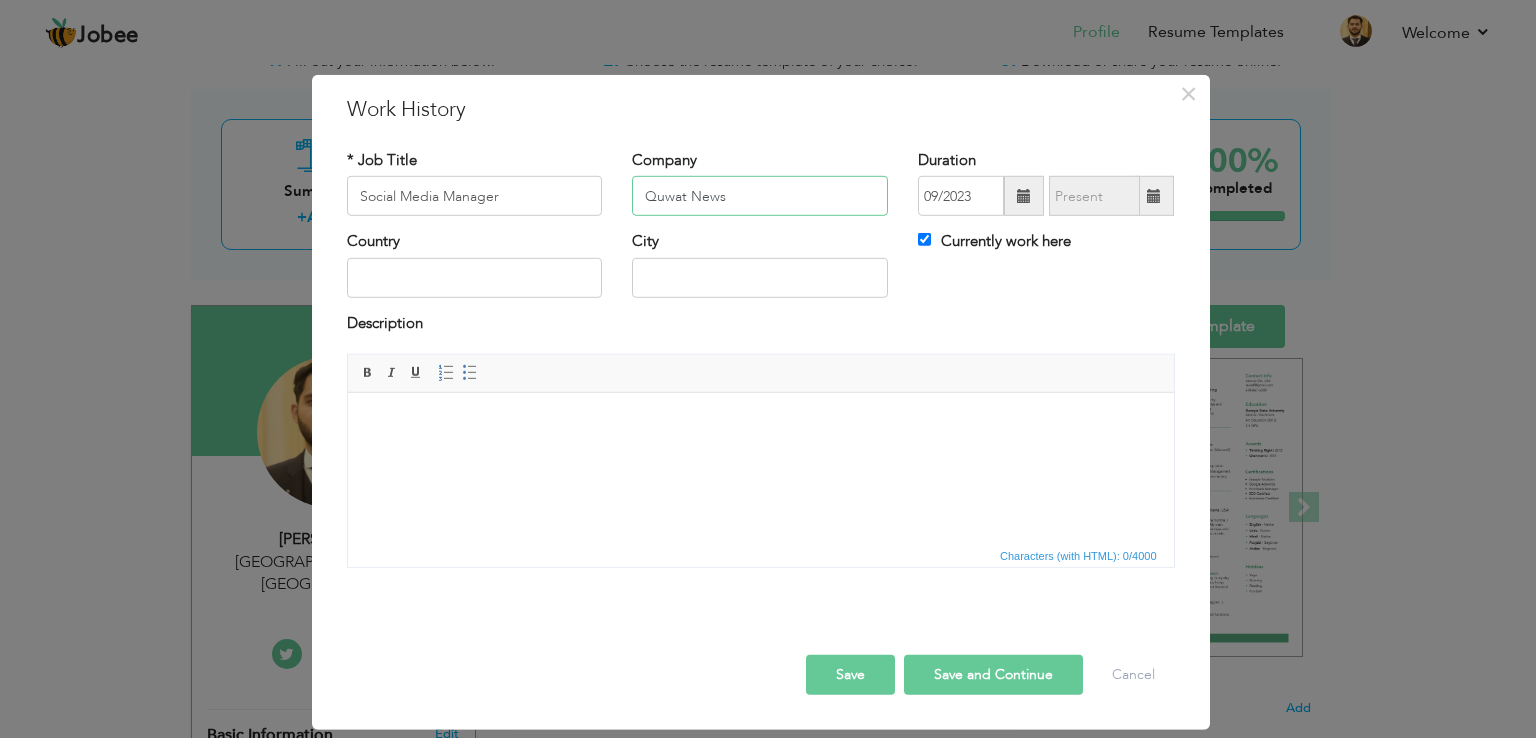 type on "Quwat News" 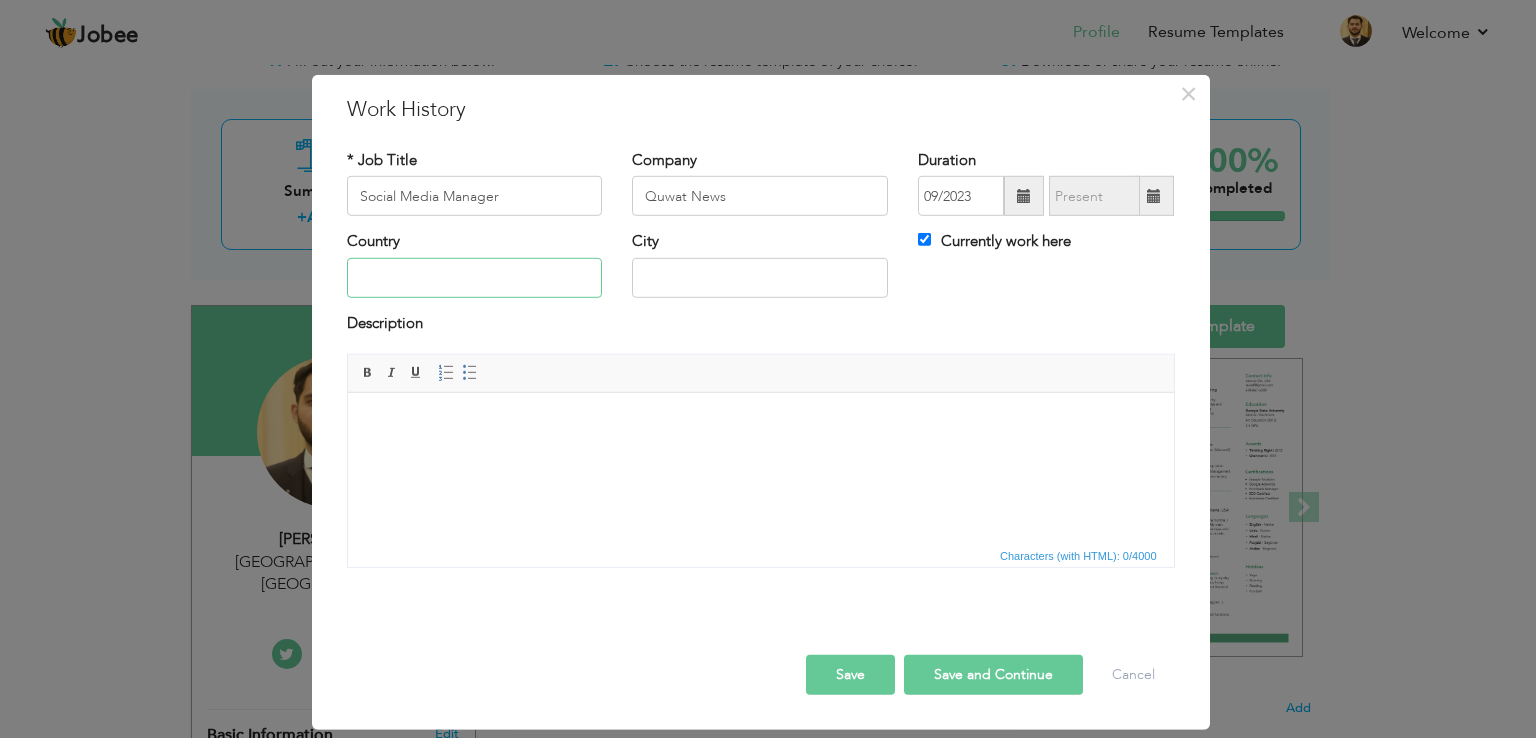 click at bounding box center (475, 278) 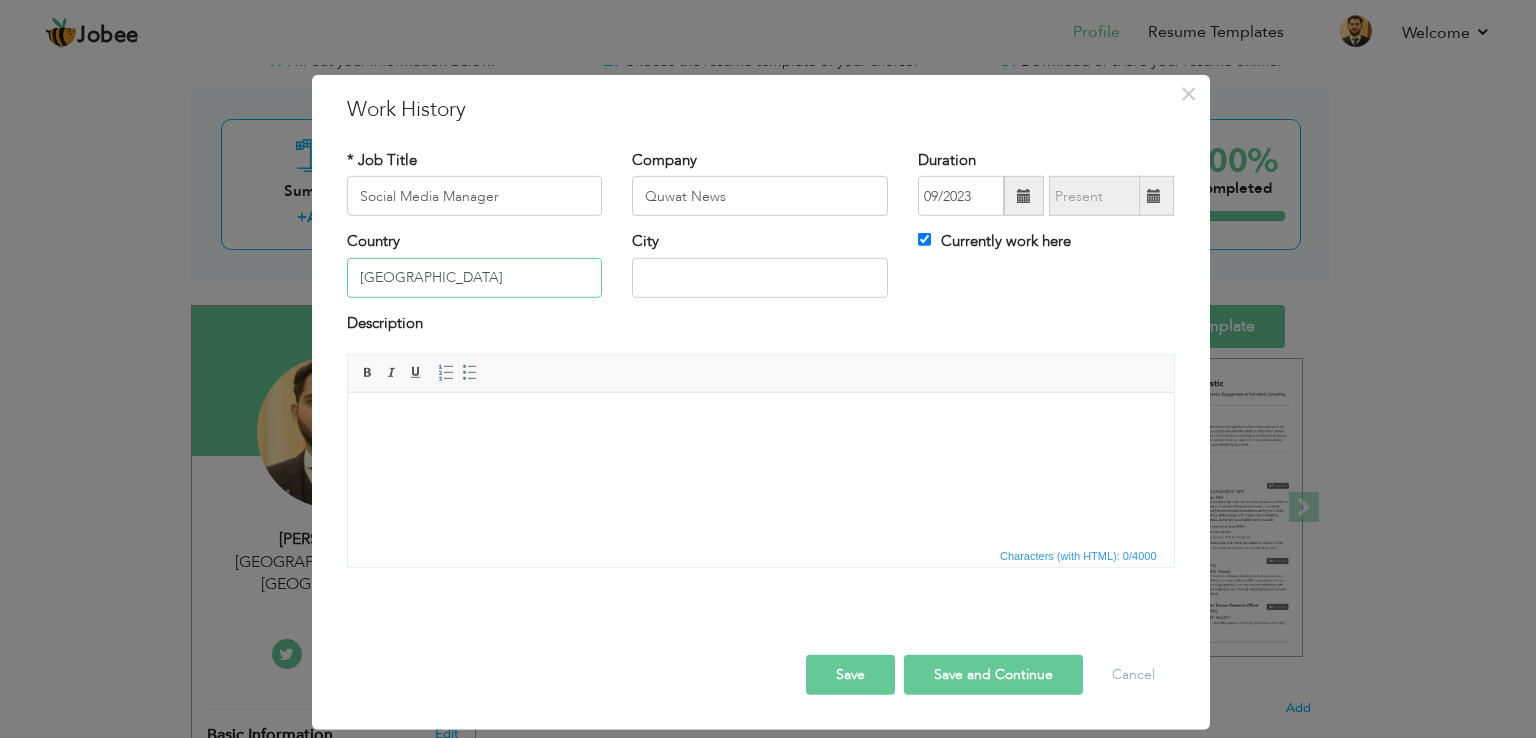 type on "Pakistan" 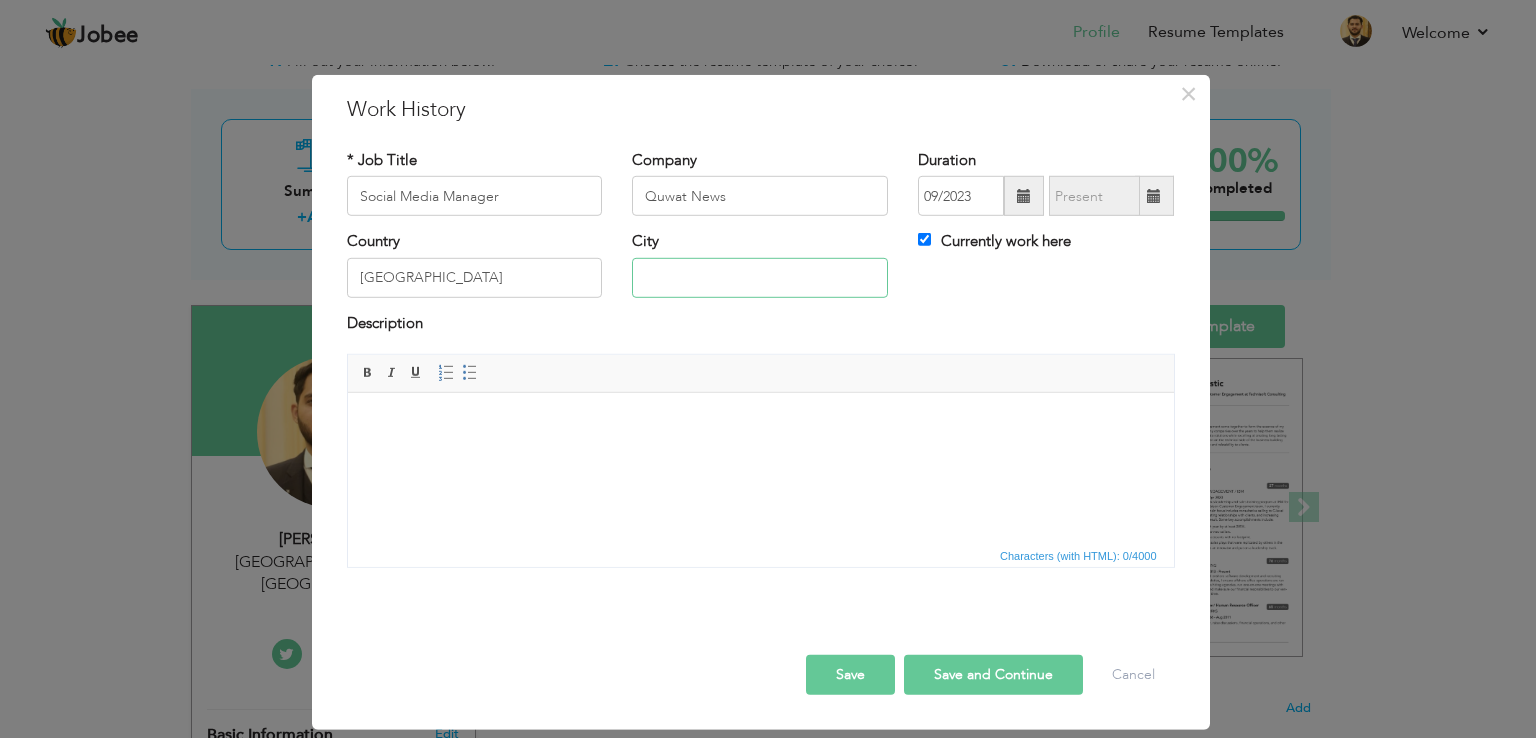 click at bounding box center [760, 278] 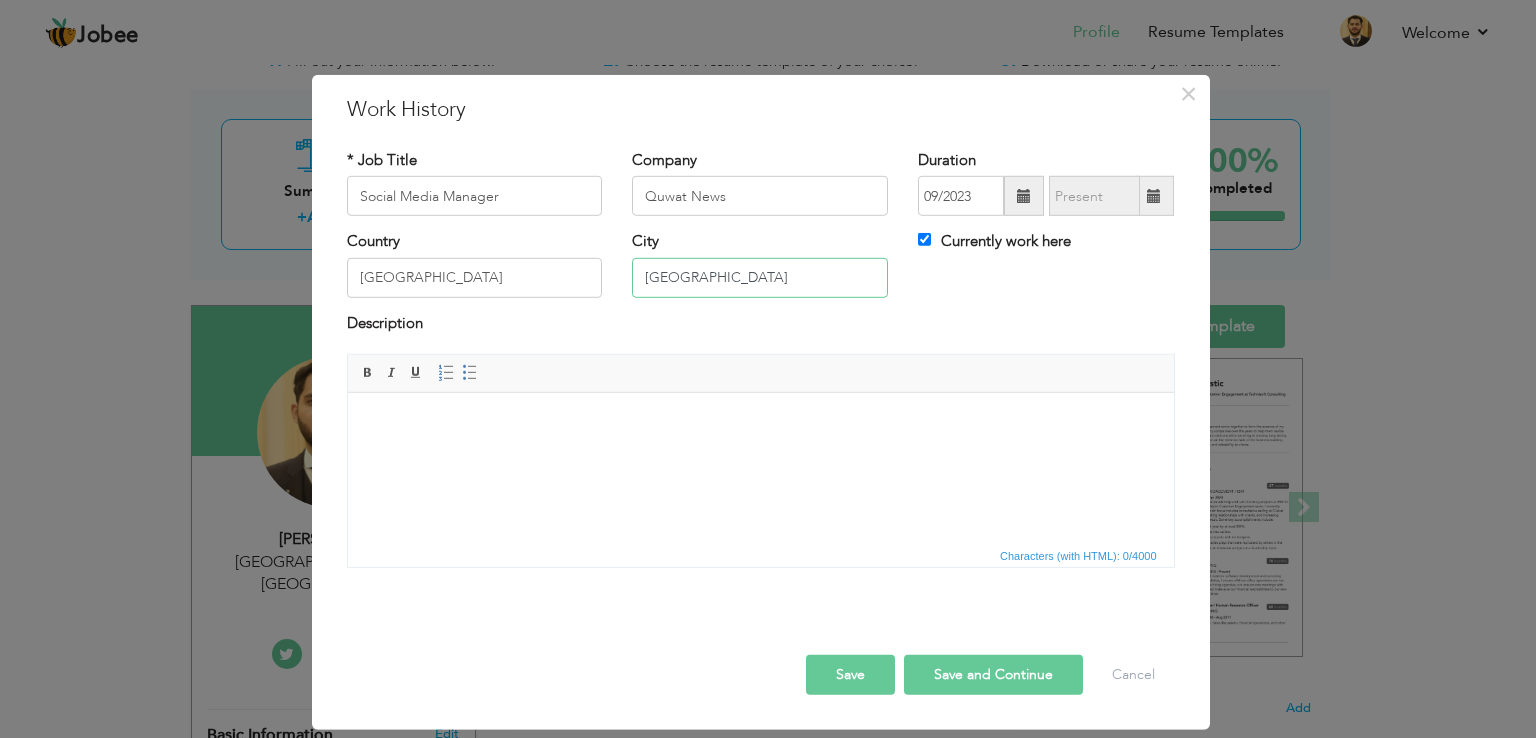 type on "Lahore" 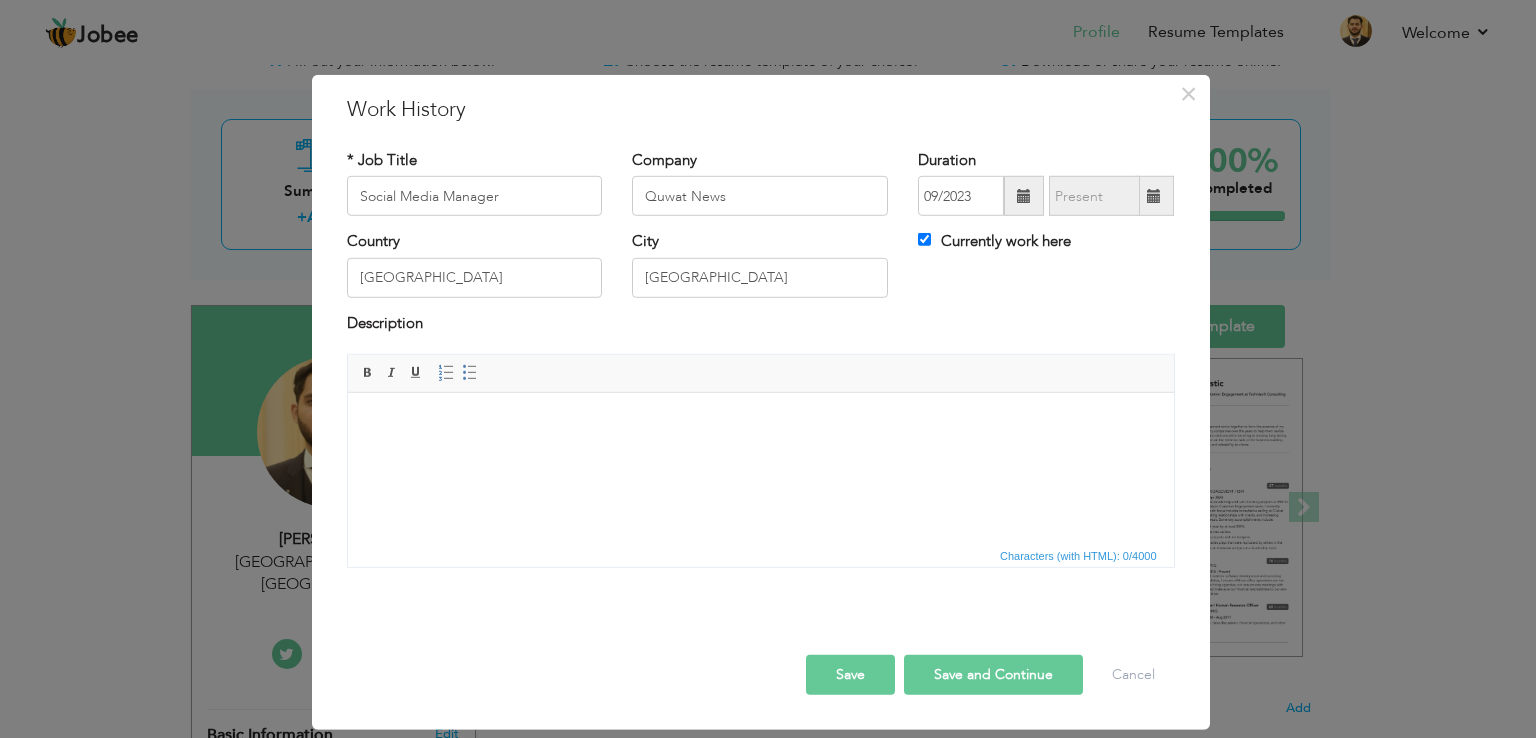 click at bounding box center (760, 423) 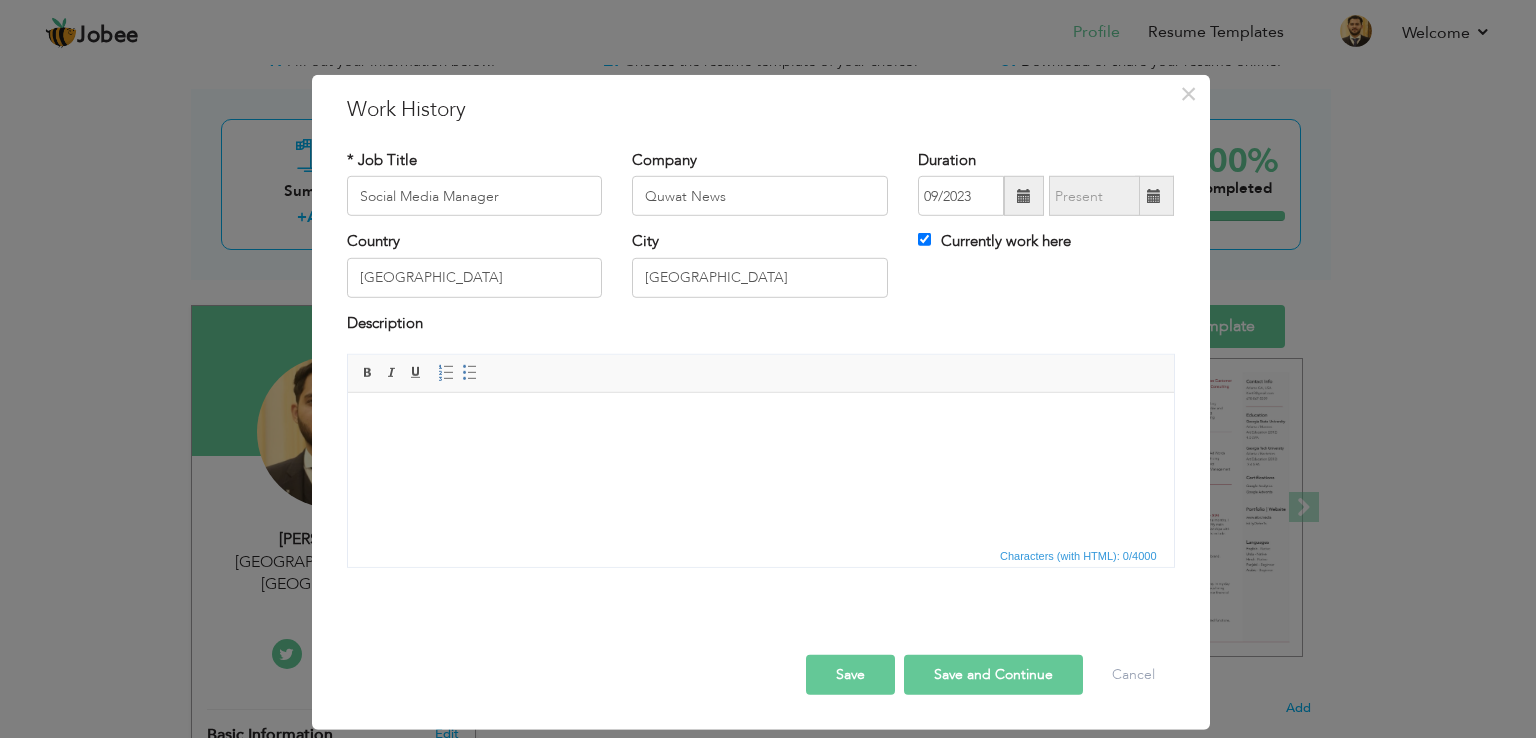 click on "Save" at bounding box center (850, 675) 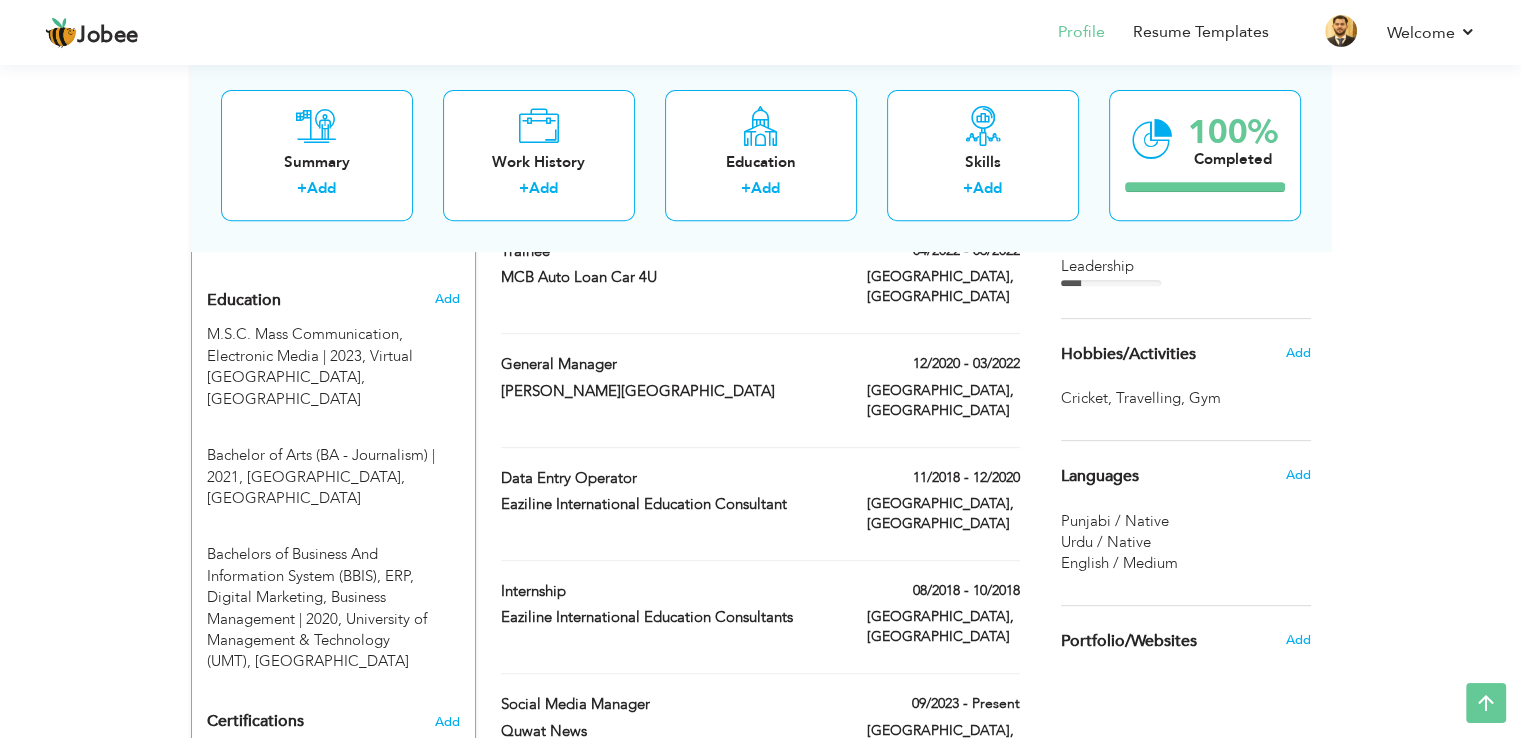 scroll, scrollTop: 792, scrollLeft: 0, axis: vertical 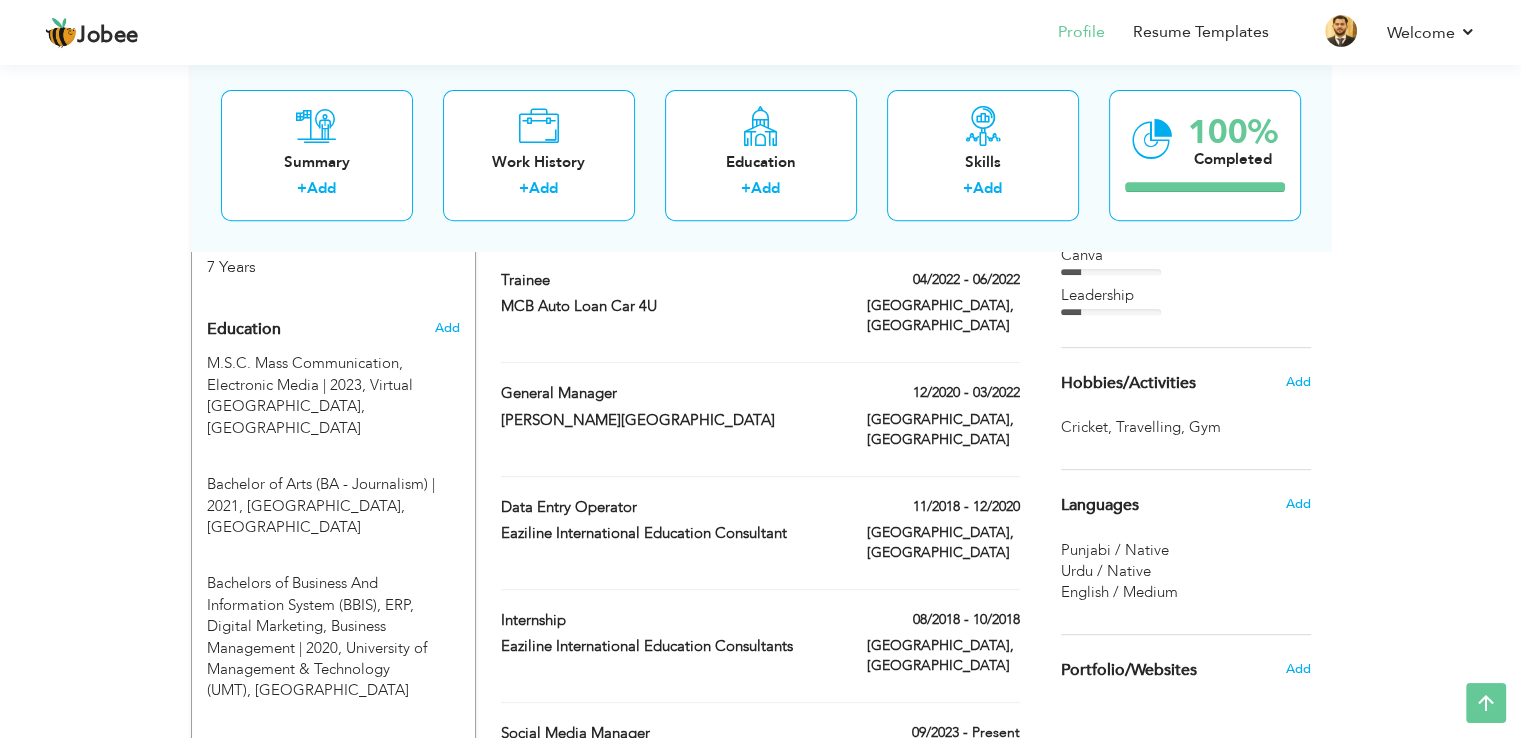 drag, startPoint x: 772, startPoint y: 595, endPoint x: 848, endPoint y: 557, distance: 84.97058 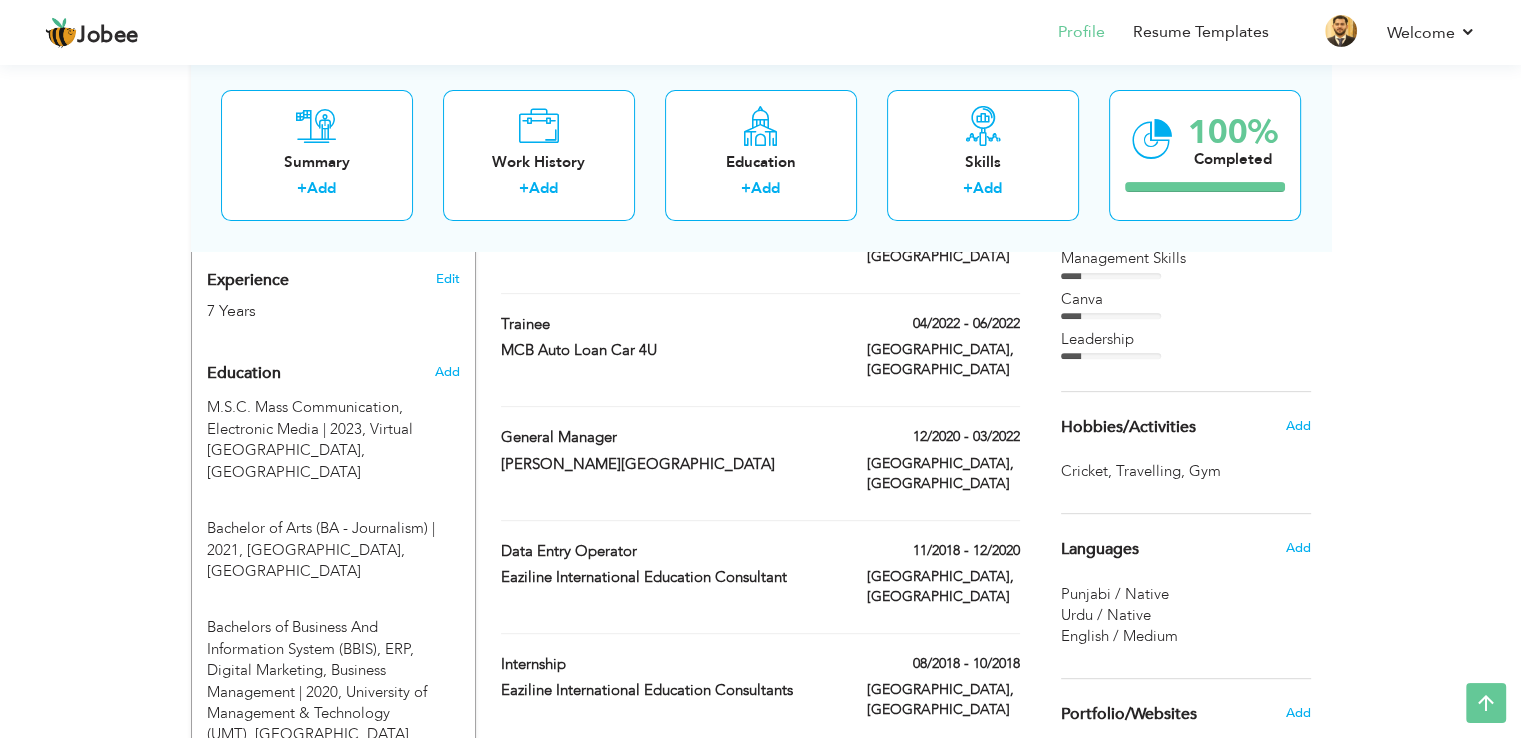scroll, scrollTop: 758, scrollLeft: 0, axis: vertical 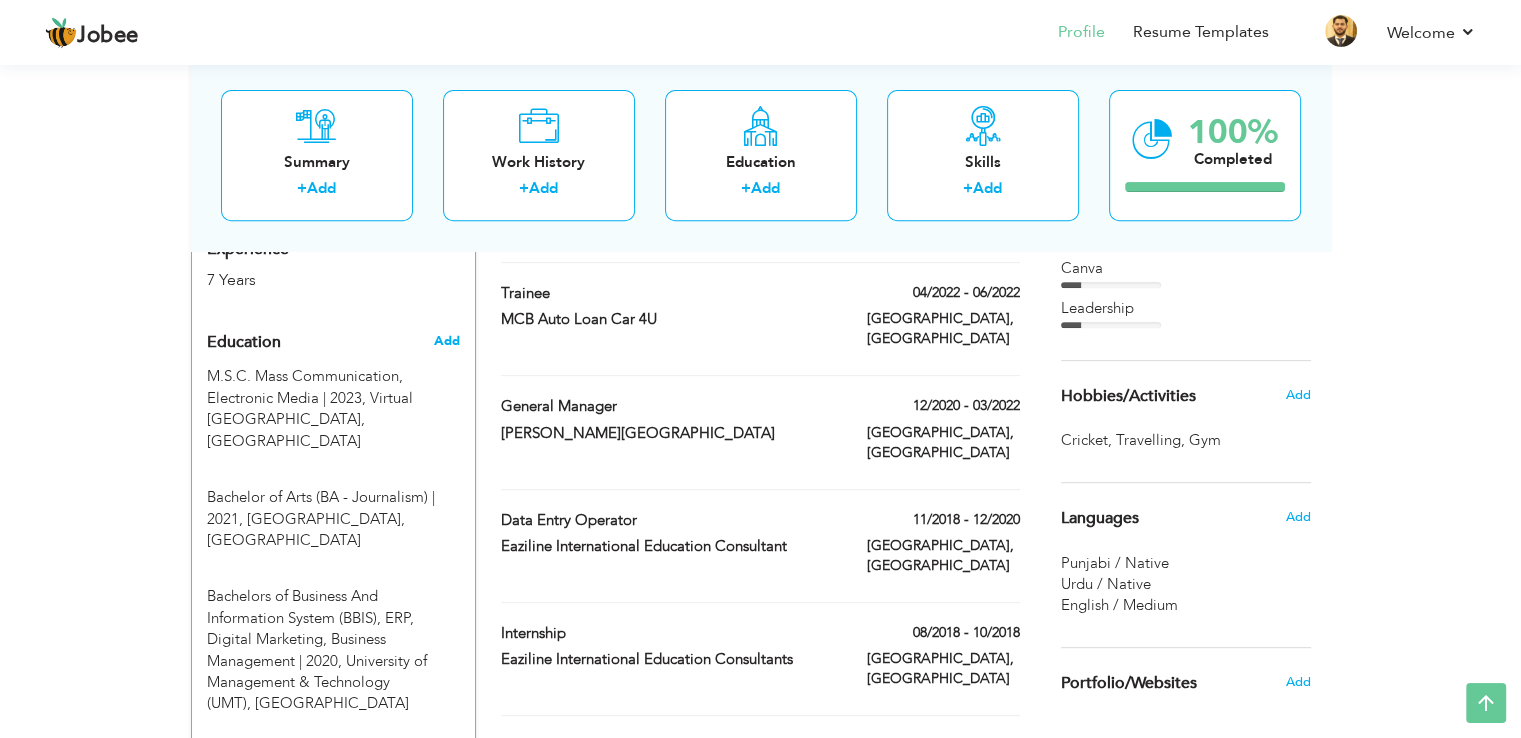 click on "Add" at bounding box center [446, 341] 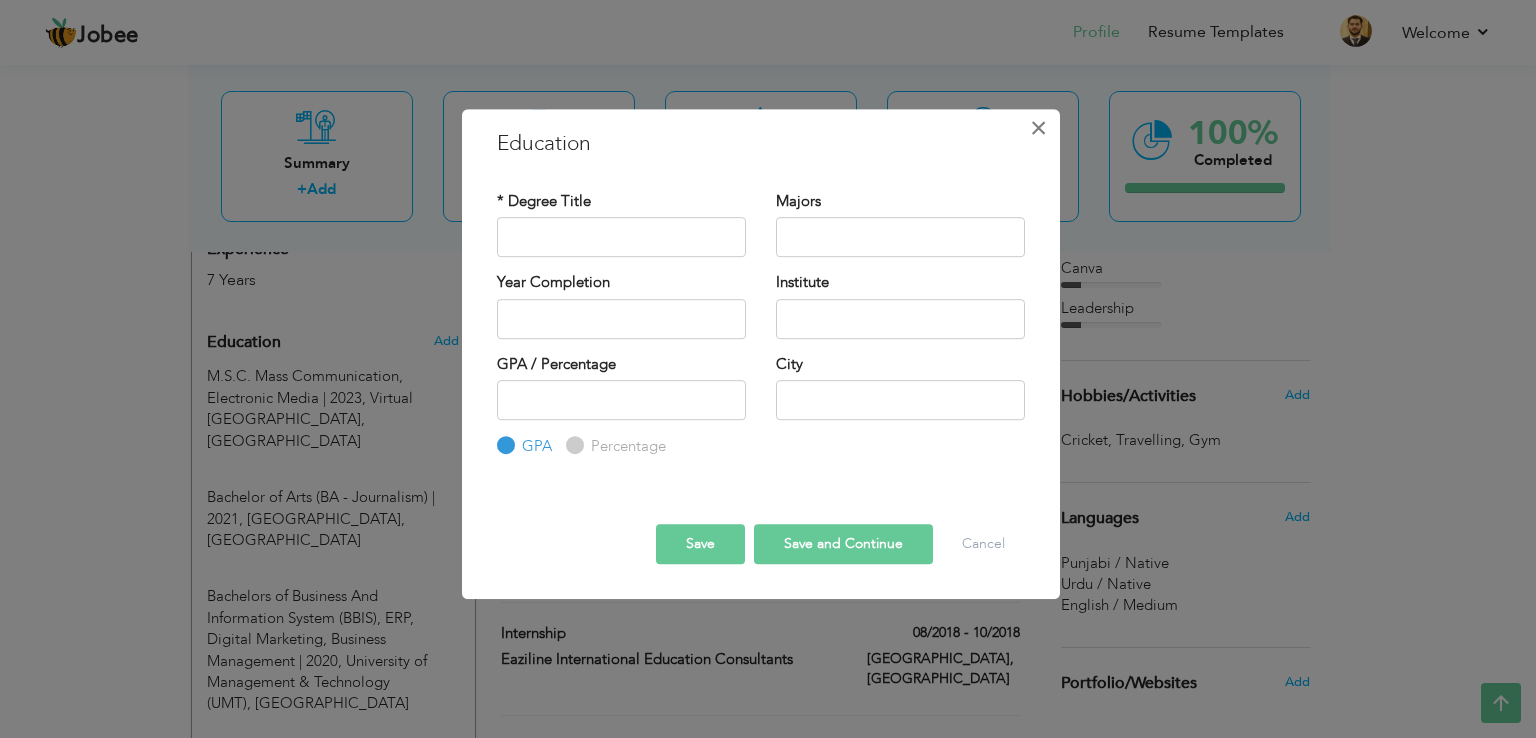 click on "×" at bounding box center (1038, 128) 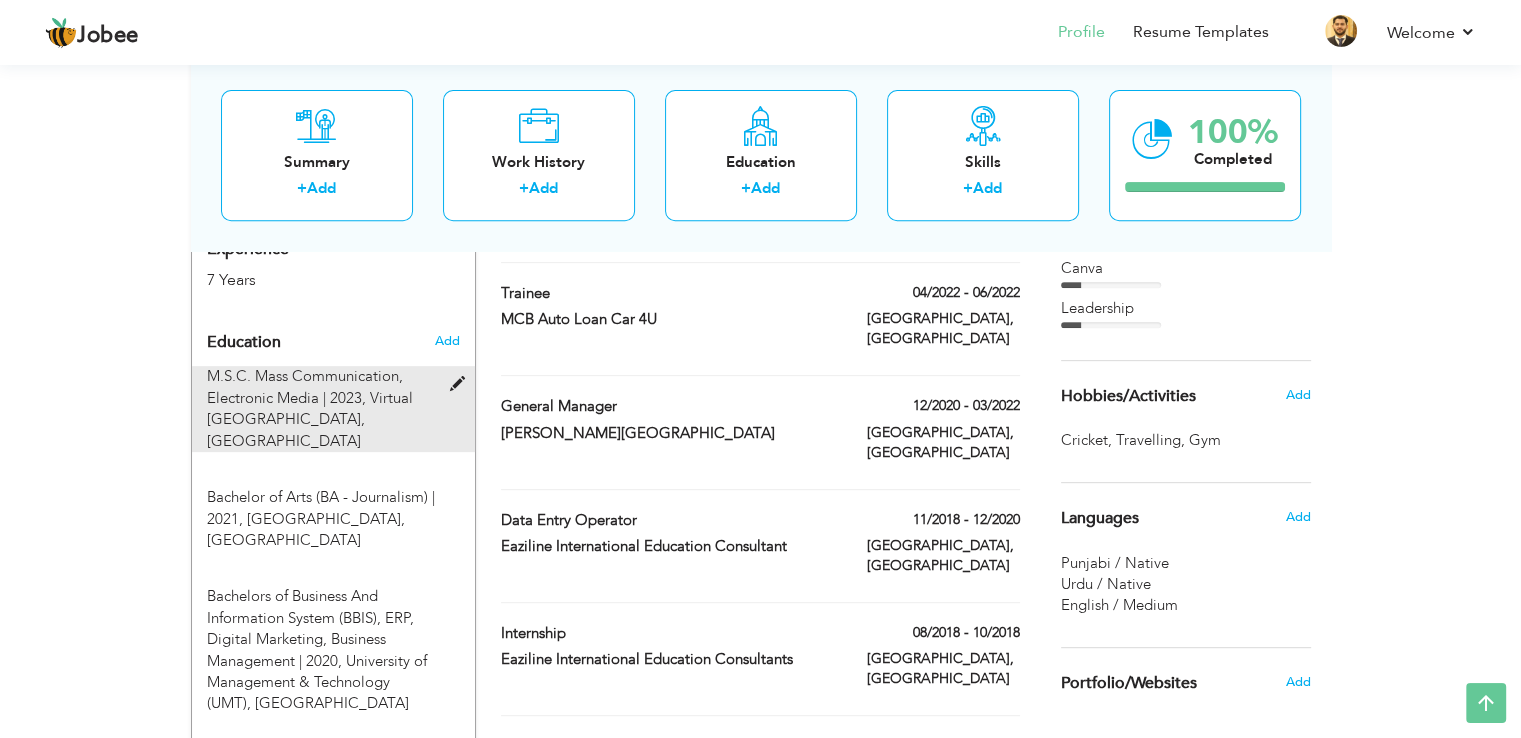 click at bounding box center (461, 384) 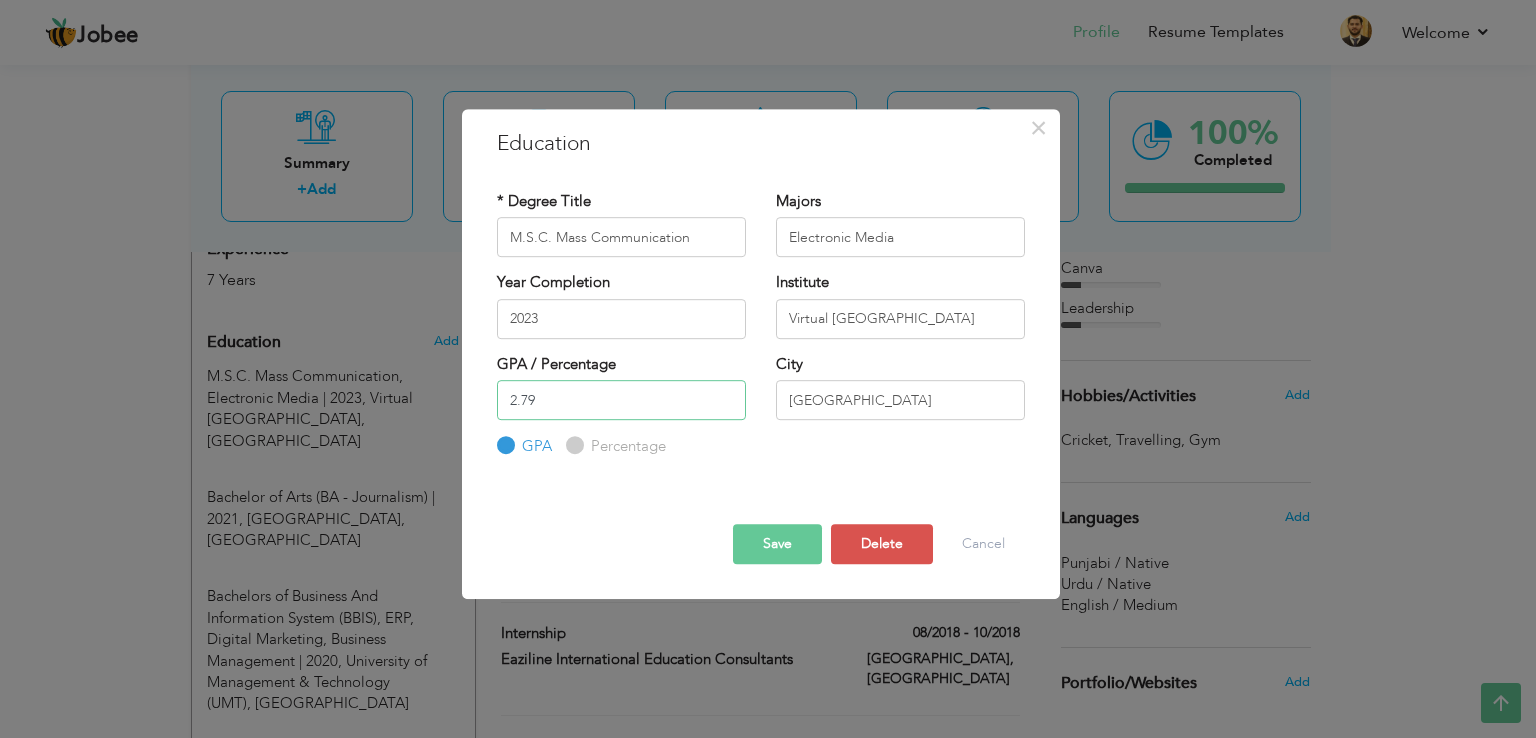 click on "2.79" at bounding box center [621, 400] 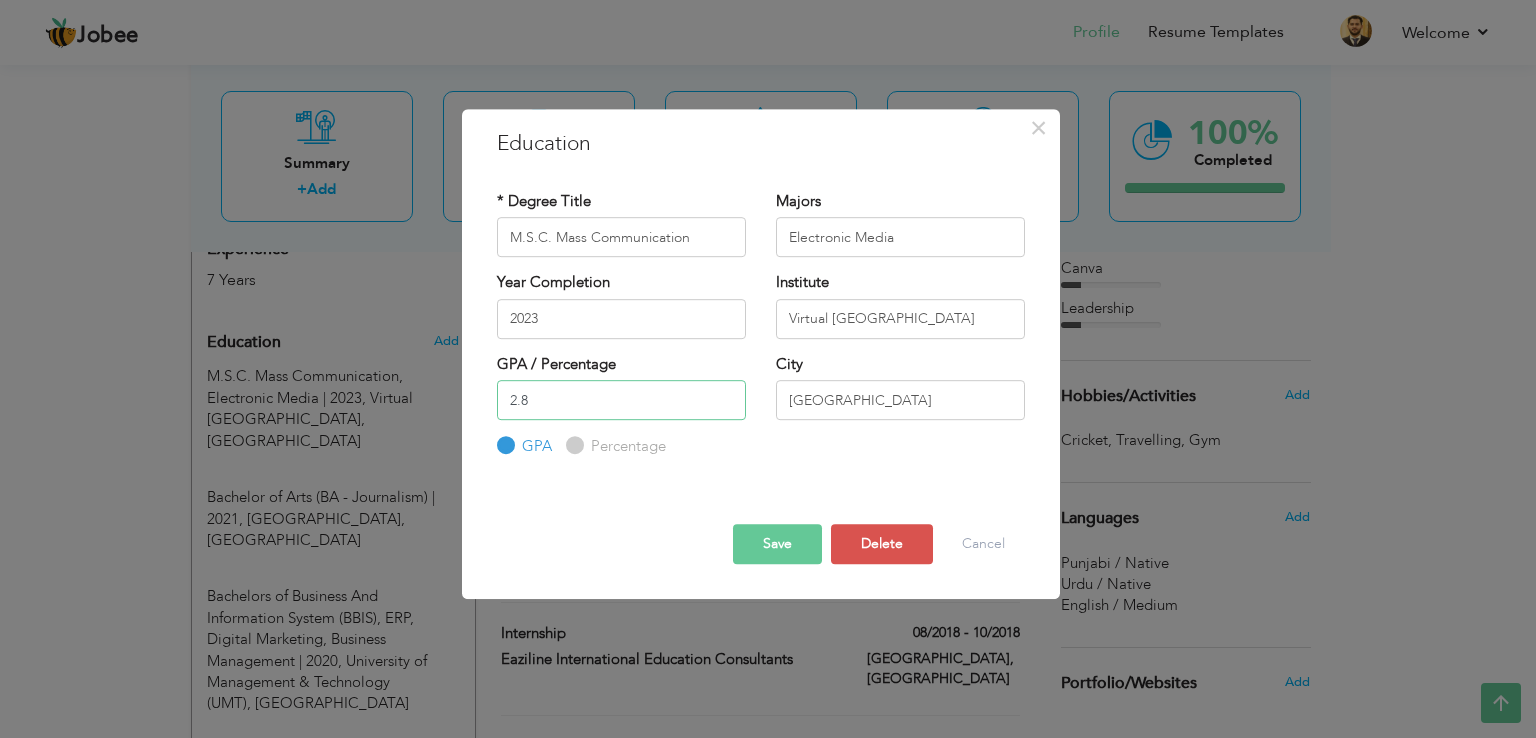 type on "2.8" 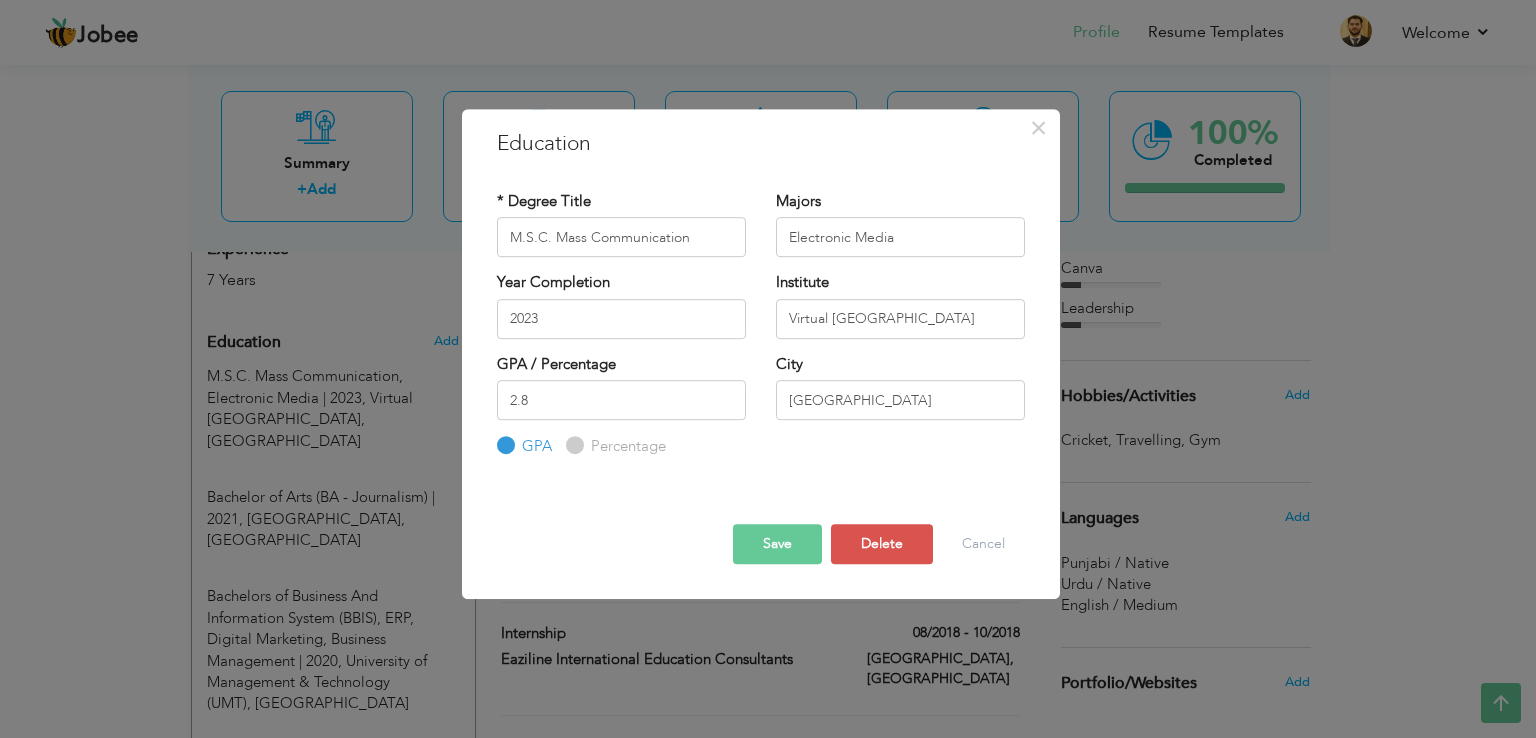 click on "Save" at bounding box center [777, 544] 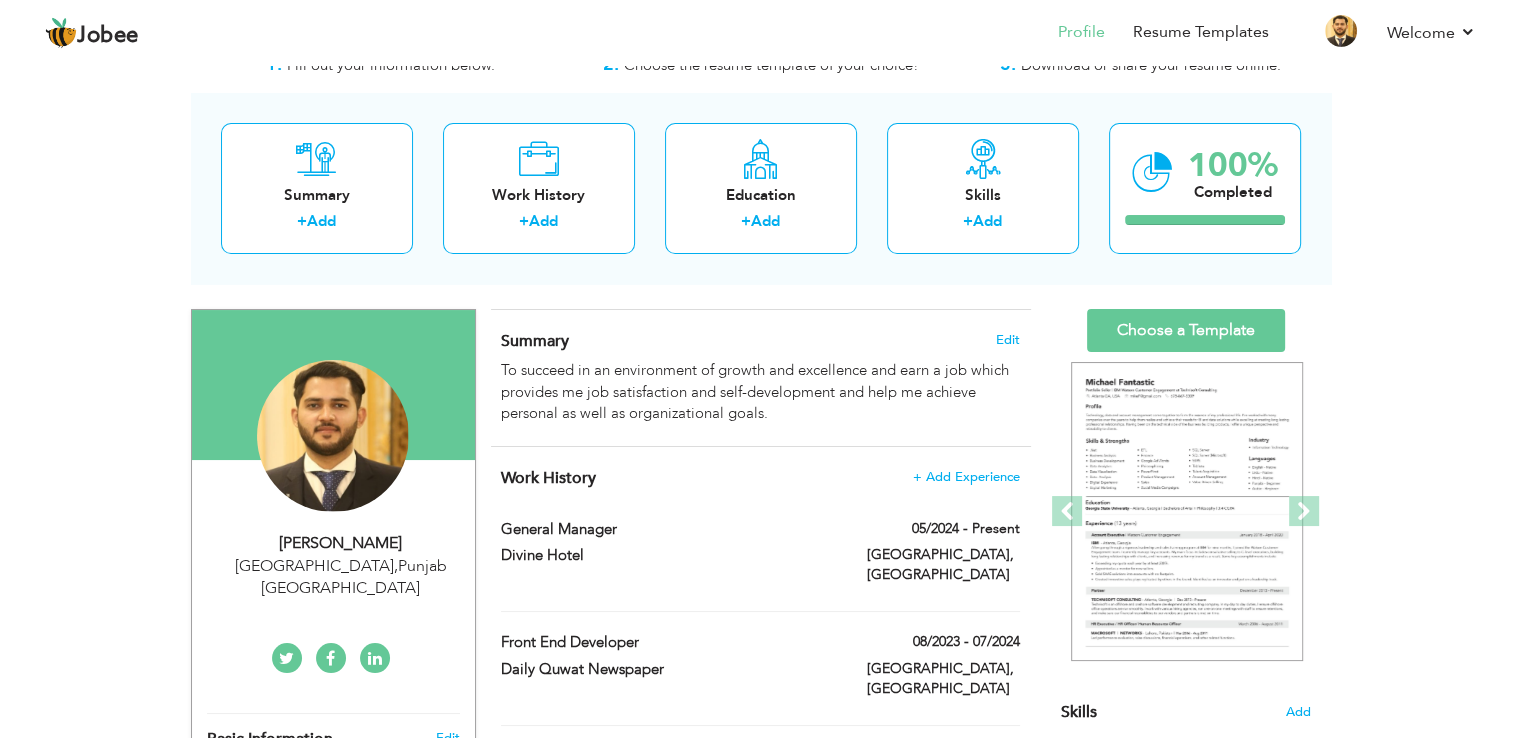 scroll, scrollTop: 63, scrollLeft: 0, axis: vertical 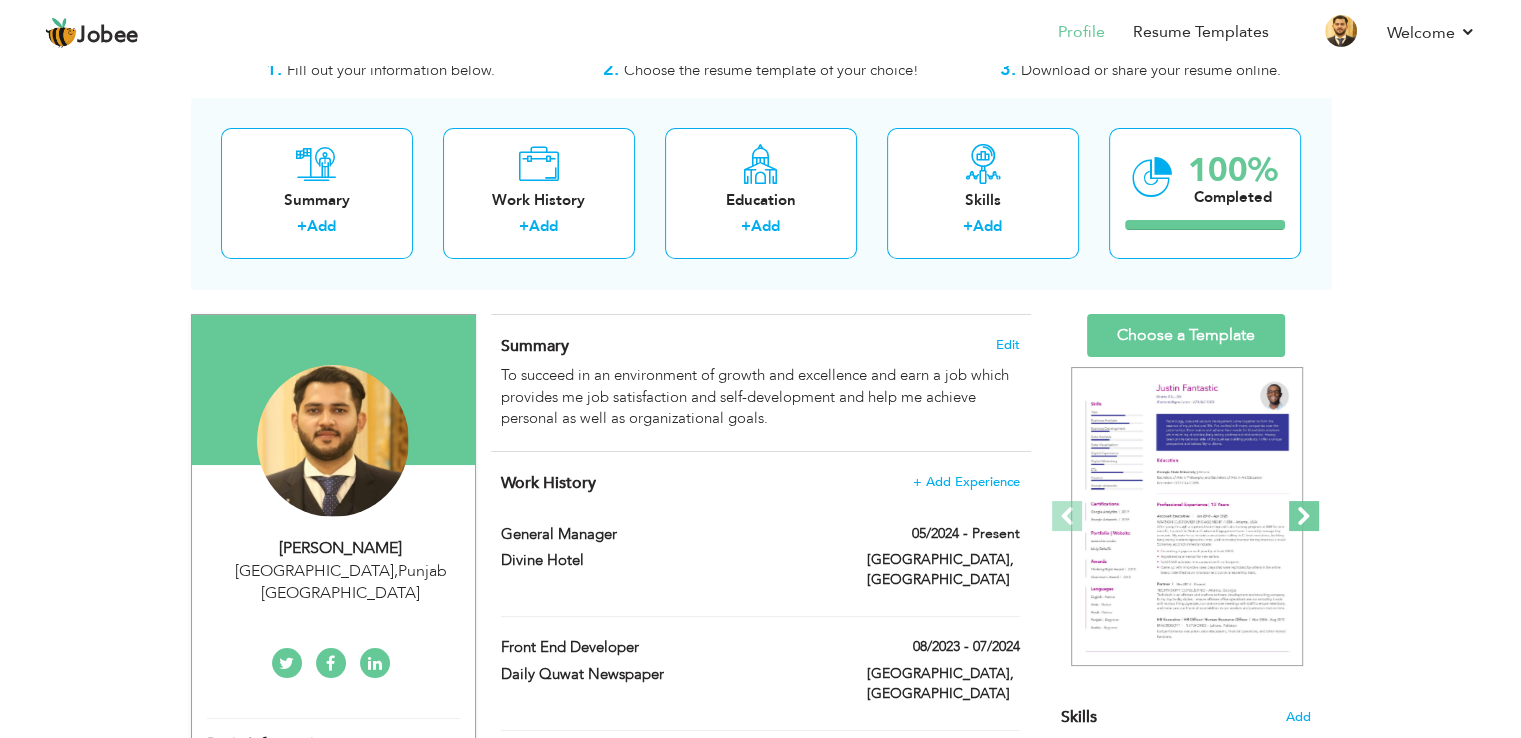 click at bounding box center [1304, 516] 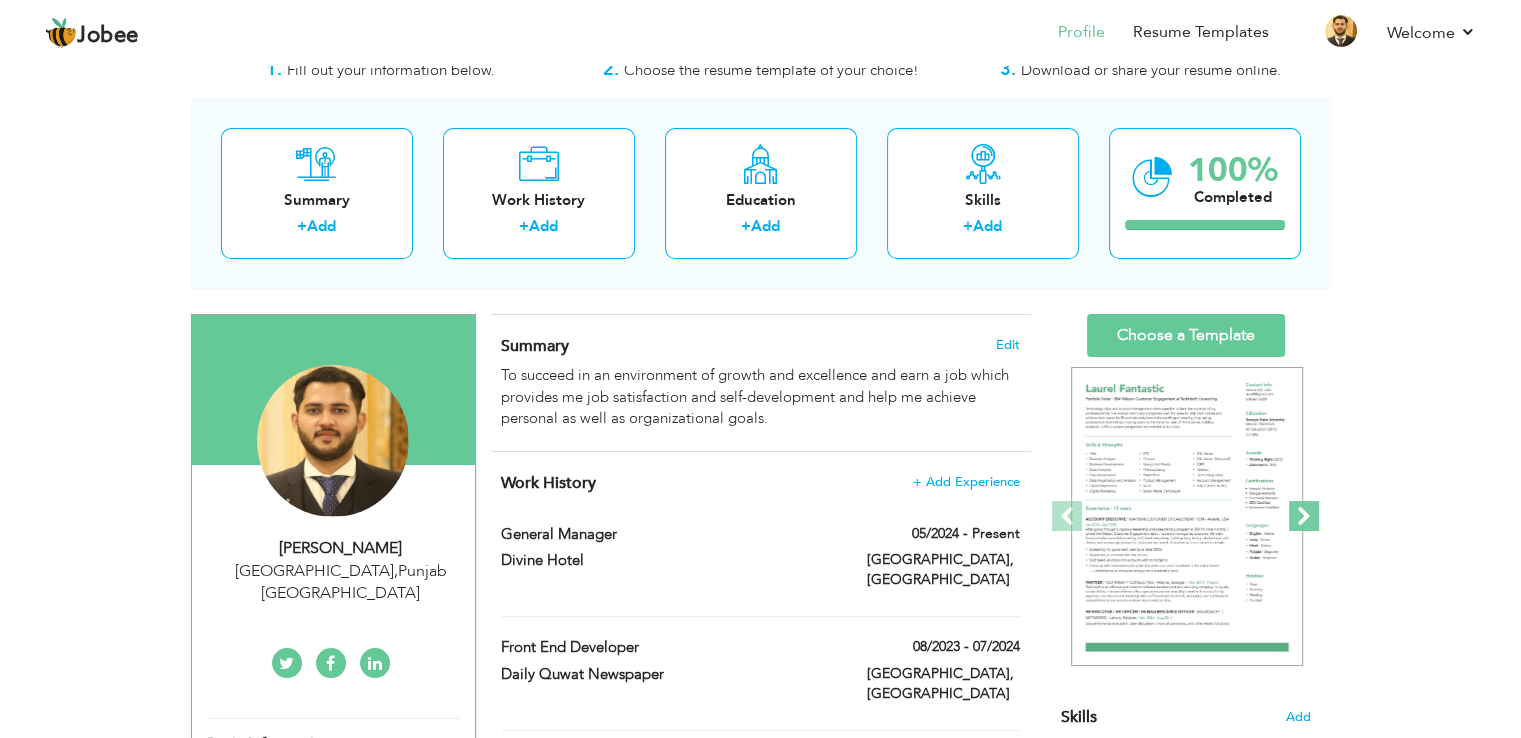 click at bounding box center (1304, 516) 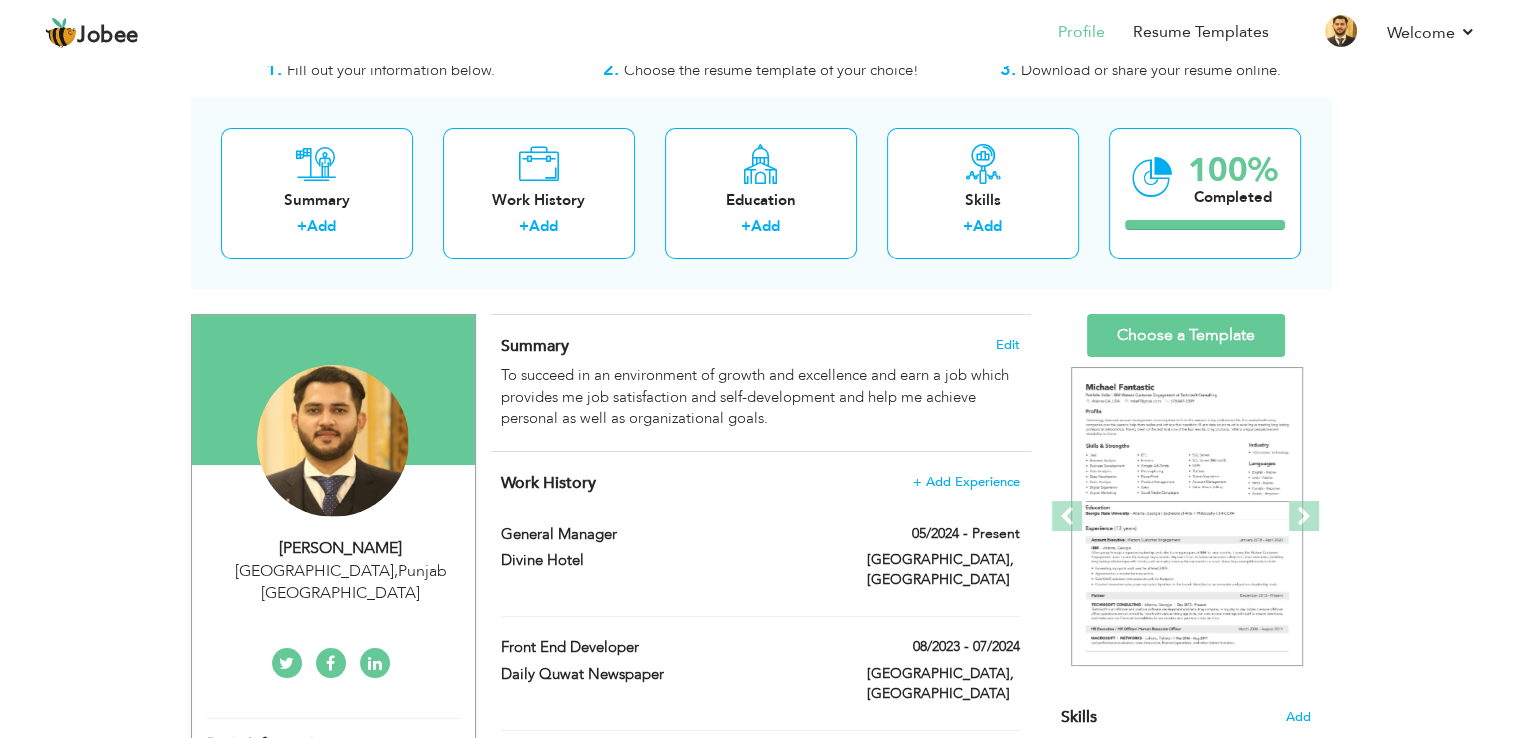 scroll, scrollTop: 0, scrollLeft: 0, axis: both 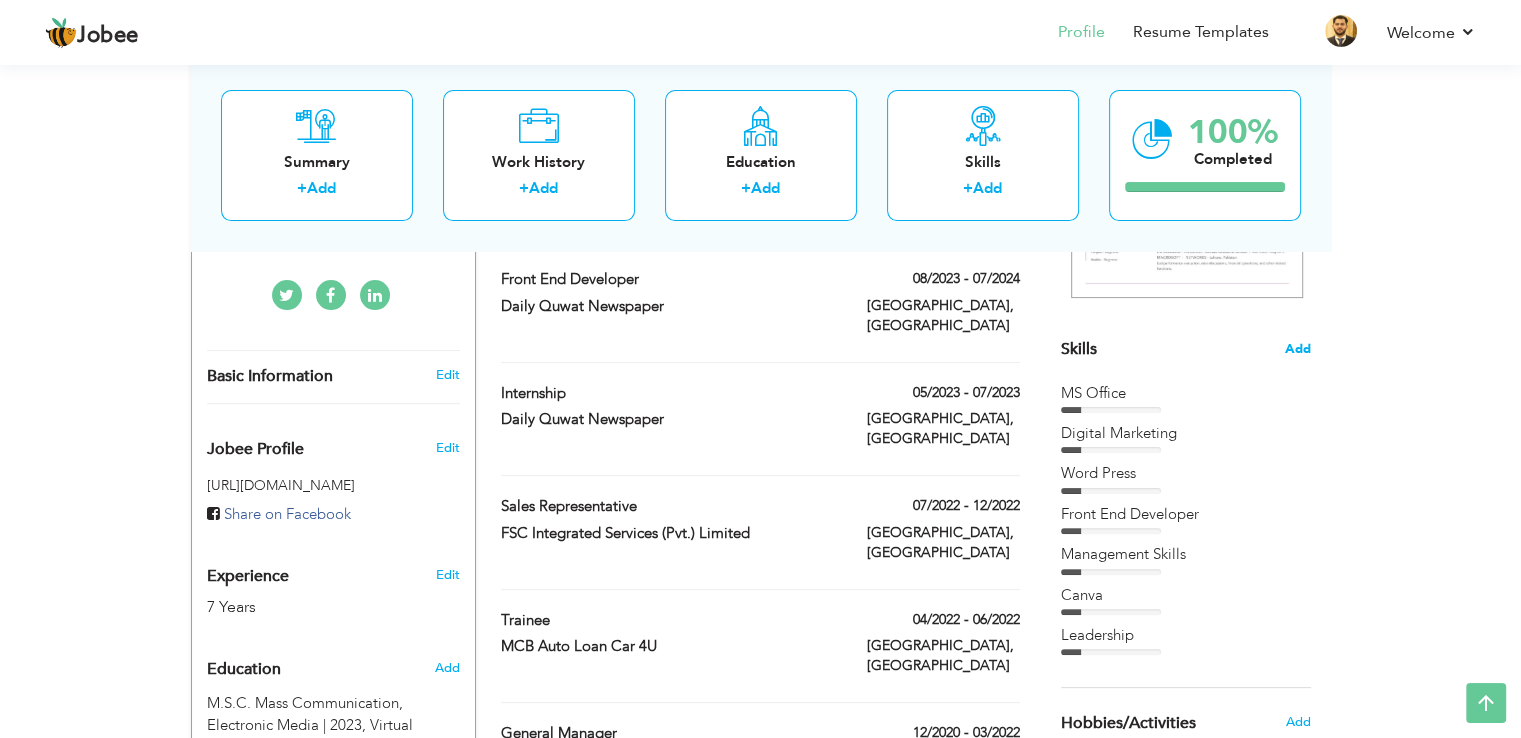 click on "Add" at bounding box center (1298, 349) 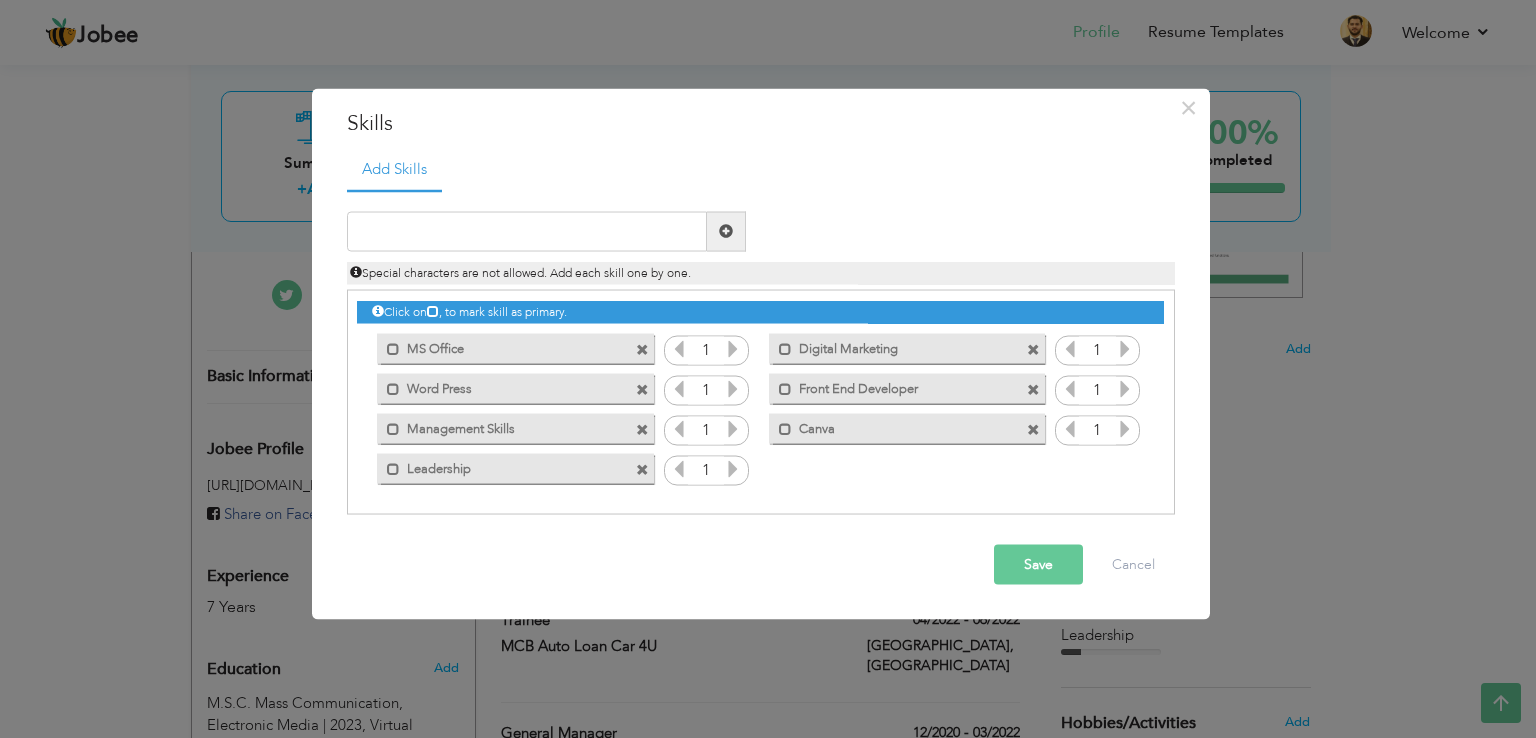 click at bounding box center [733, 348] 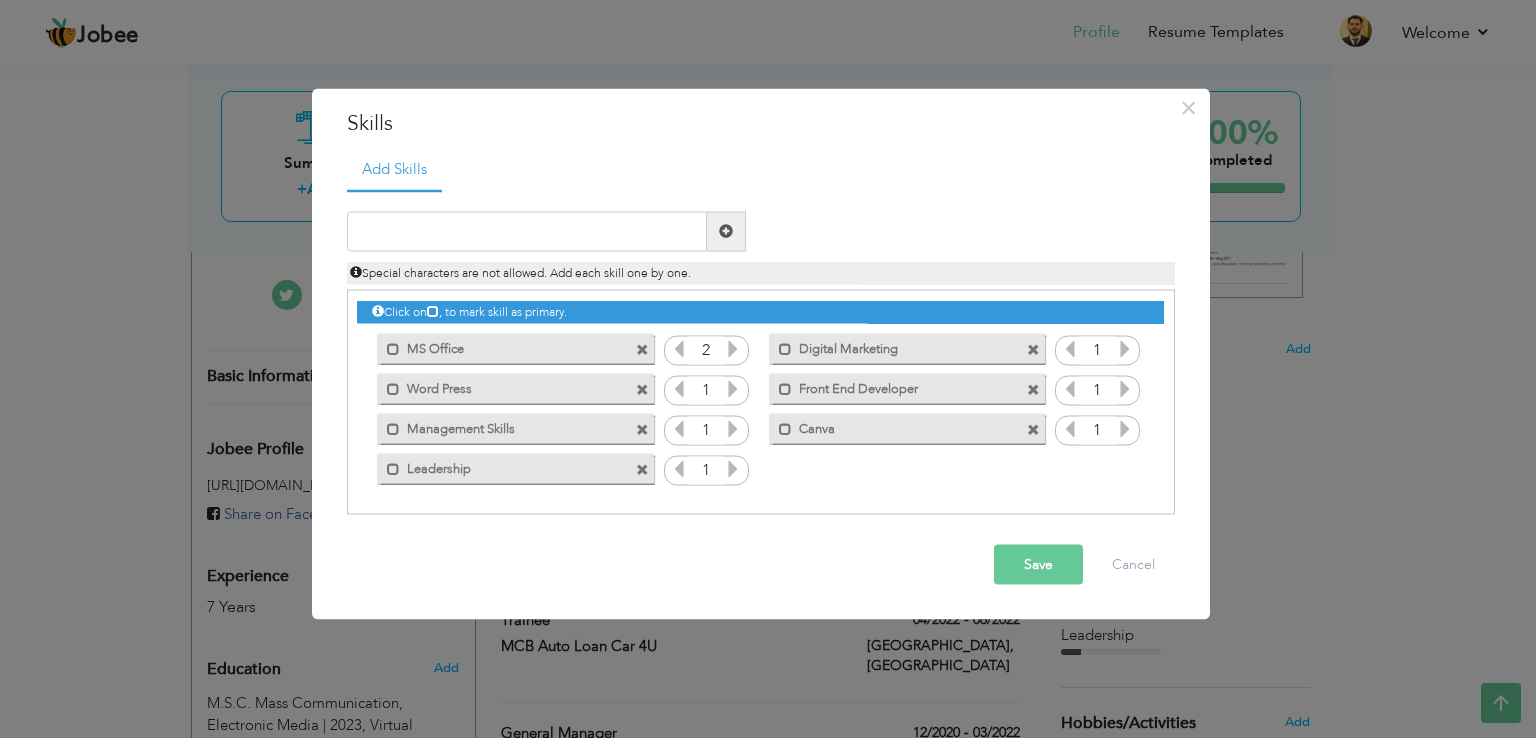 click at bounding box center [733, 348] 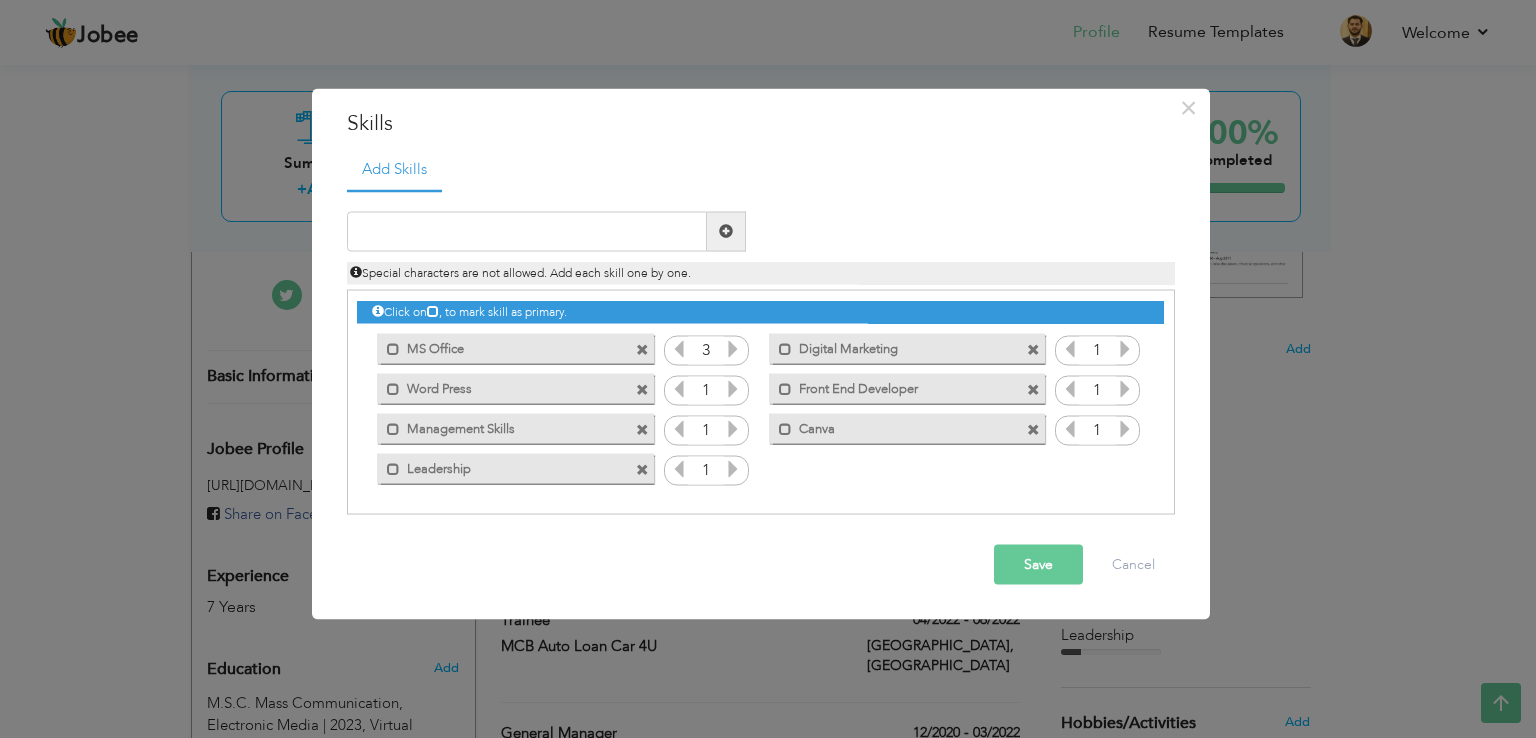 click at bounding box center [733, 348] 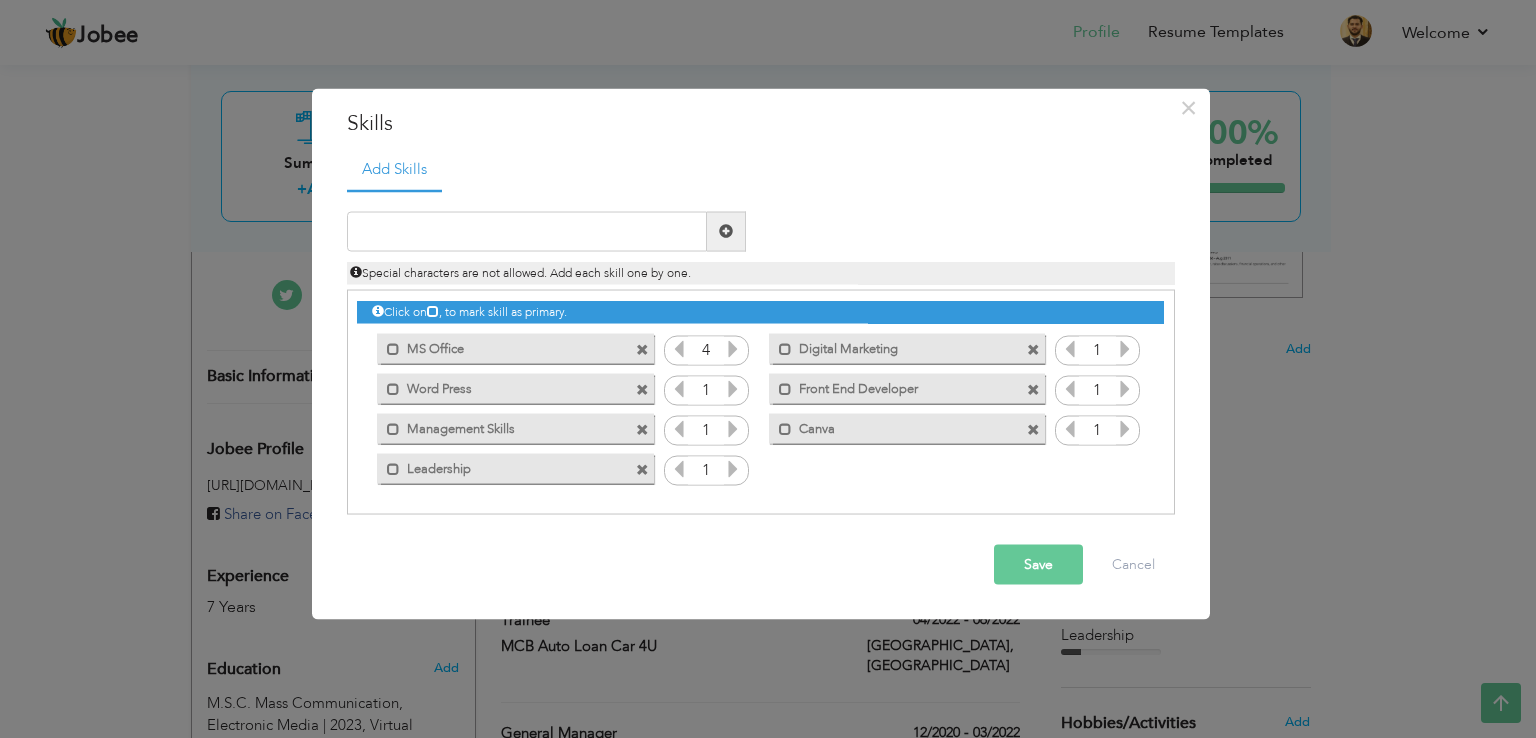 click at bounding box center [733, 348] 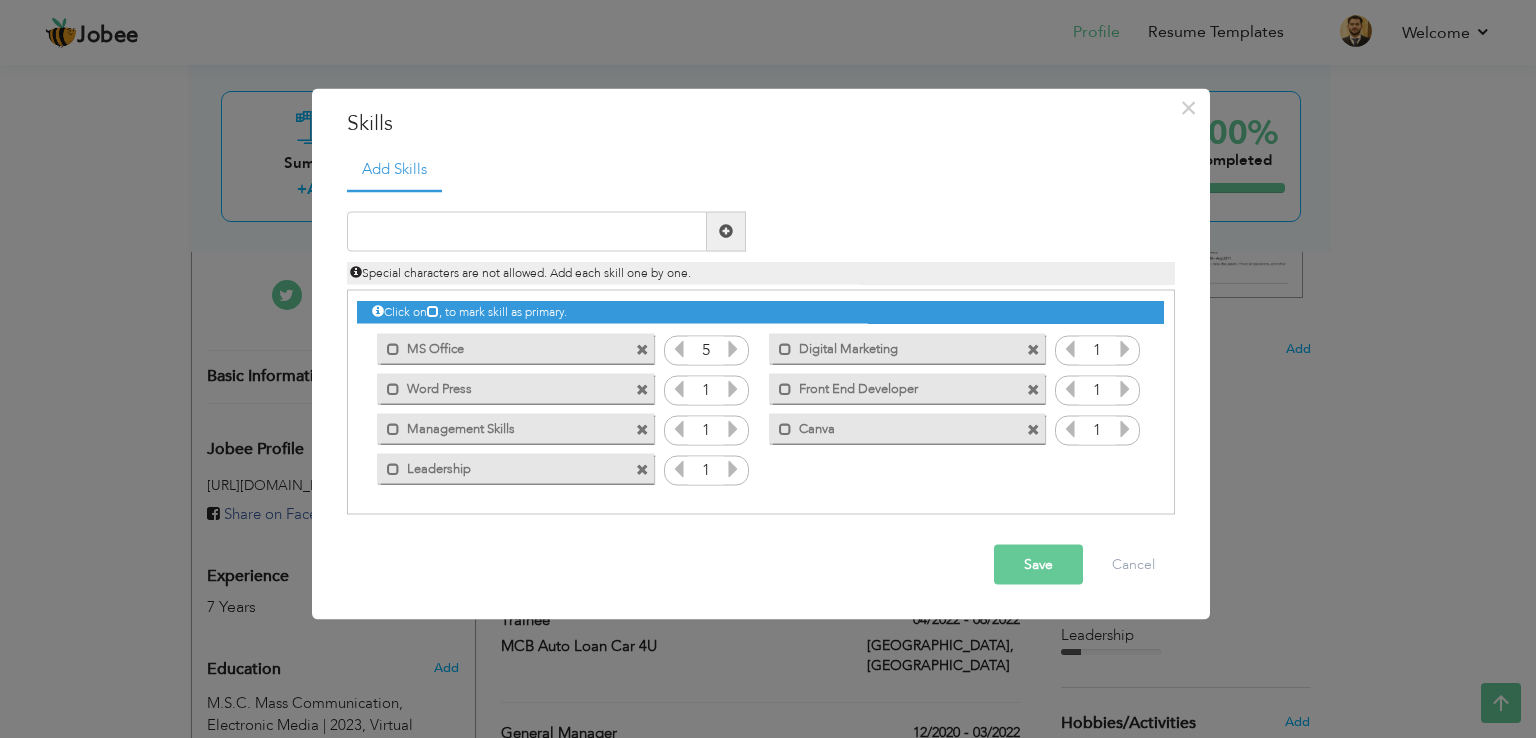 click at bounding box center (733, 348) 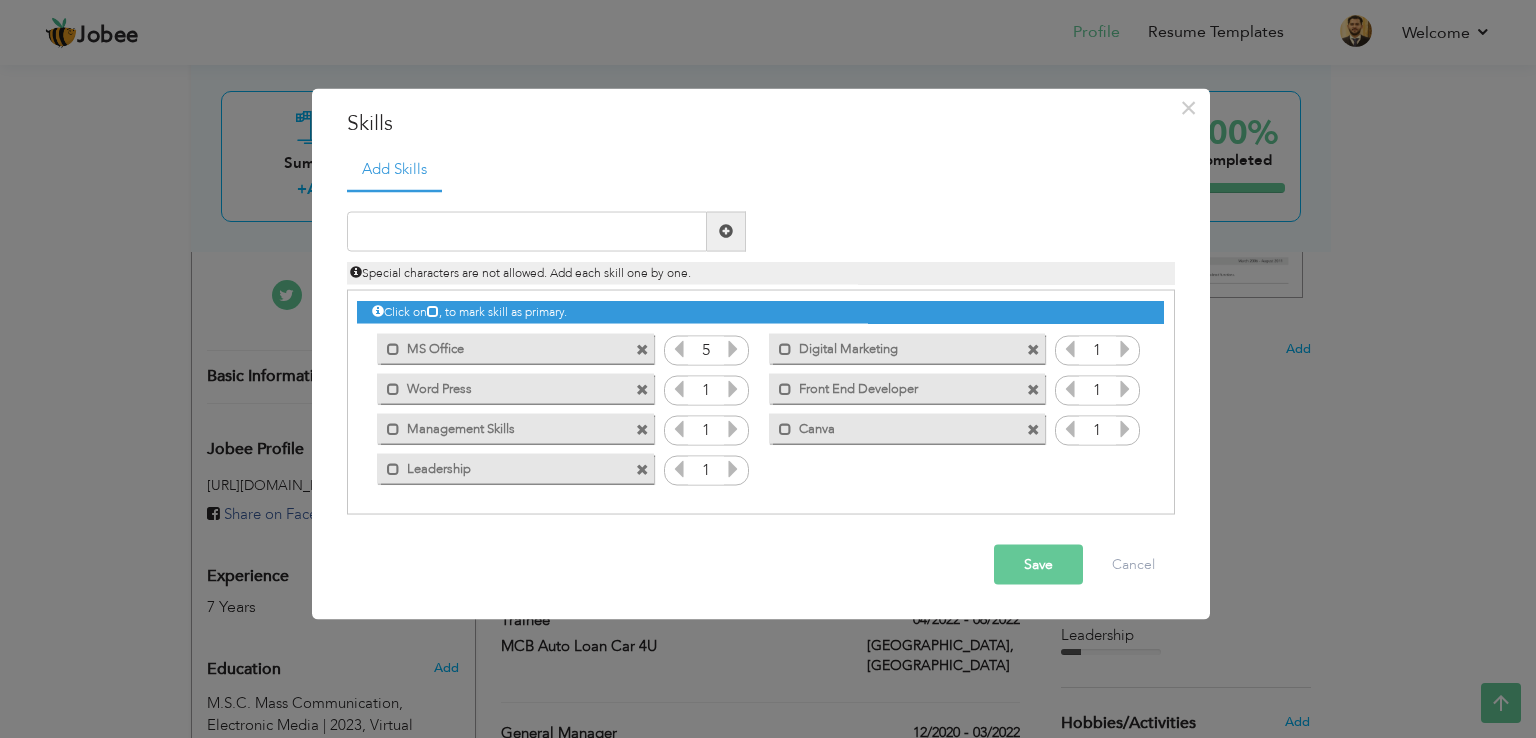 click at bounding box center (1125, 348) 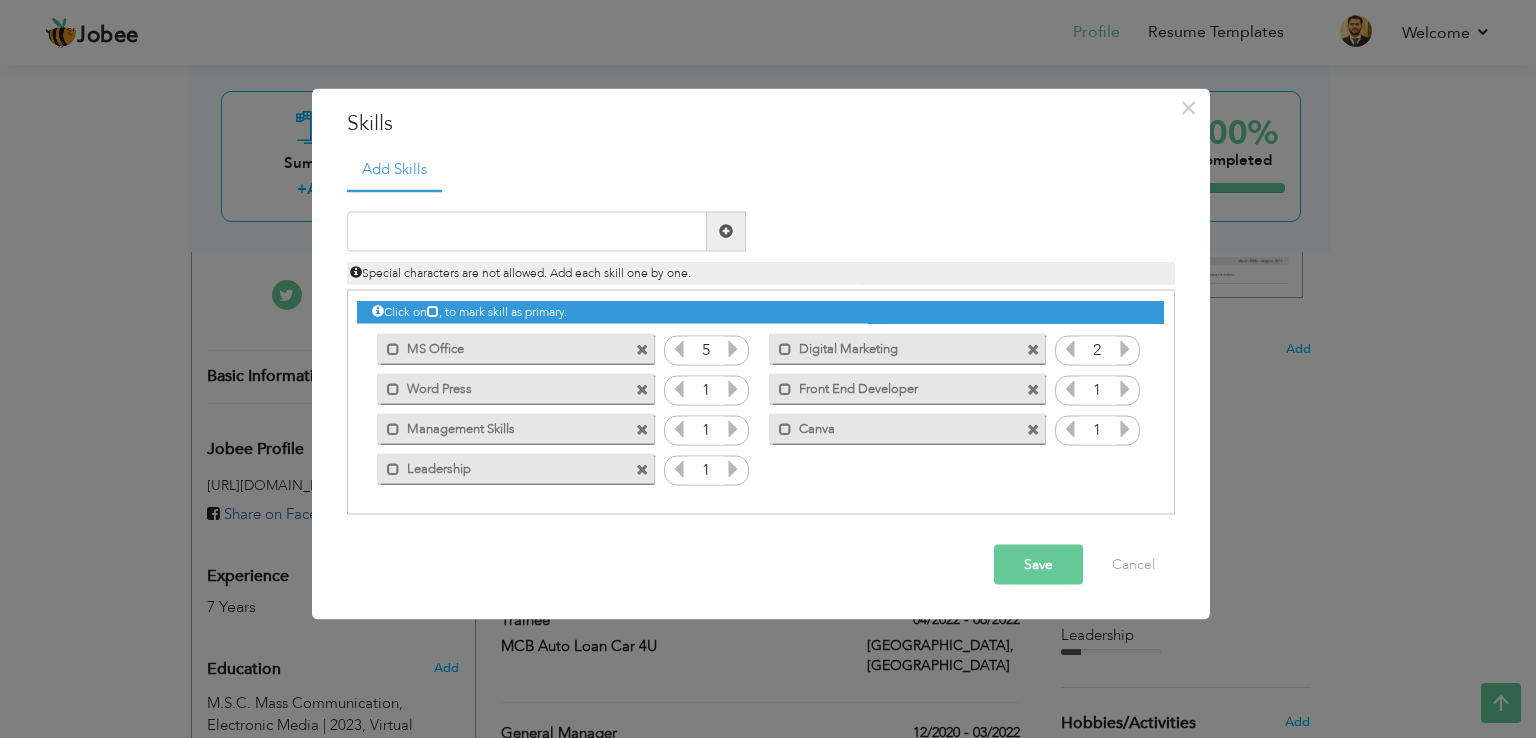 click at bounding box center [1125, 348] 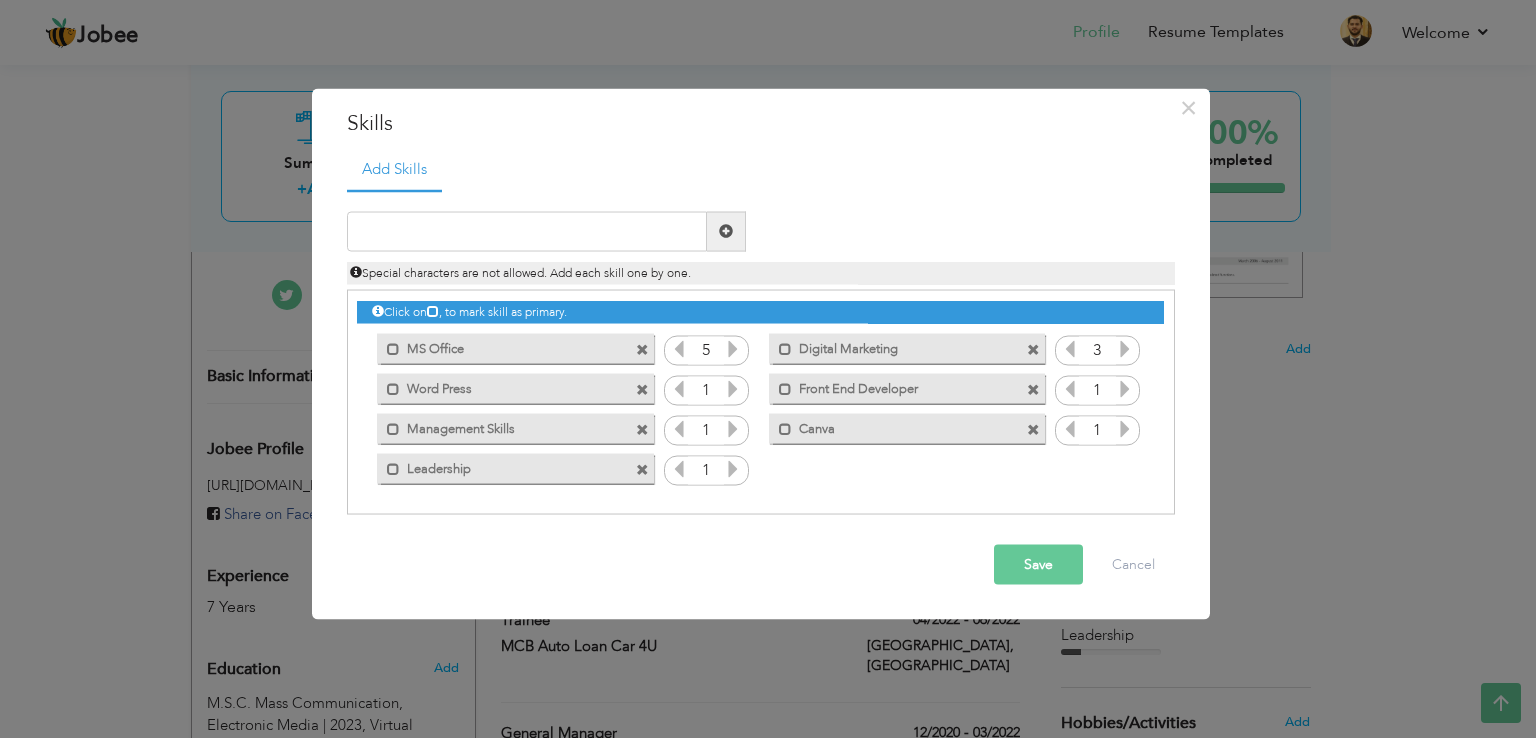 click at bounding box center [1125, 348] 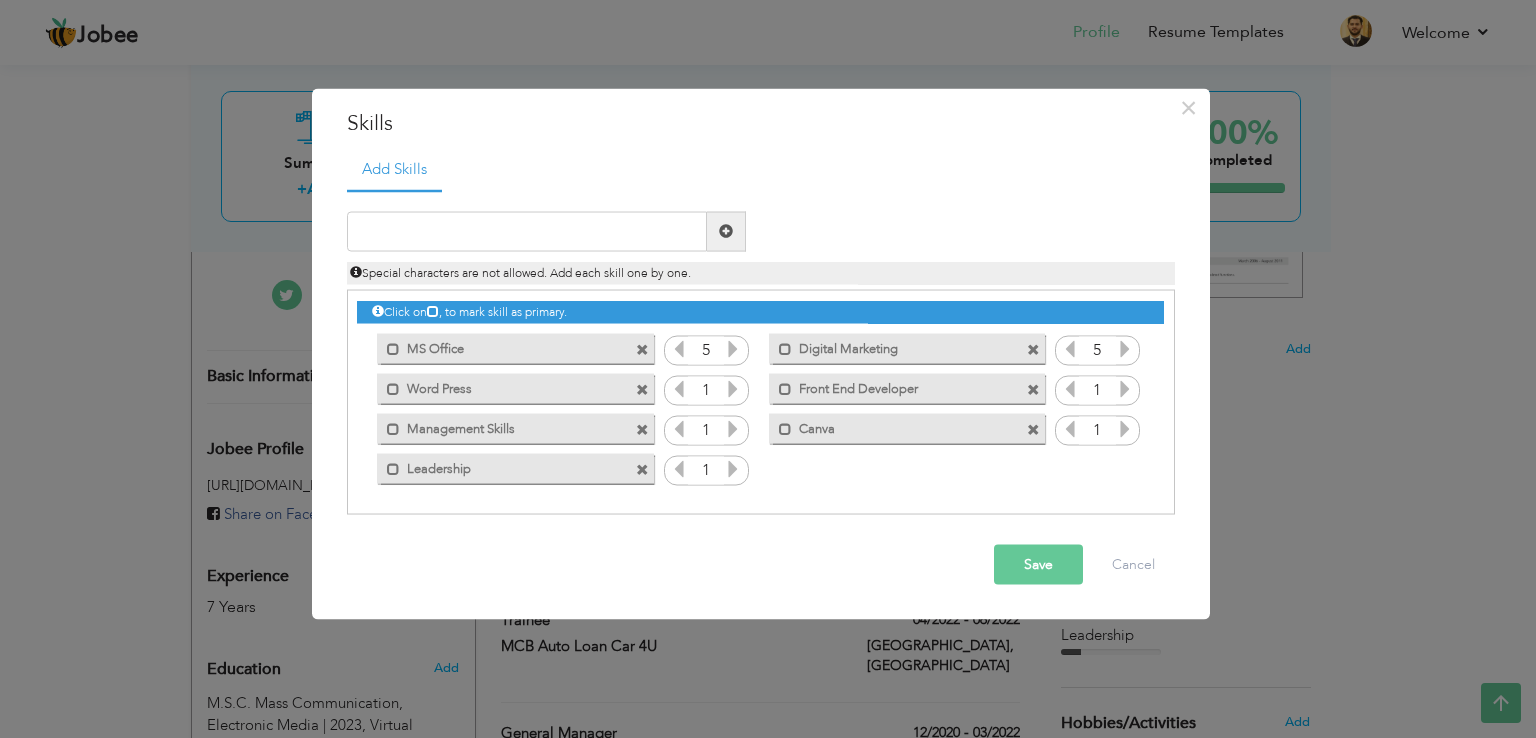 click at bounding box center [1125, 348] 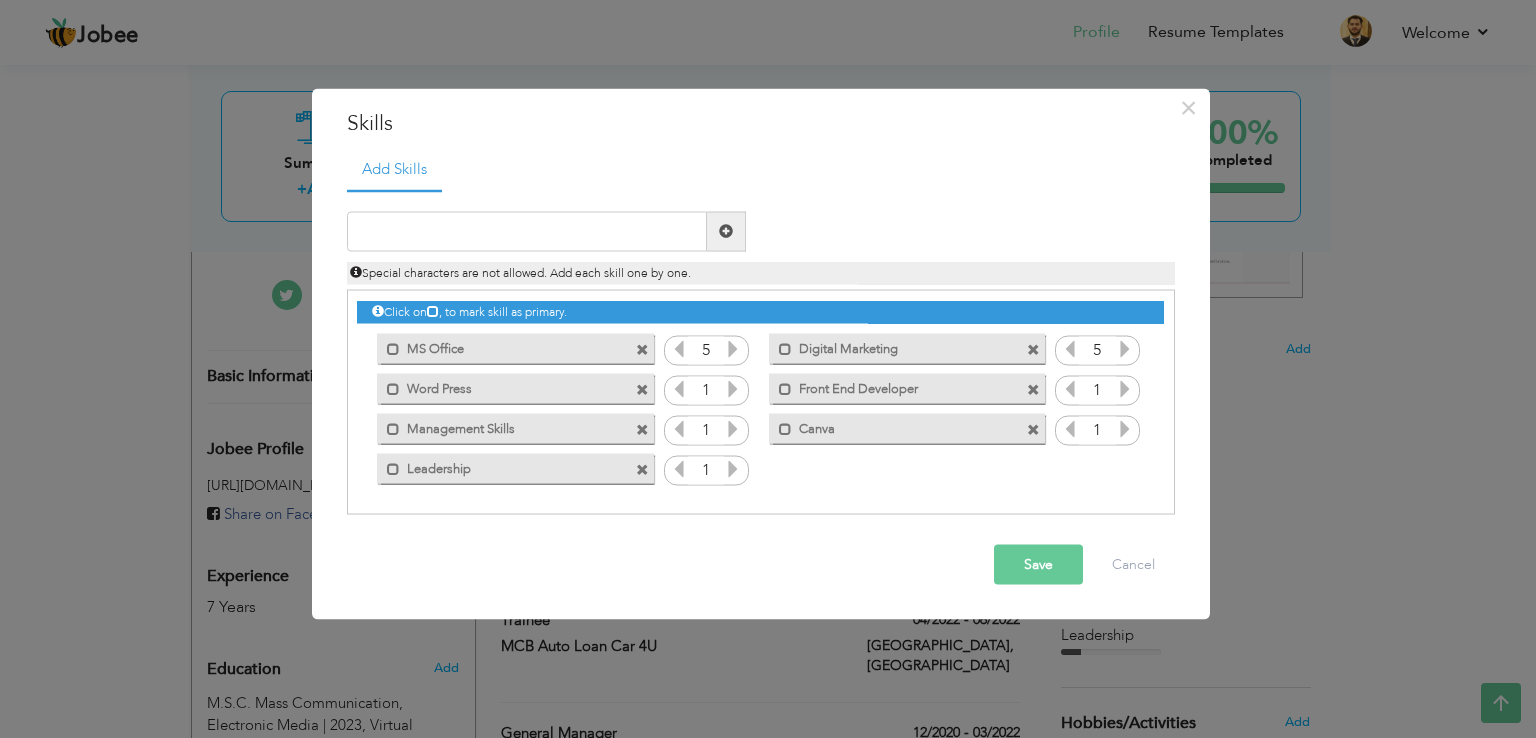 click at bounding box center (1125, 388) 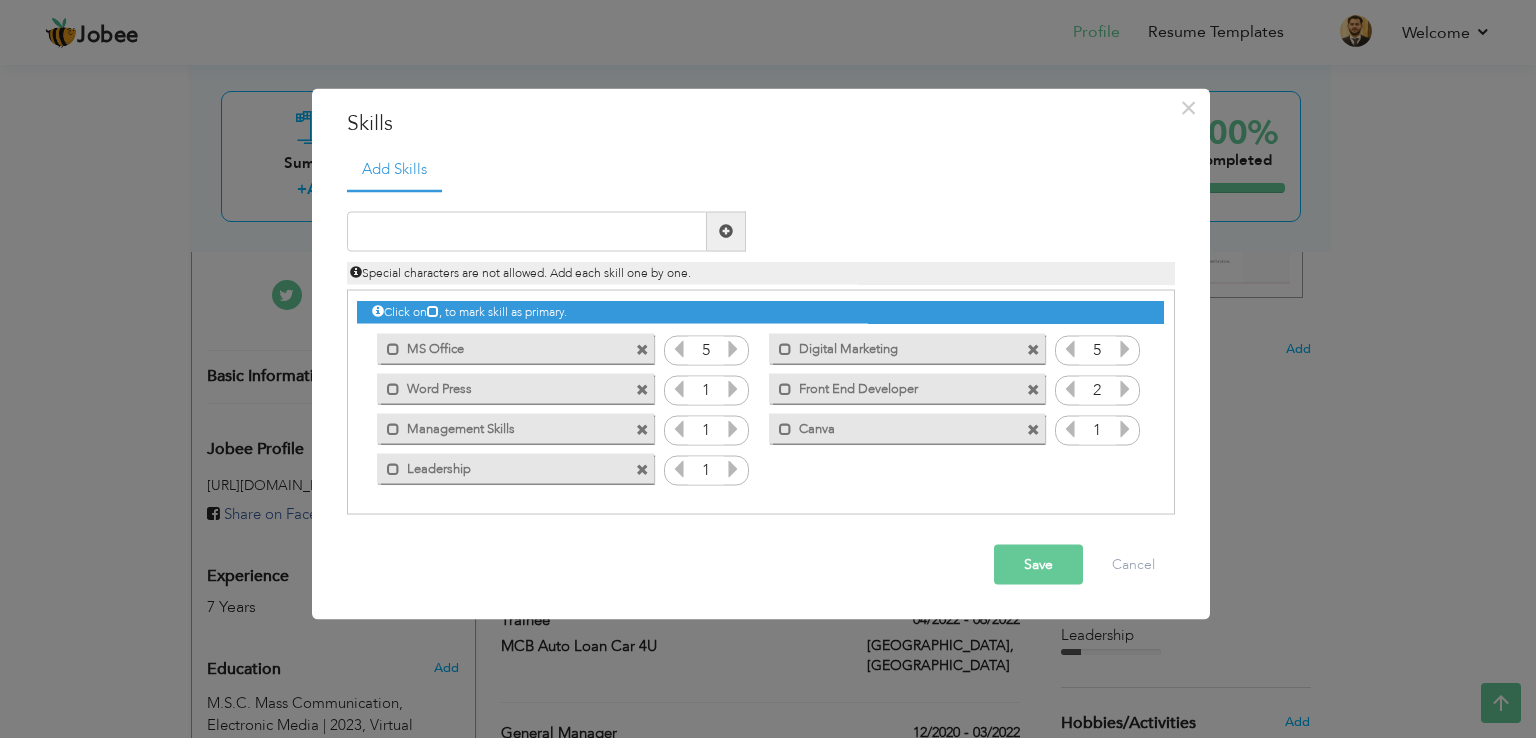 click at bounding box center [1125, 388] 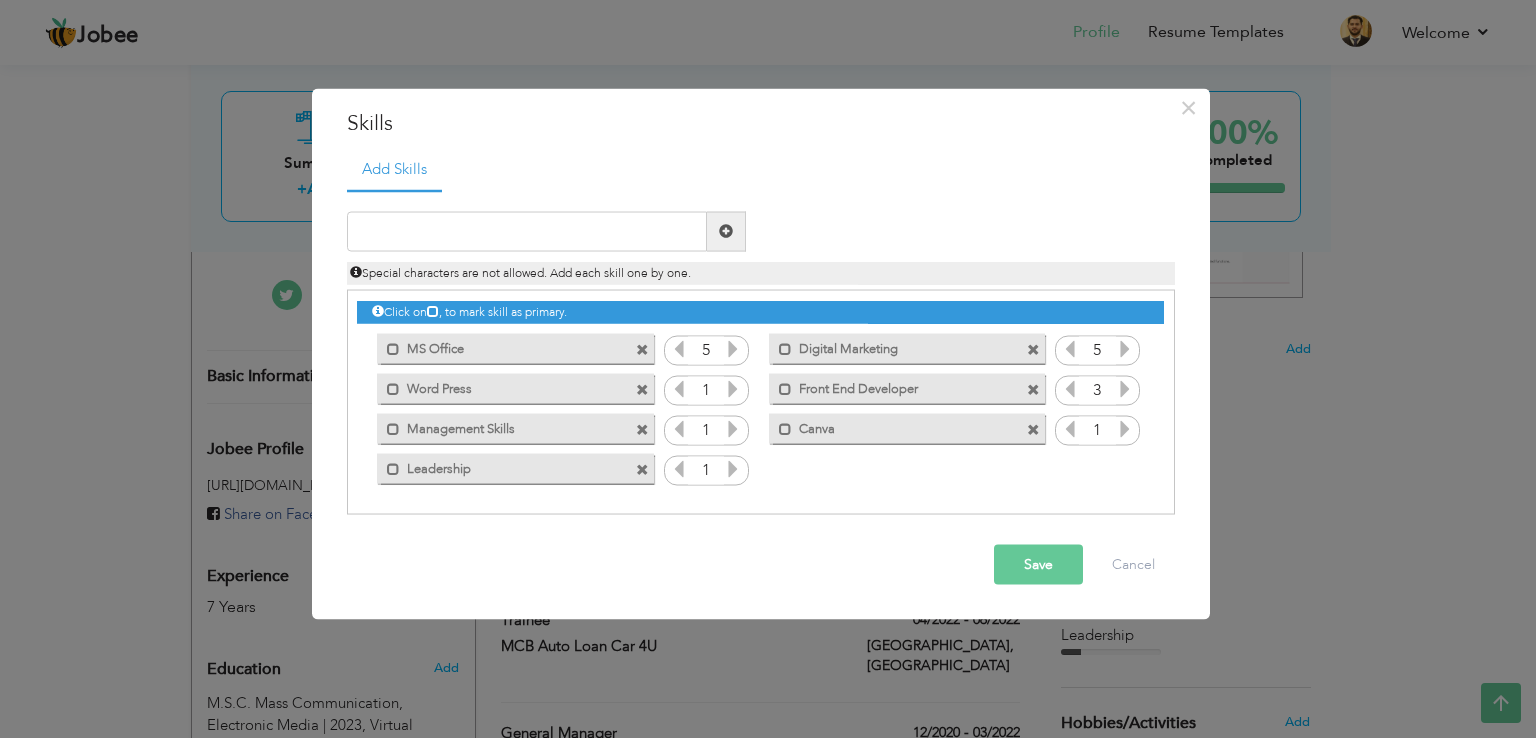 click at bounding box center (1125, 428) 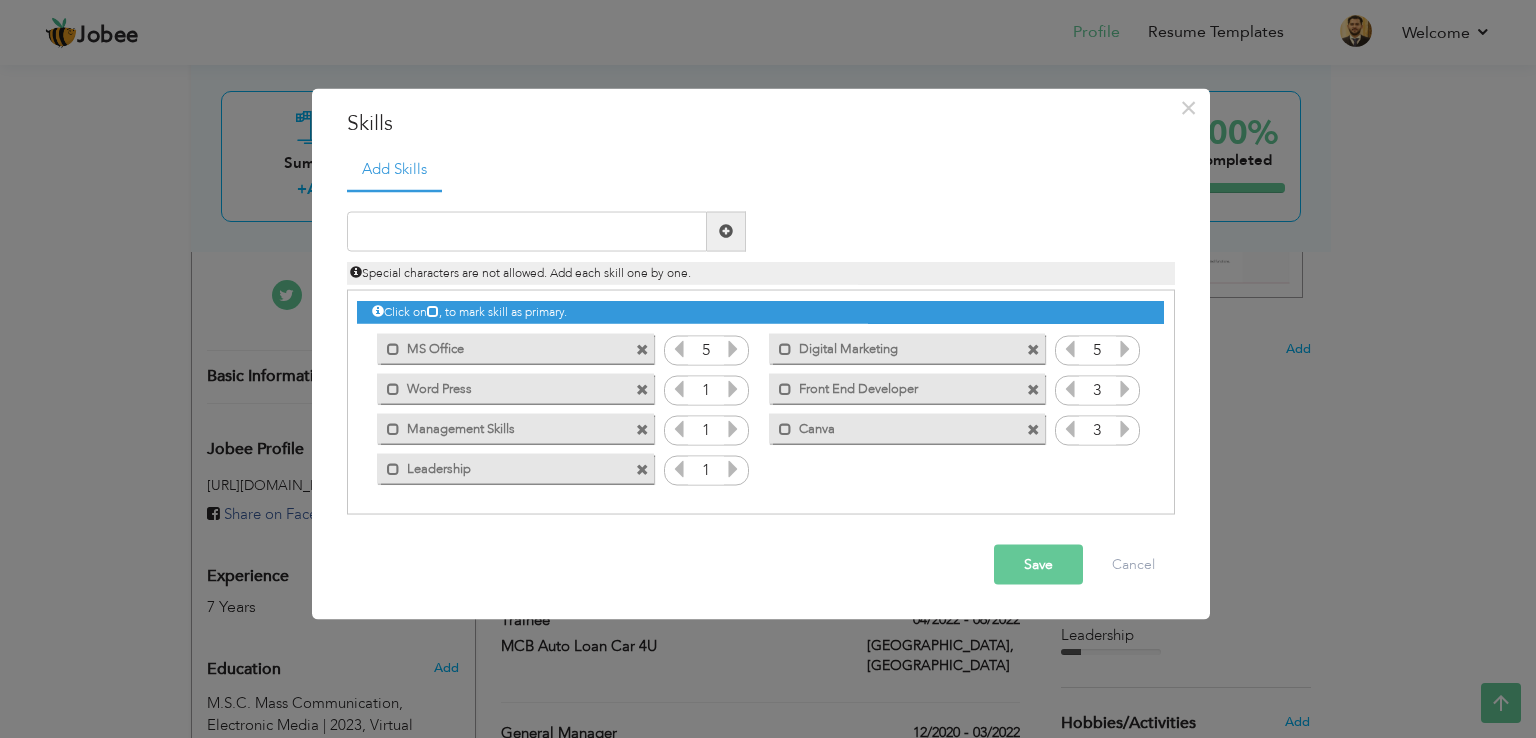 click at bounding box center (1125, 428) 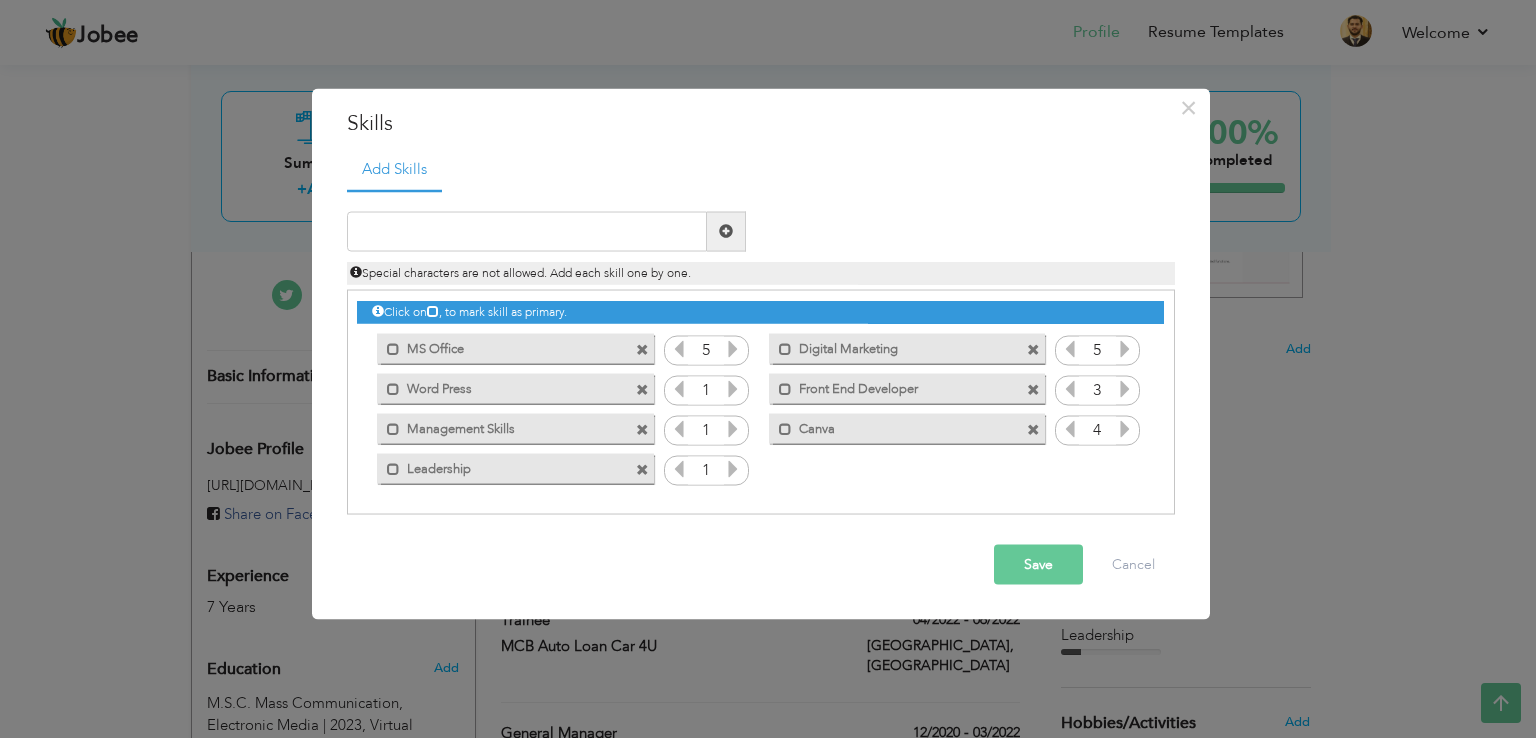 click at bounding box center (1125, 428) 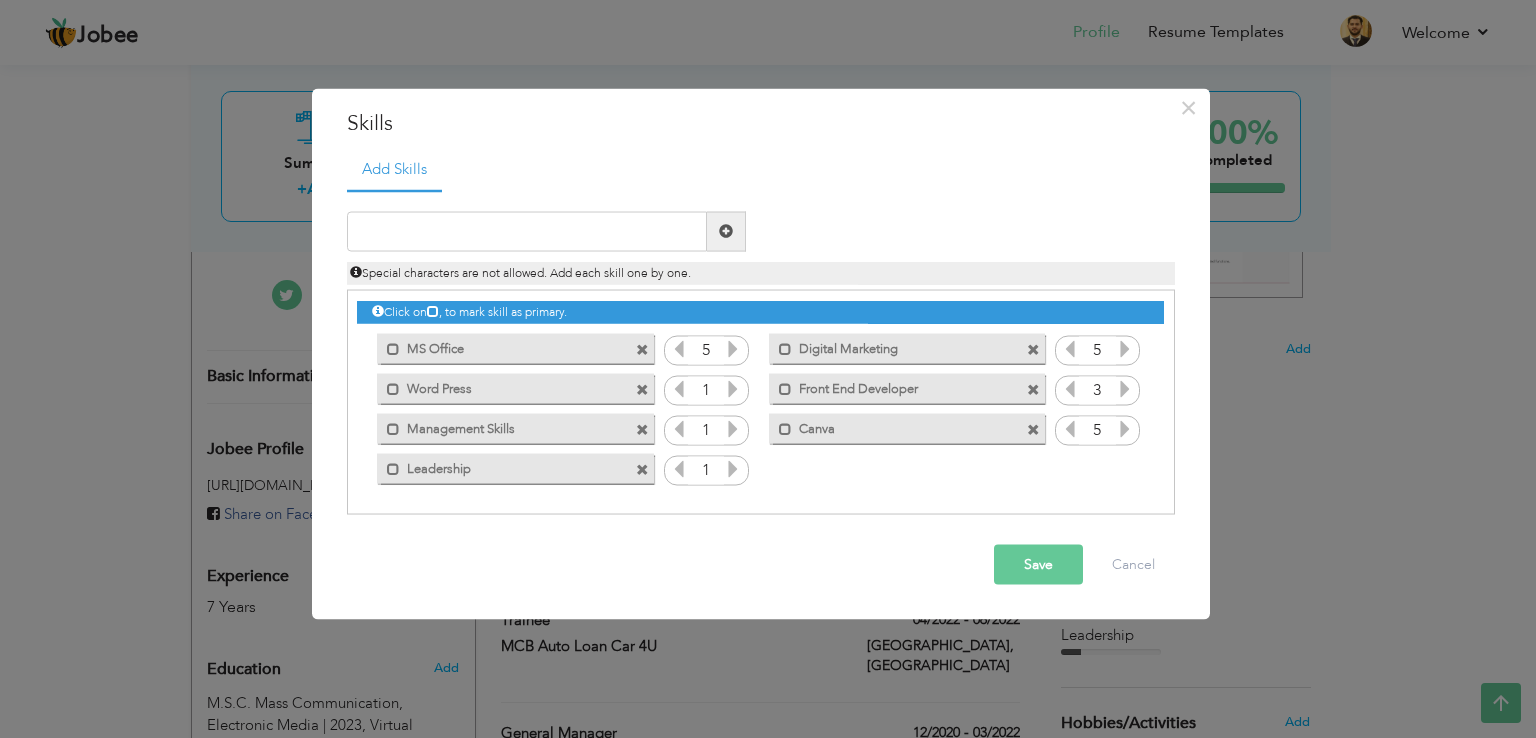 click at bounding box center [1125, 428] 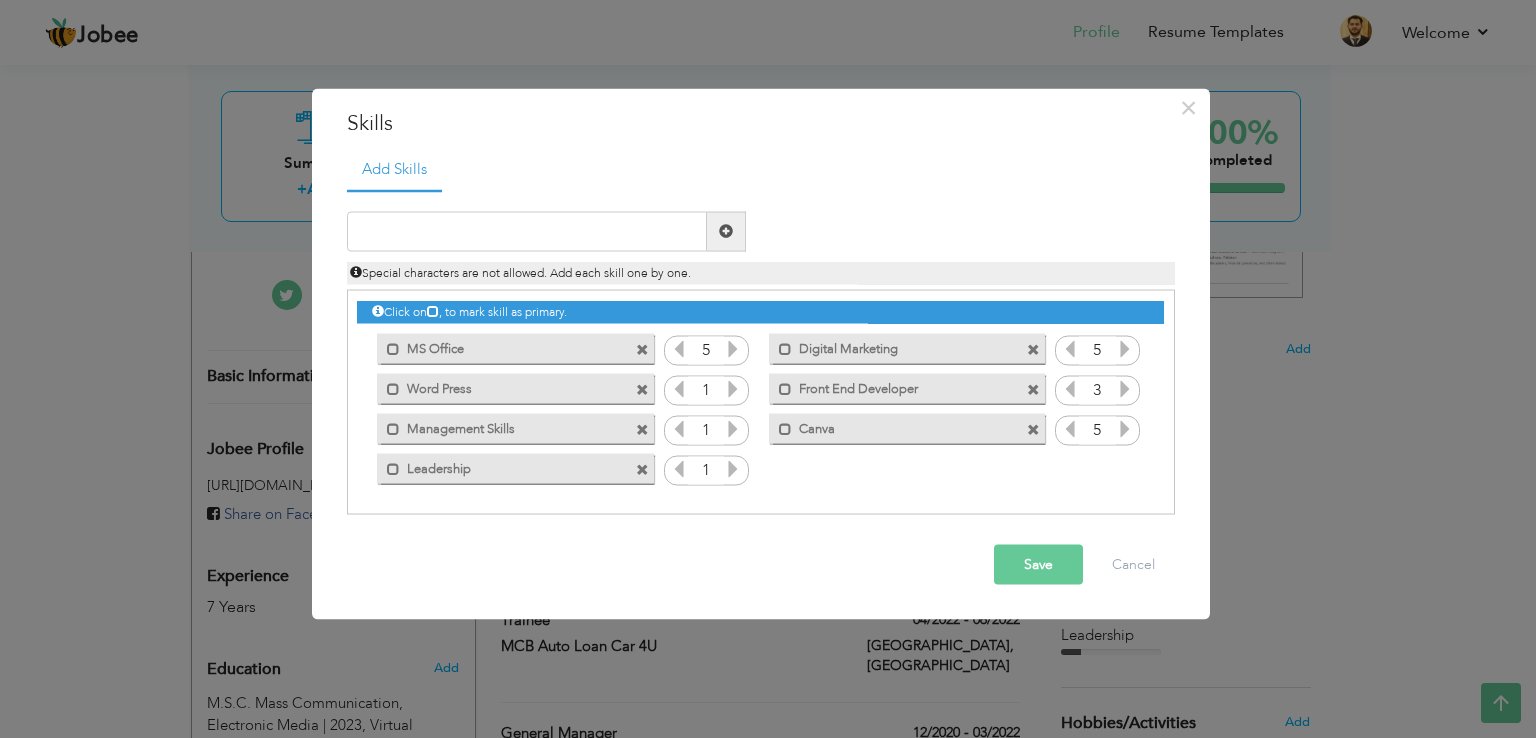click at bounding box center [733, 388] 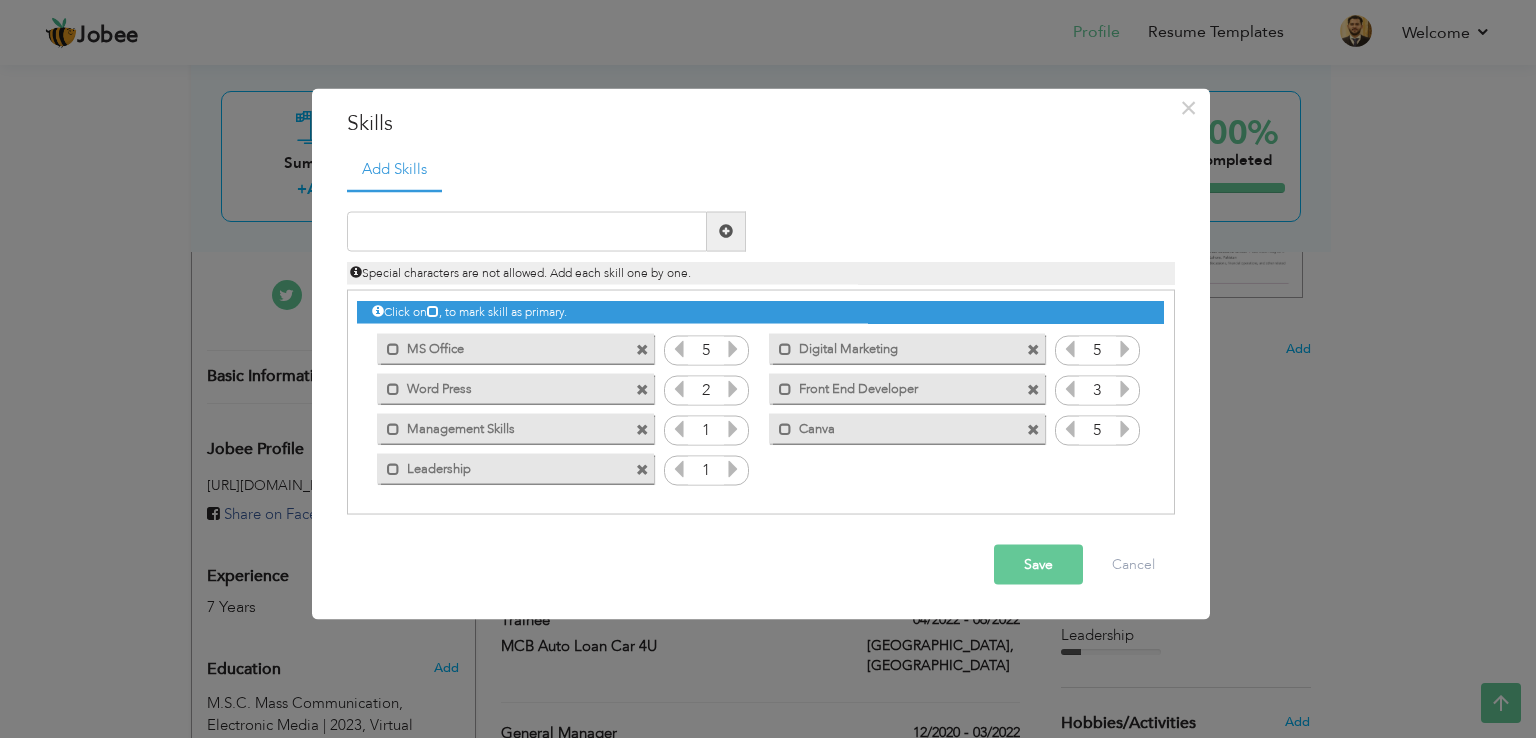 click at bounding box center (733, 388) 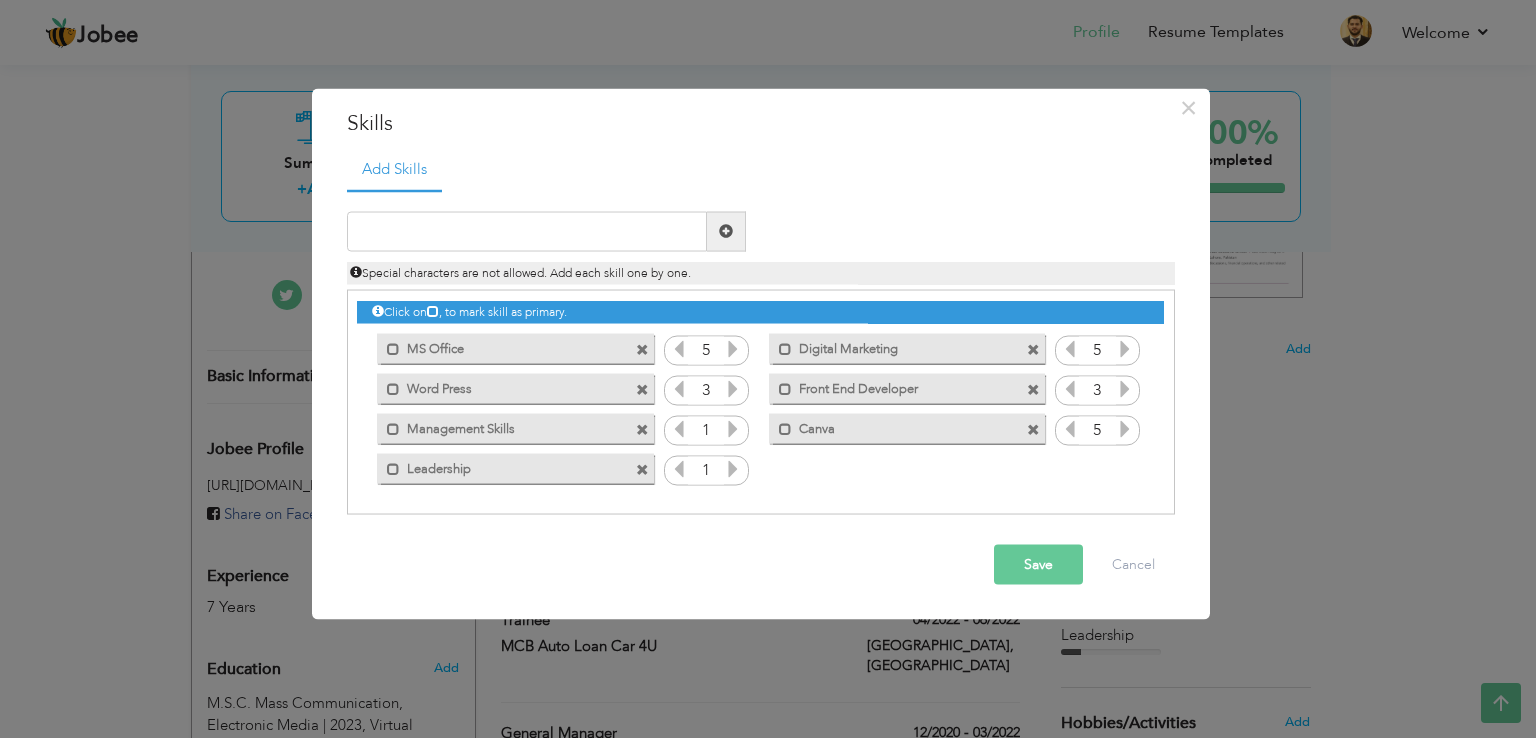 click at bounding box center (733, 428) 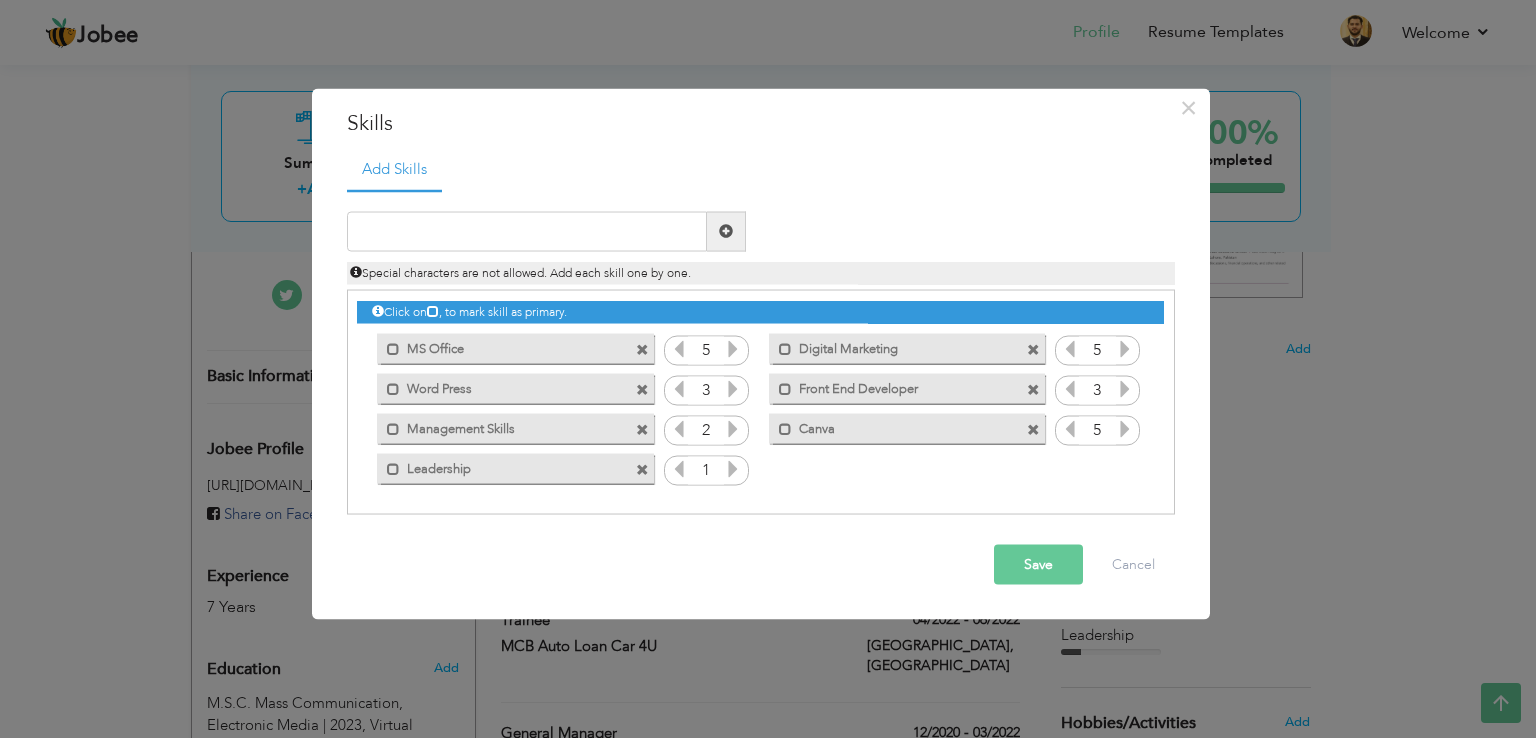 click at bounding box center (733, 428) 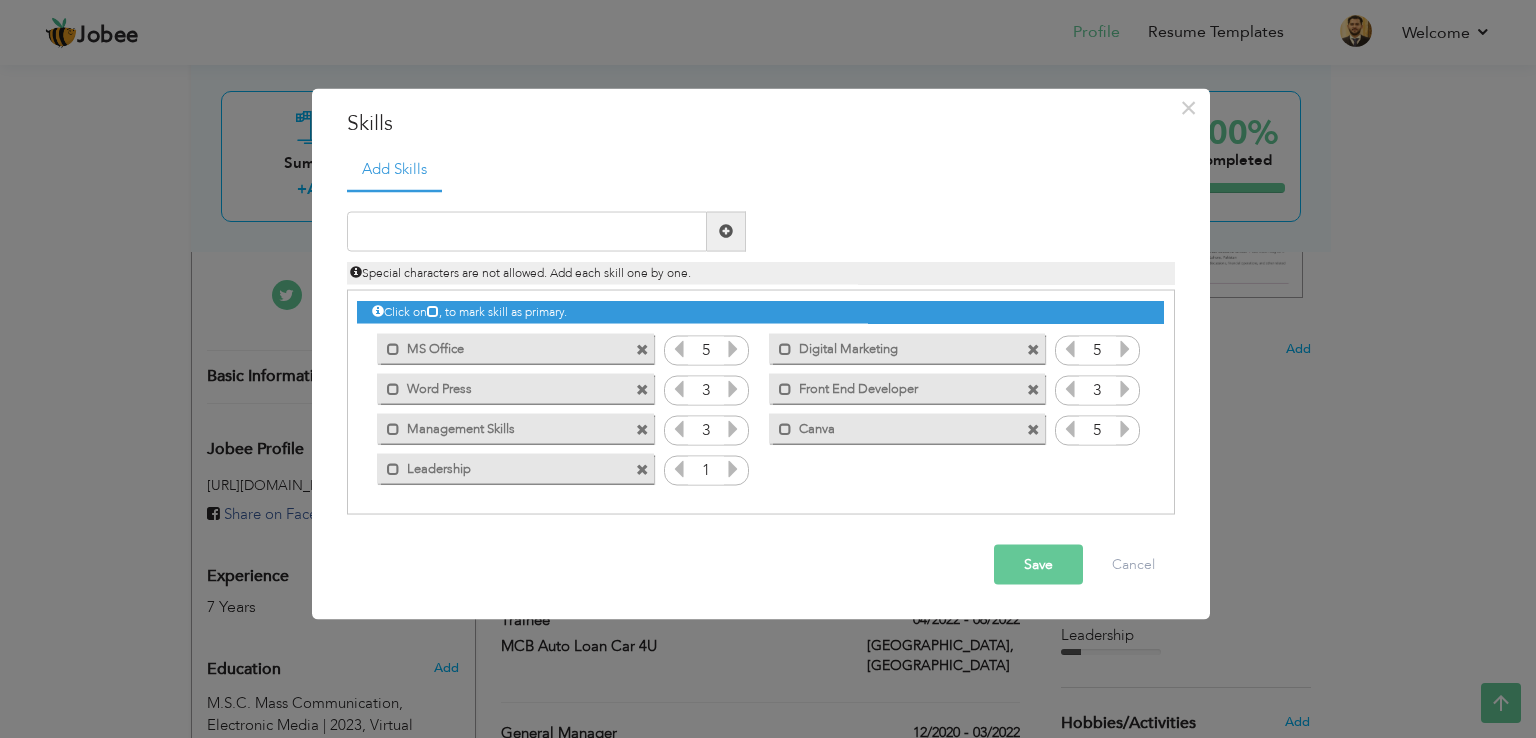 click at bounding box center [733, 428] 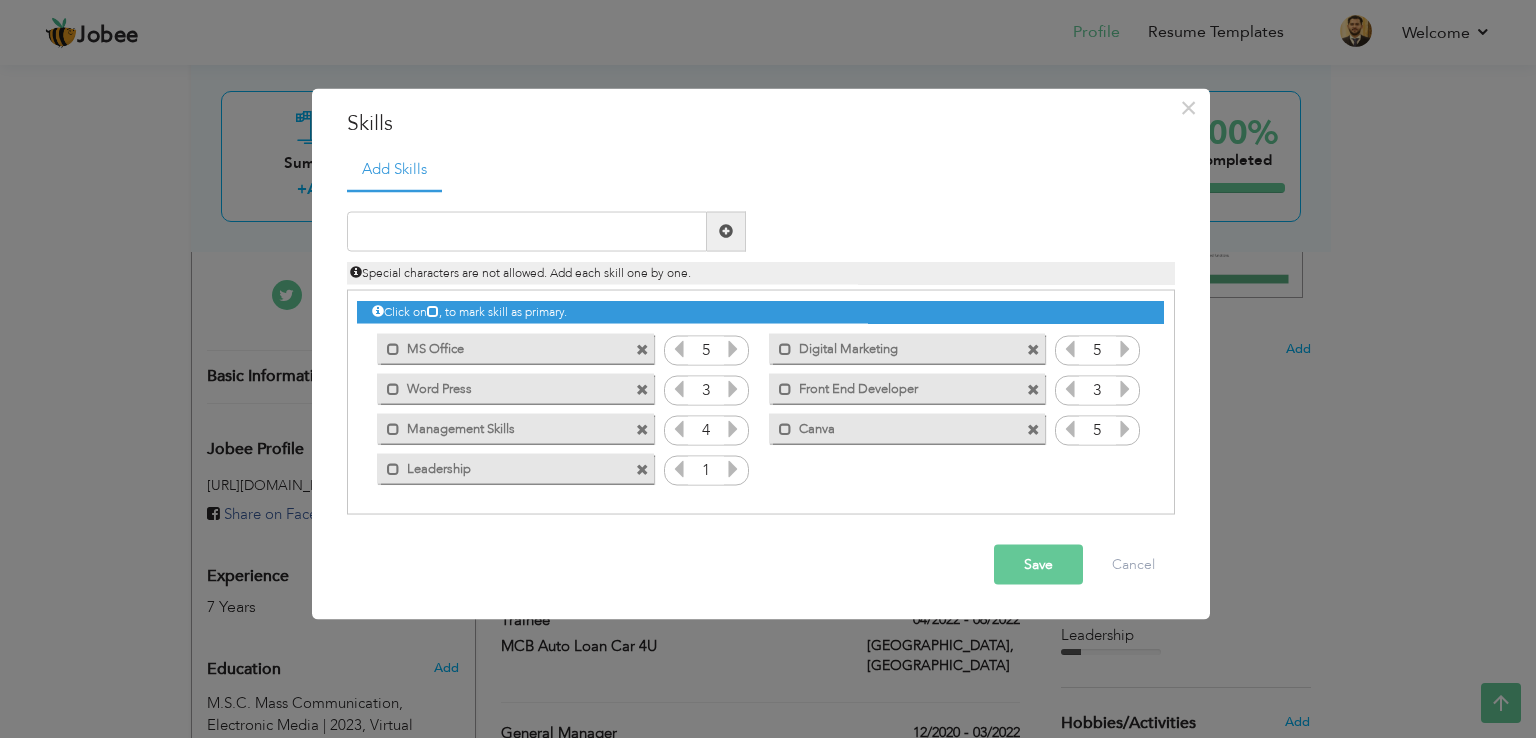 click at bounding box center [733, 468] 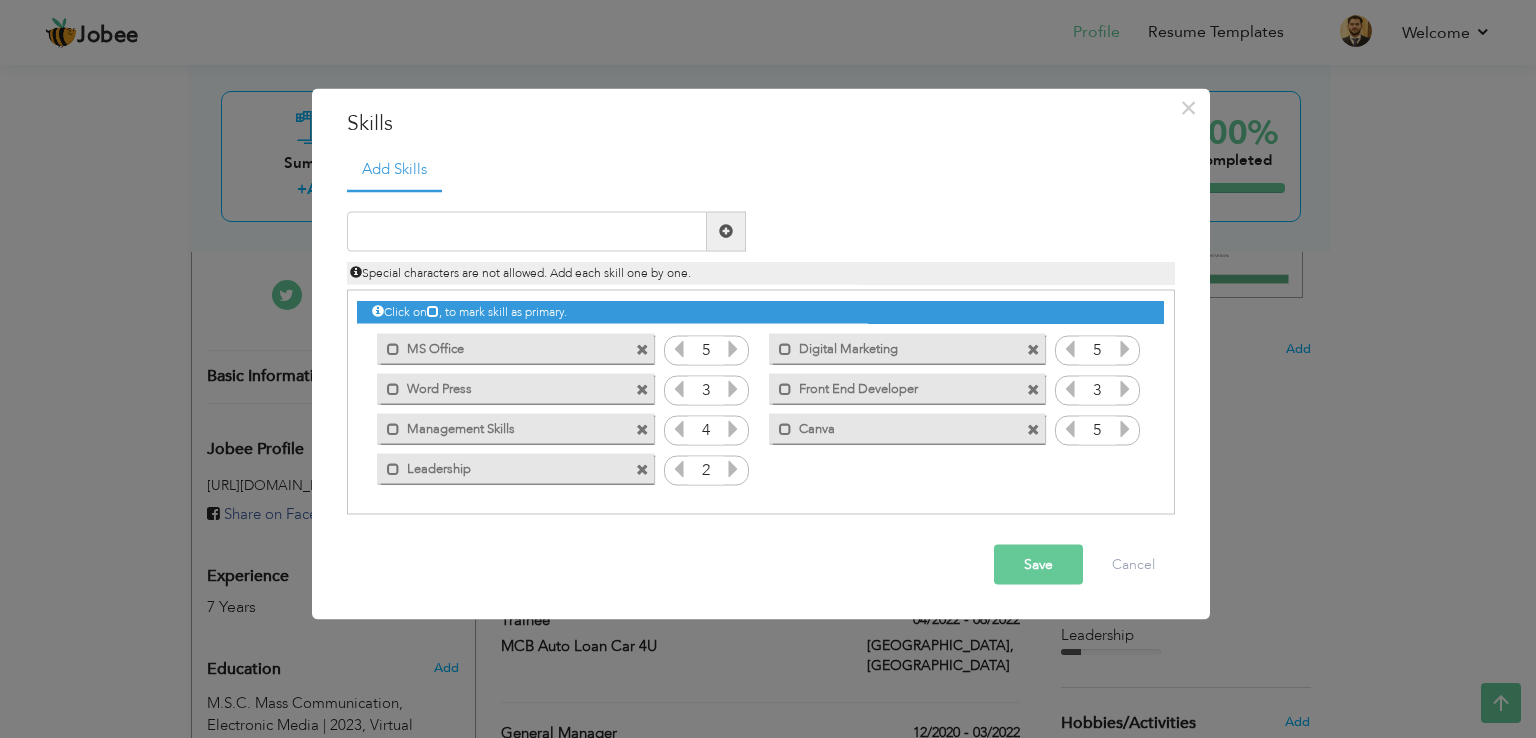 click at bounding box center [733, 468] 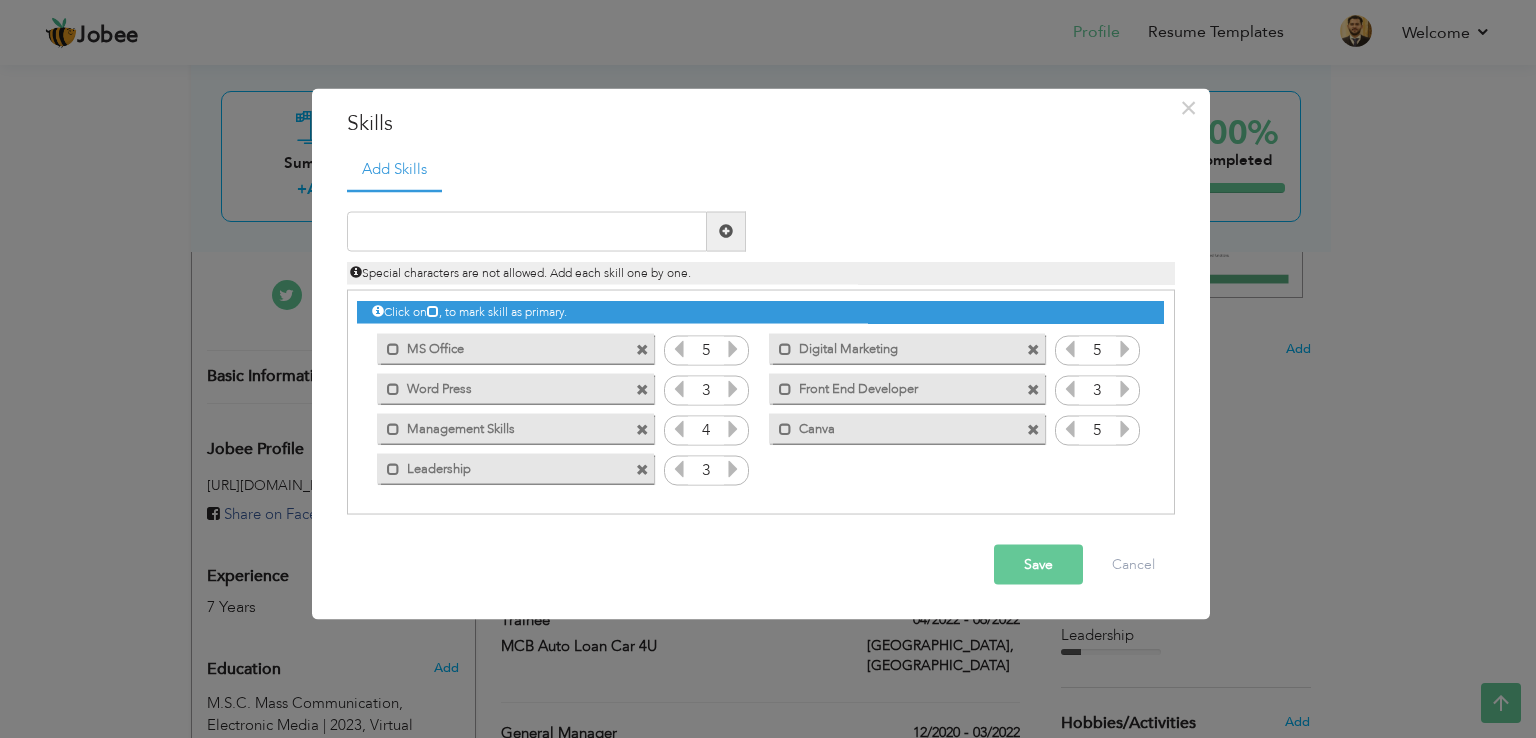 click at bounding box center [733, 468] 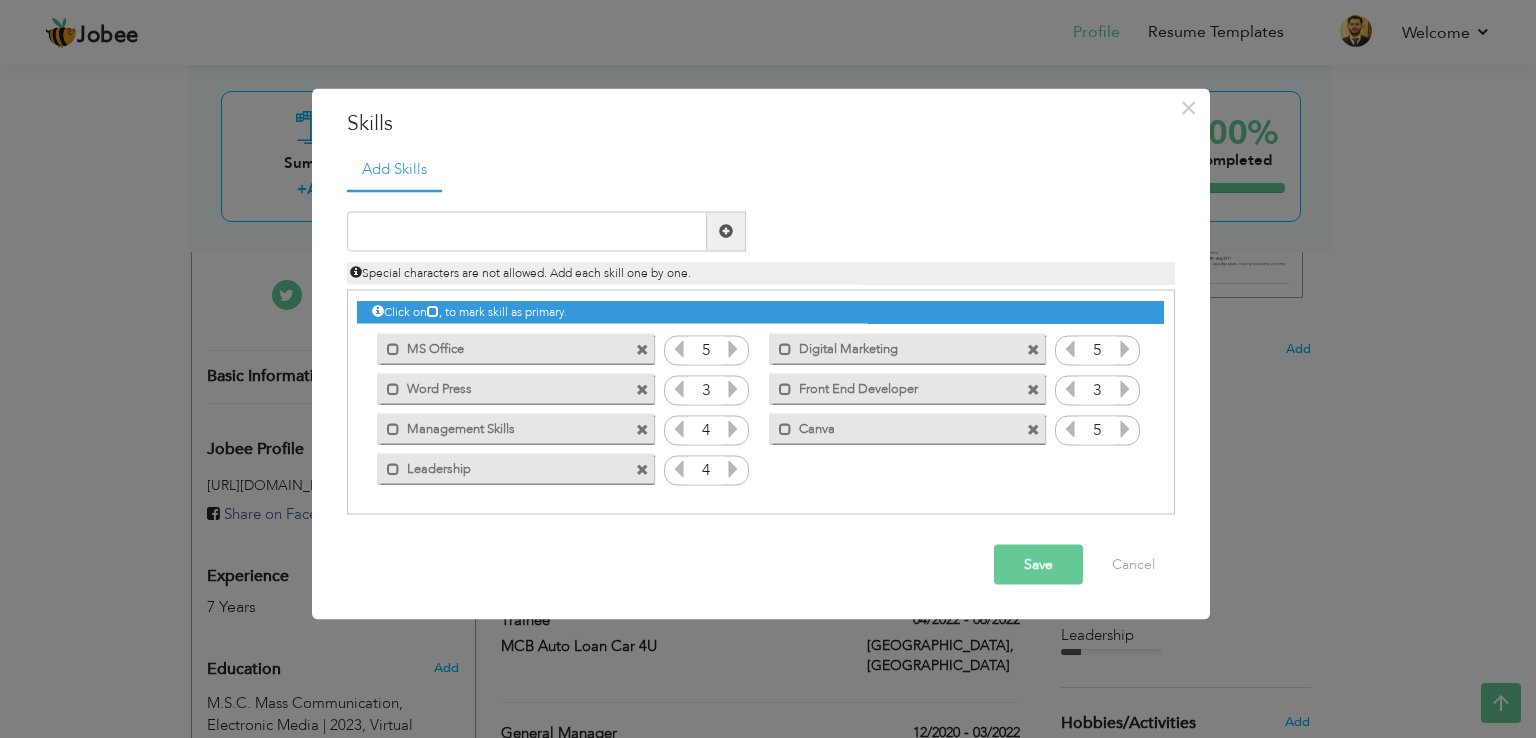 click on "Save" at bounding box center (1038, 564) 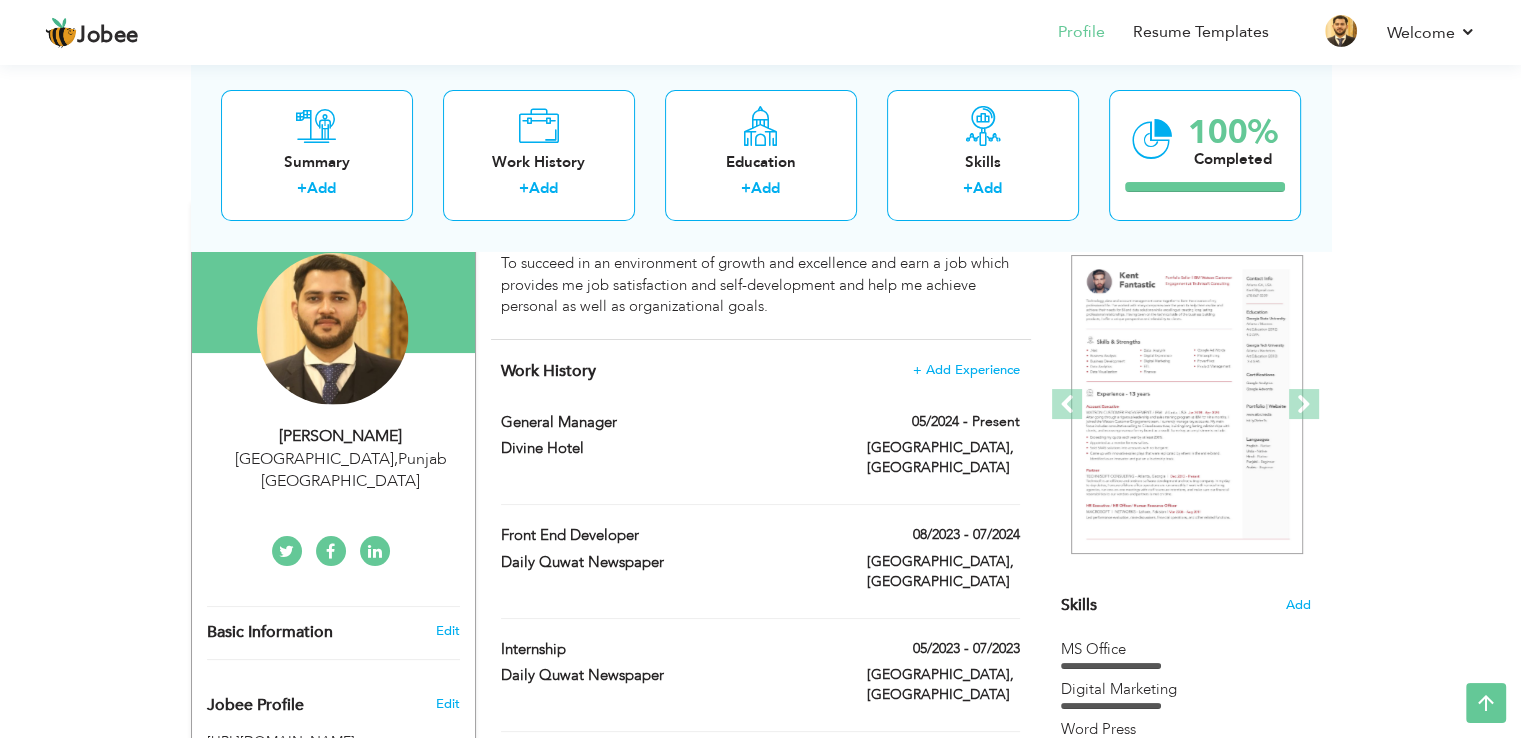 scroll, scrollTop: 160, scrollLeft: 0, axis: vertical 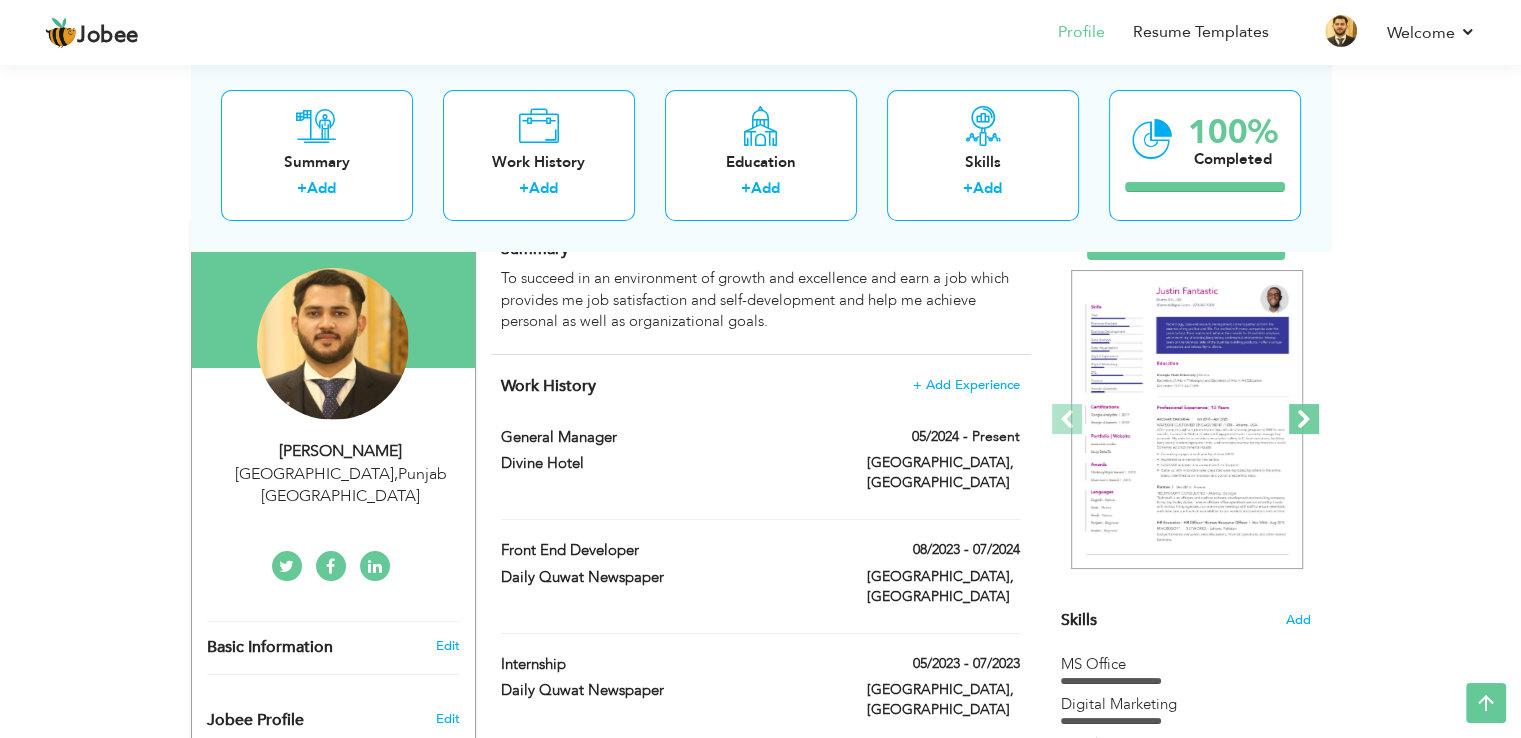 click at bounding box center [1304, 419] 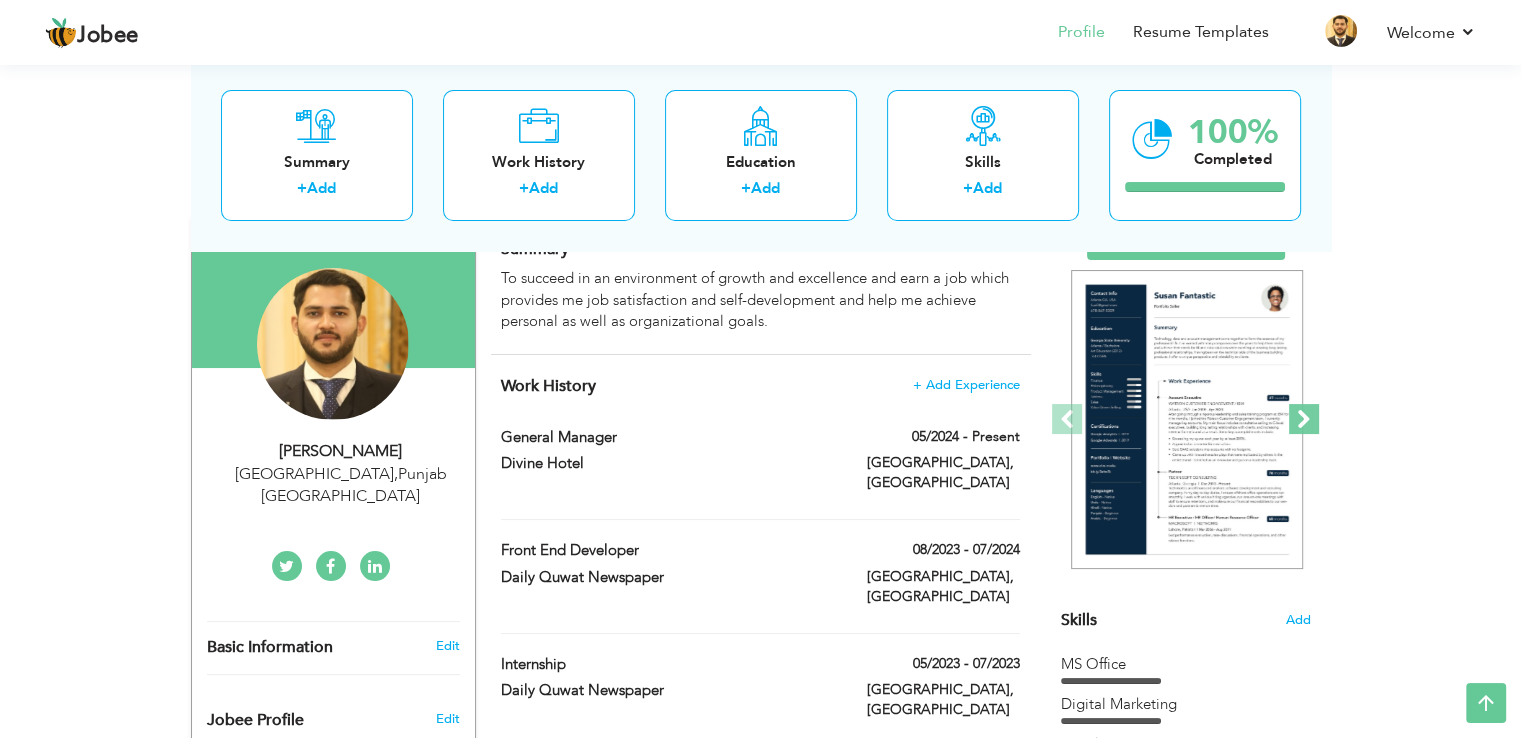 click at bounding box center (1304, 419) 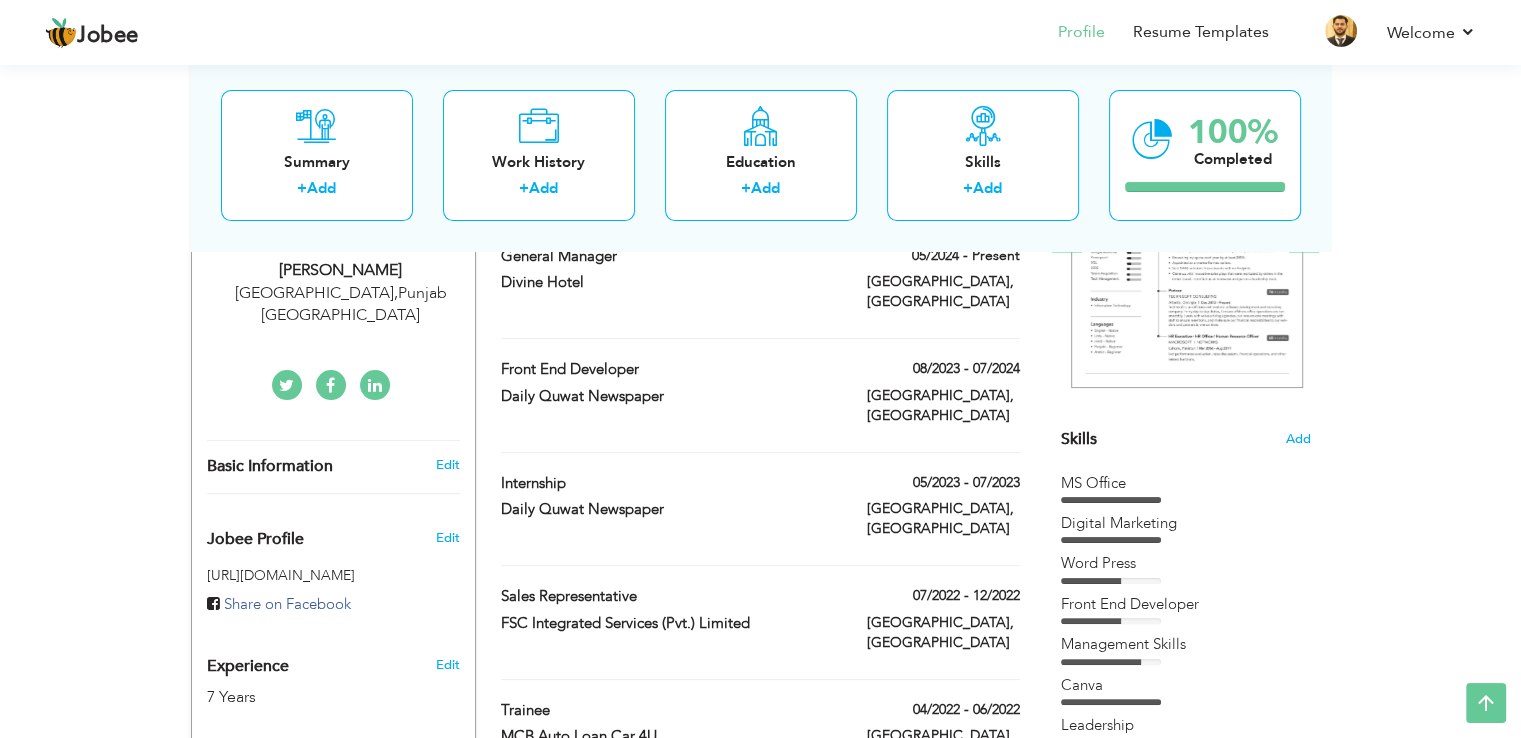 scroll, scrollTop: 360, scrollLeft: 0, axis: vertical 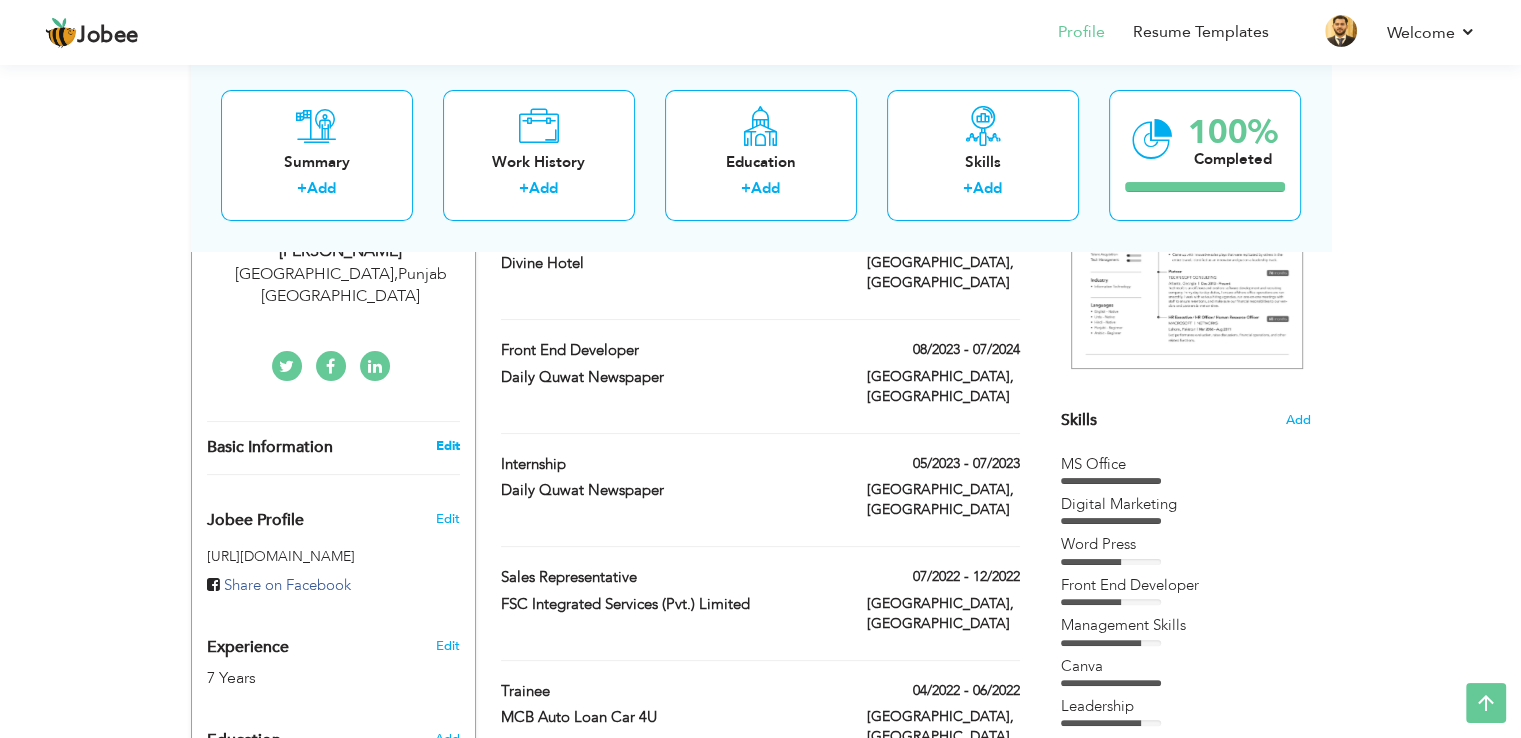 click on "Edit" at bounding box center (447, 446) 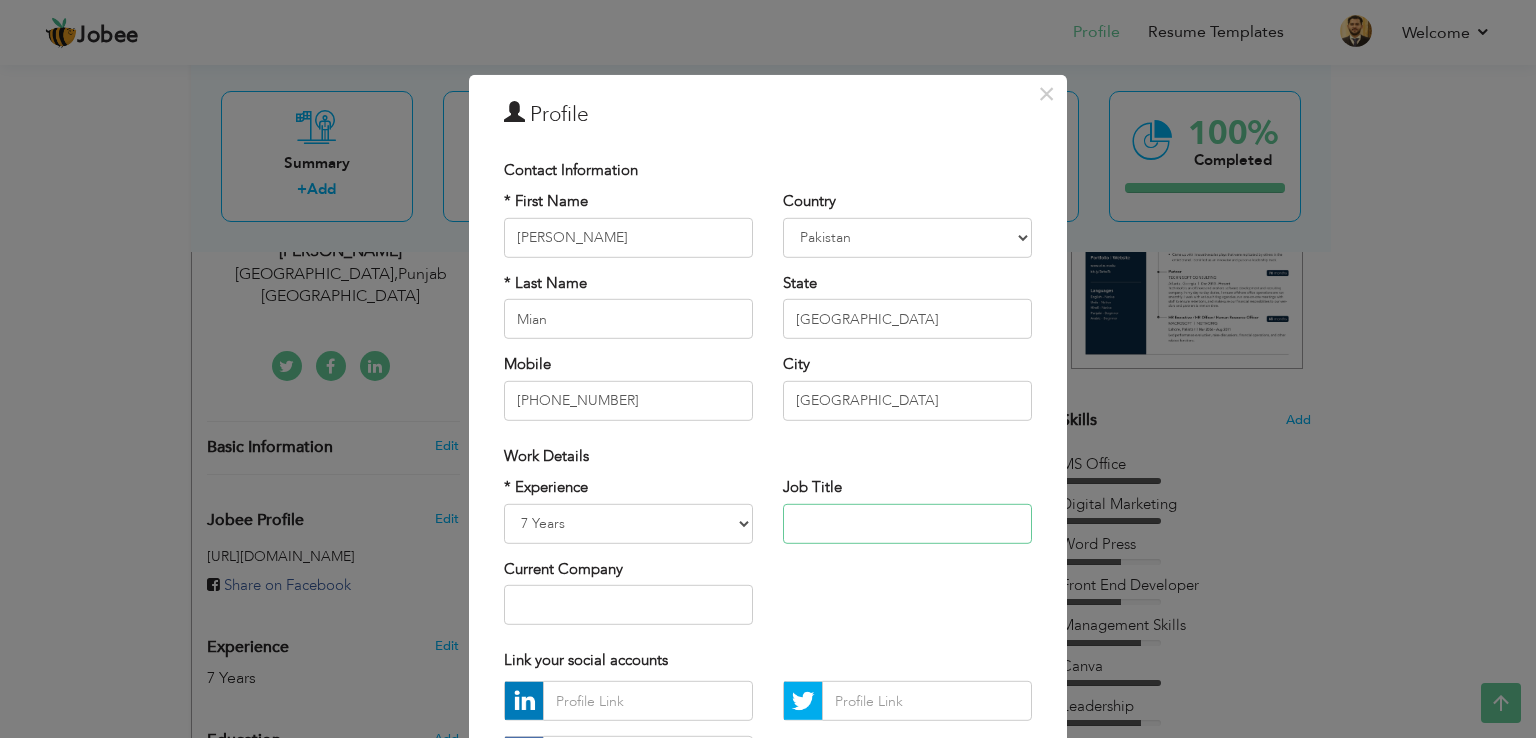 click at bounding box center (907, 523) 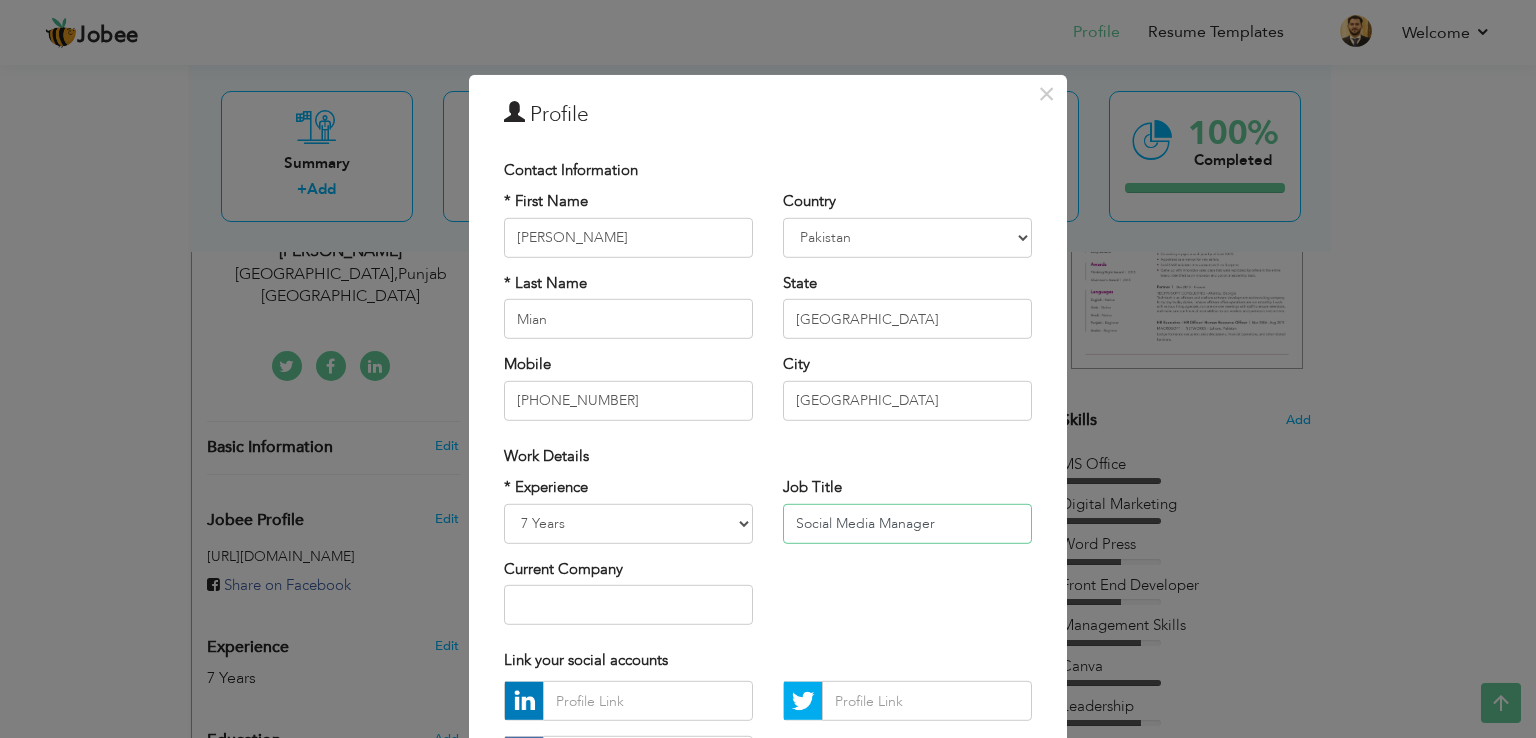 type on "Social Media Manager" 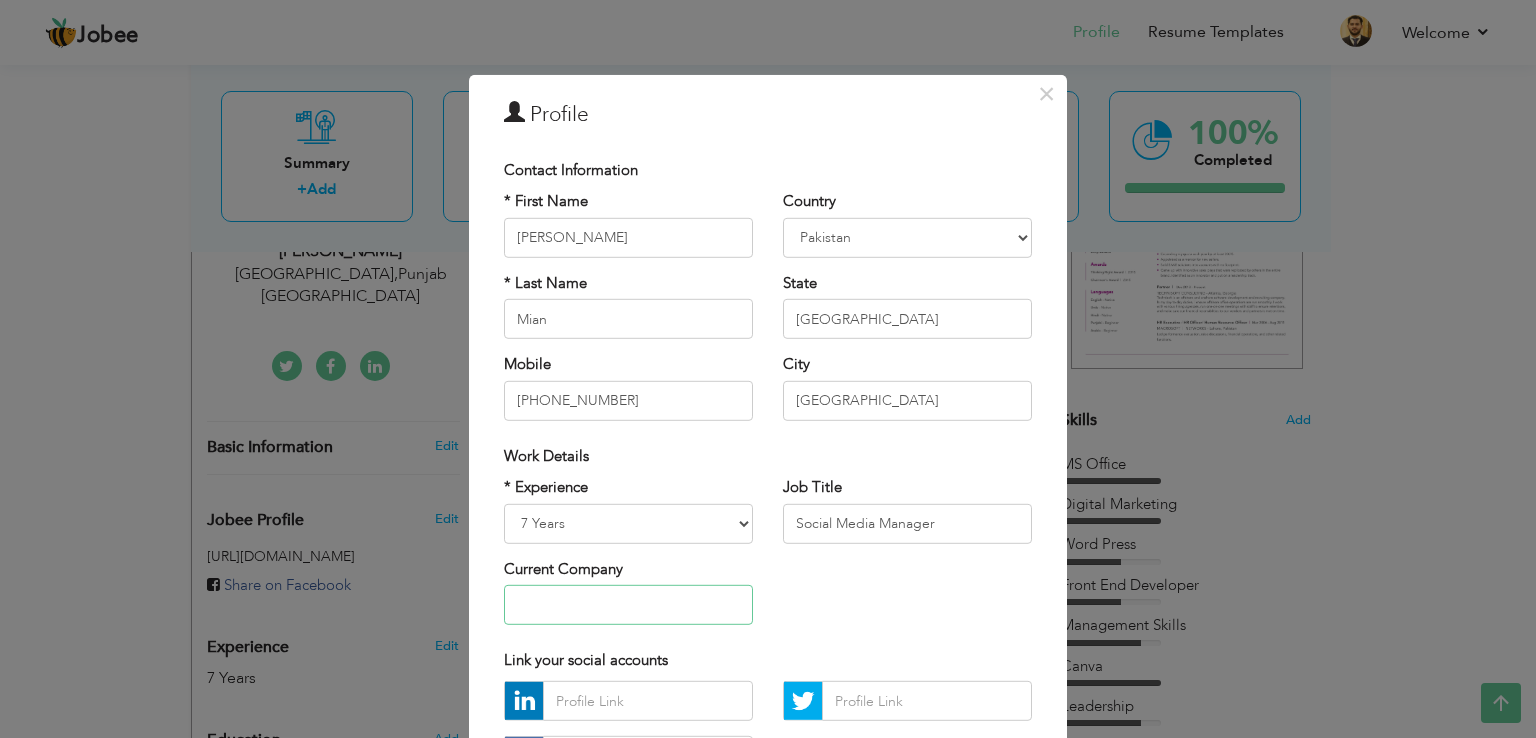 click at bounding box center [628, 605] 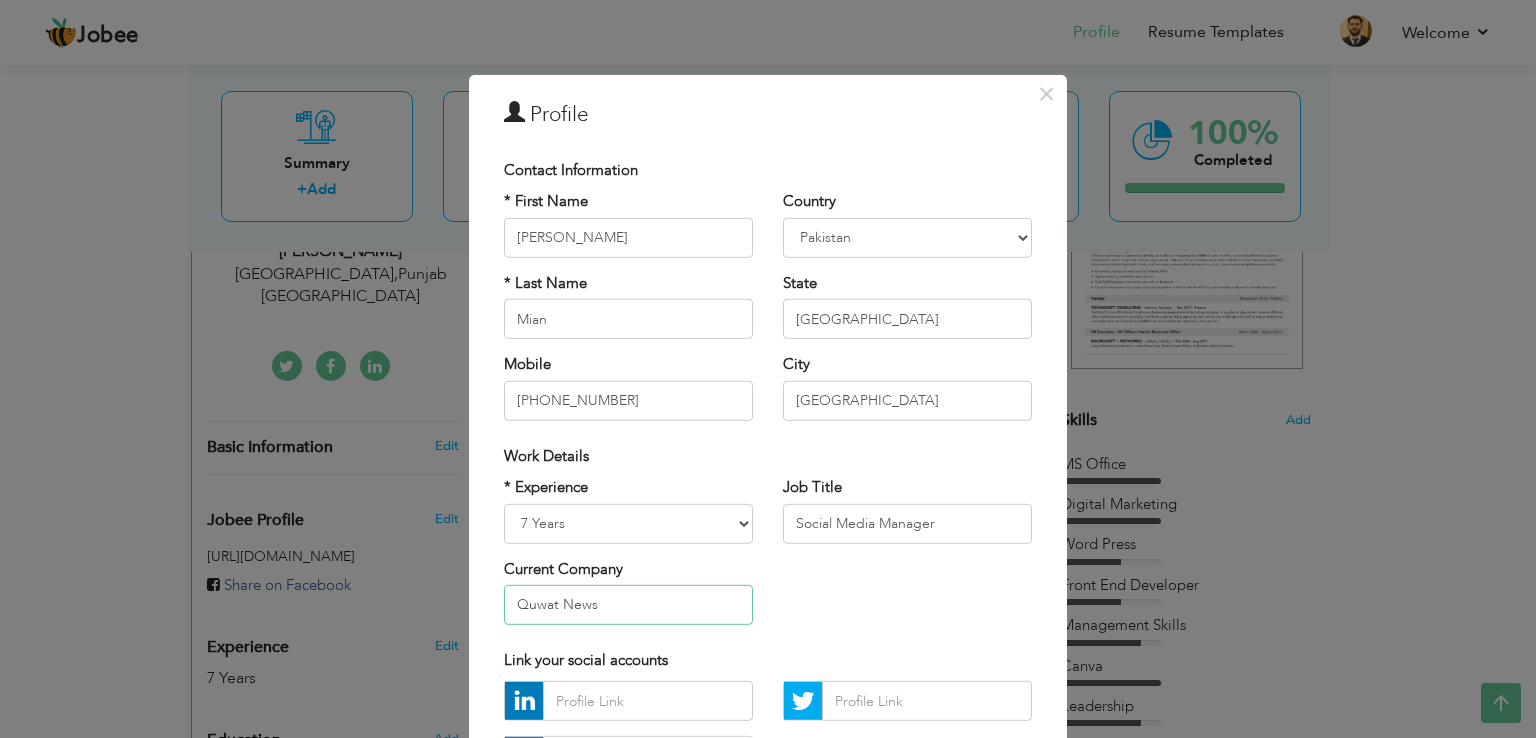 type on "Quwat News" 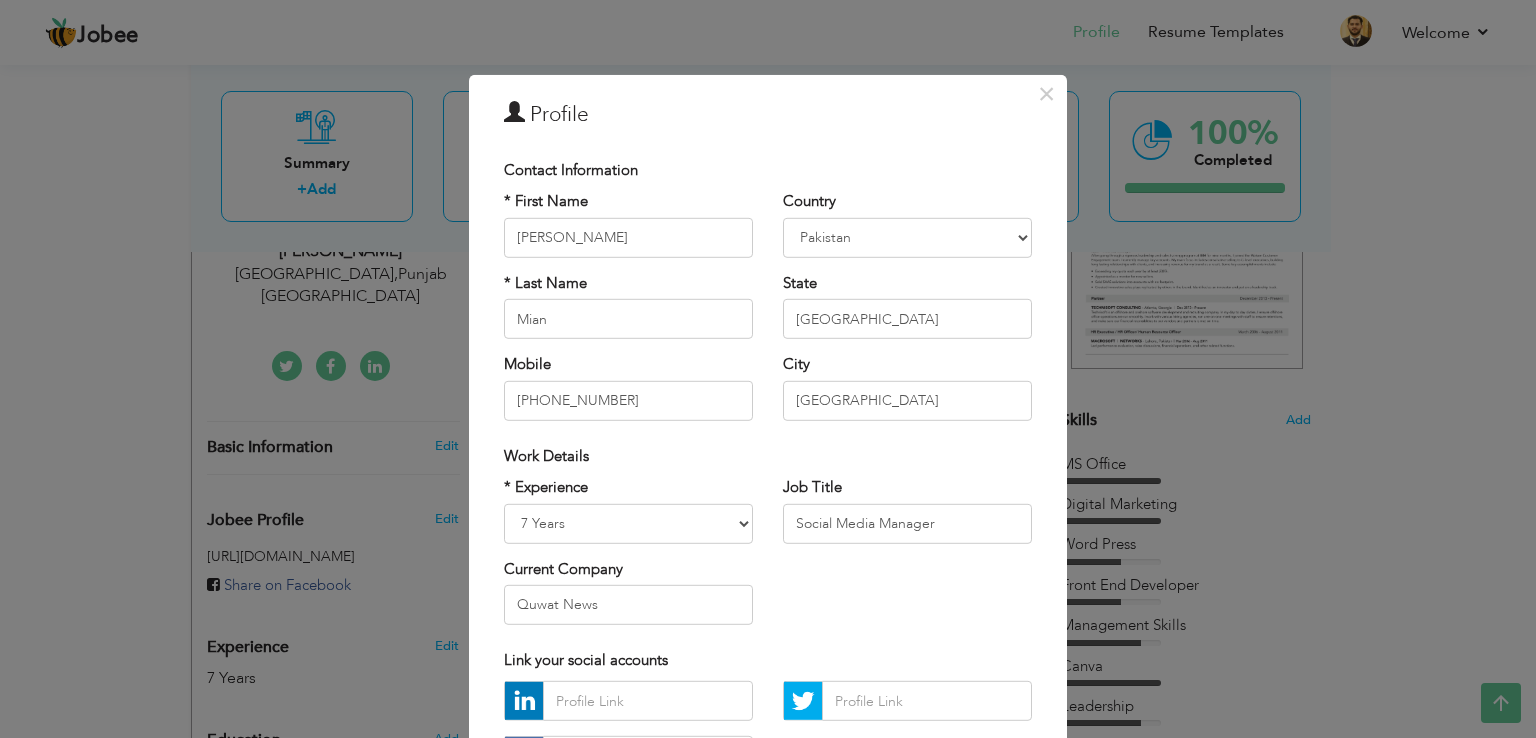 drag, startPoint x: 1052, startPoint y: 322, endPoint x: 1067, endPoint y: 457, distance: 135.83078 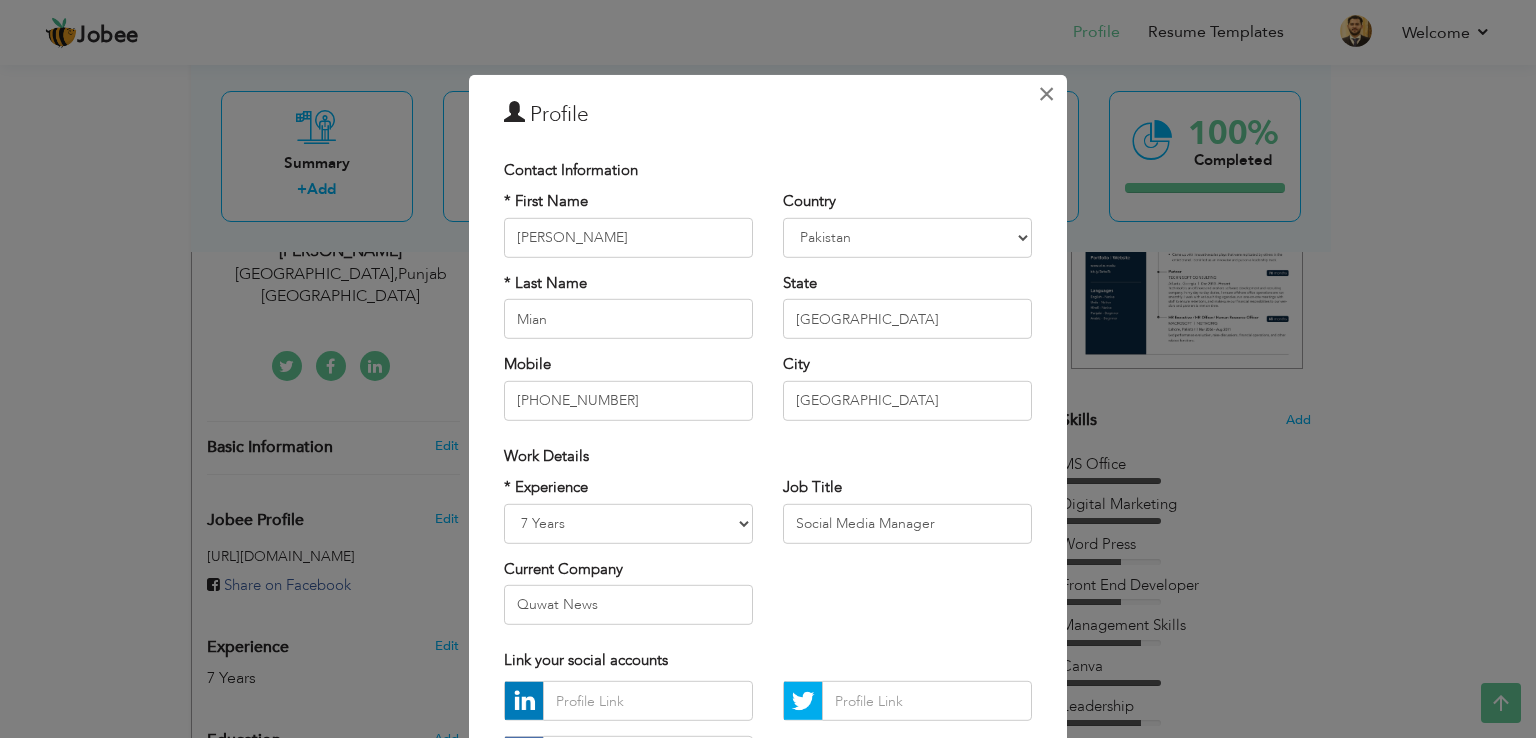 click on "×" at bounding box center (1046, 94) 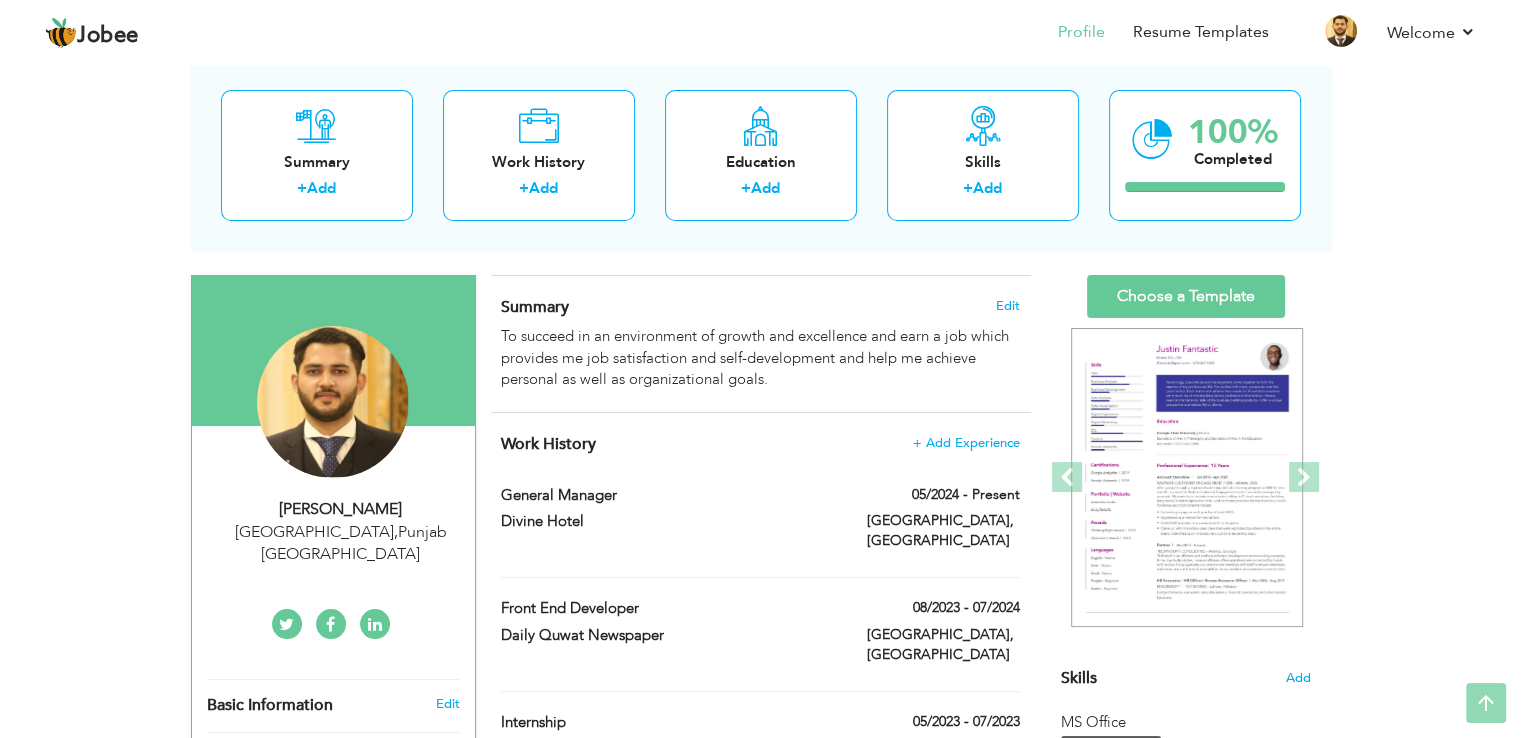 scroll, scrollTop: 0, scrollLeft: 0, axis: both 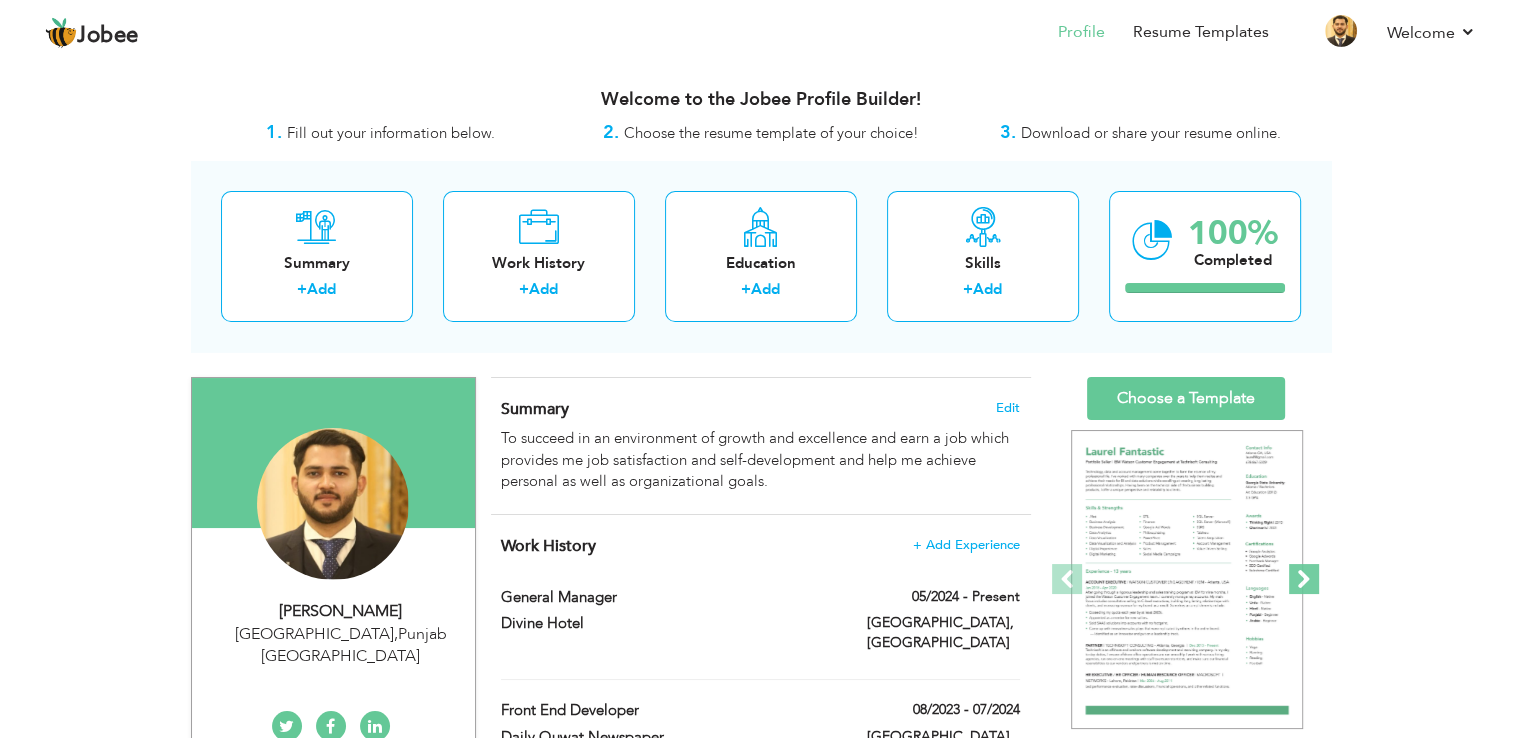 click at bounding box center [1304, 579] 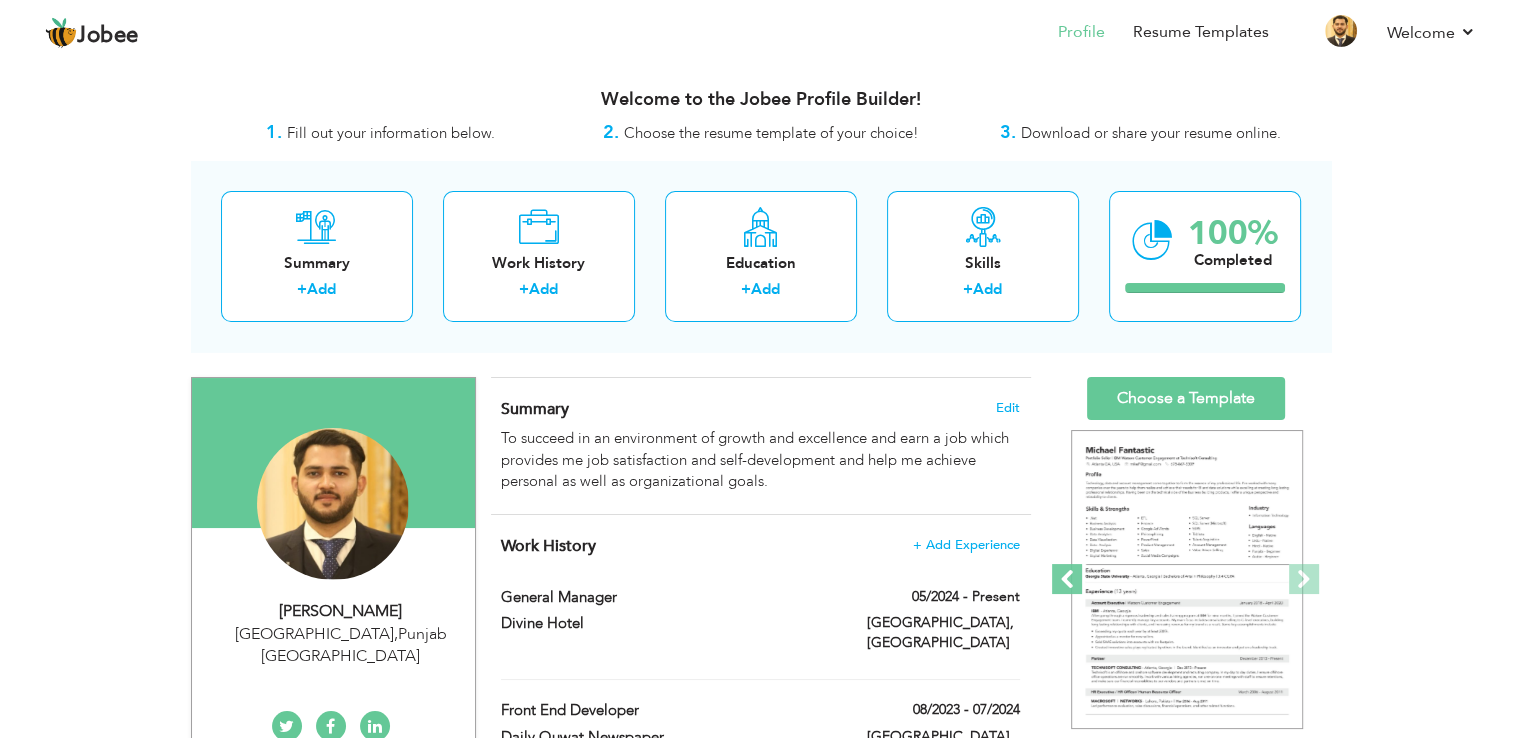 click at bounding box center (1067, 579) 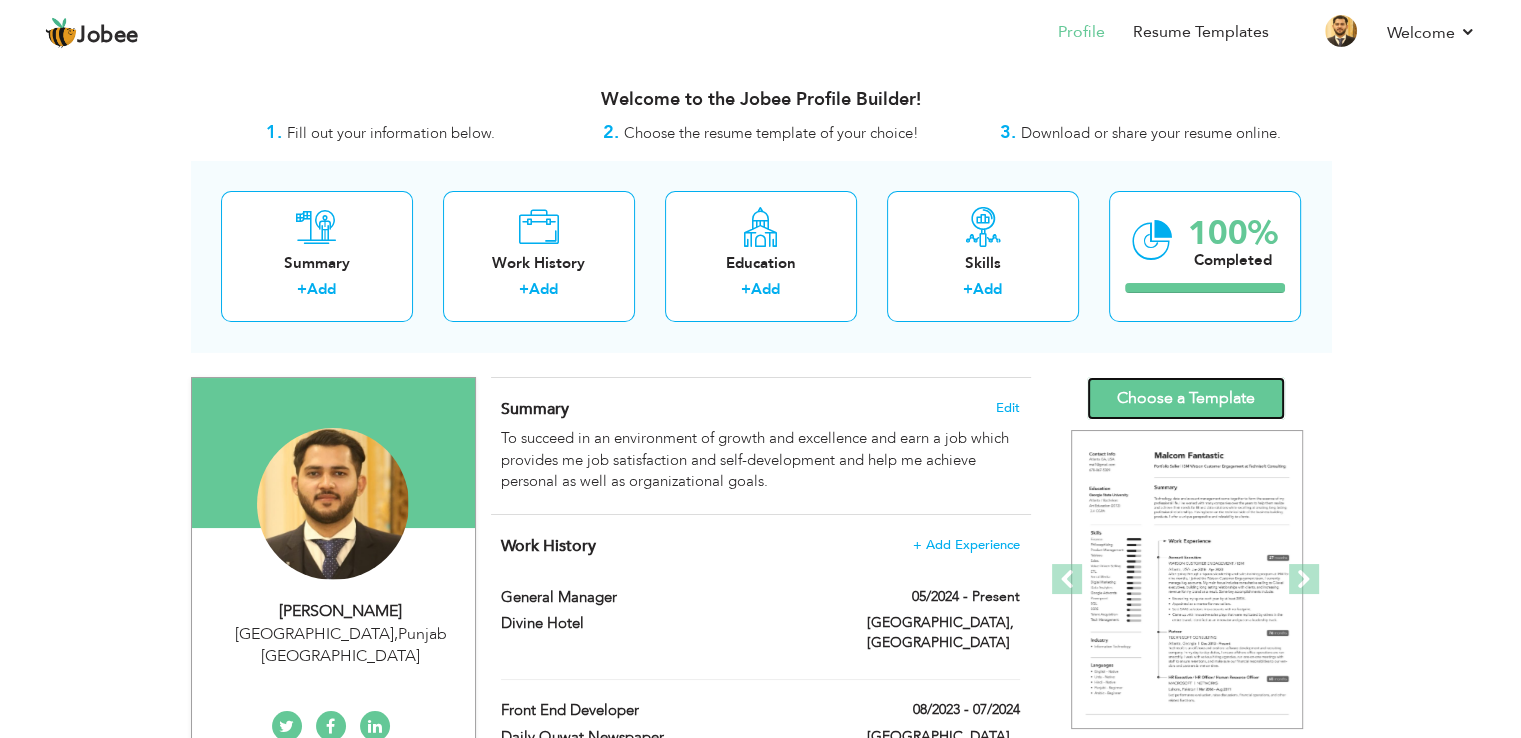 click on "Choose a Template" at bounding box center [1186, 398] 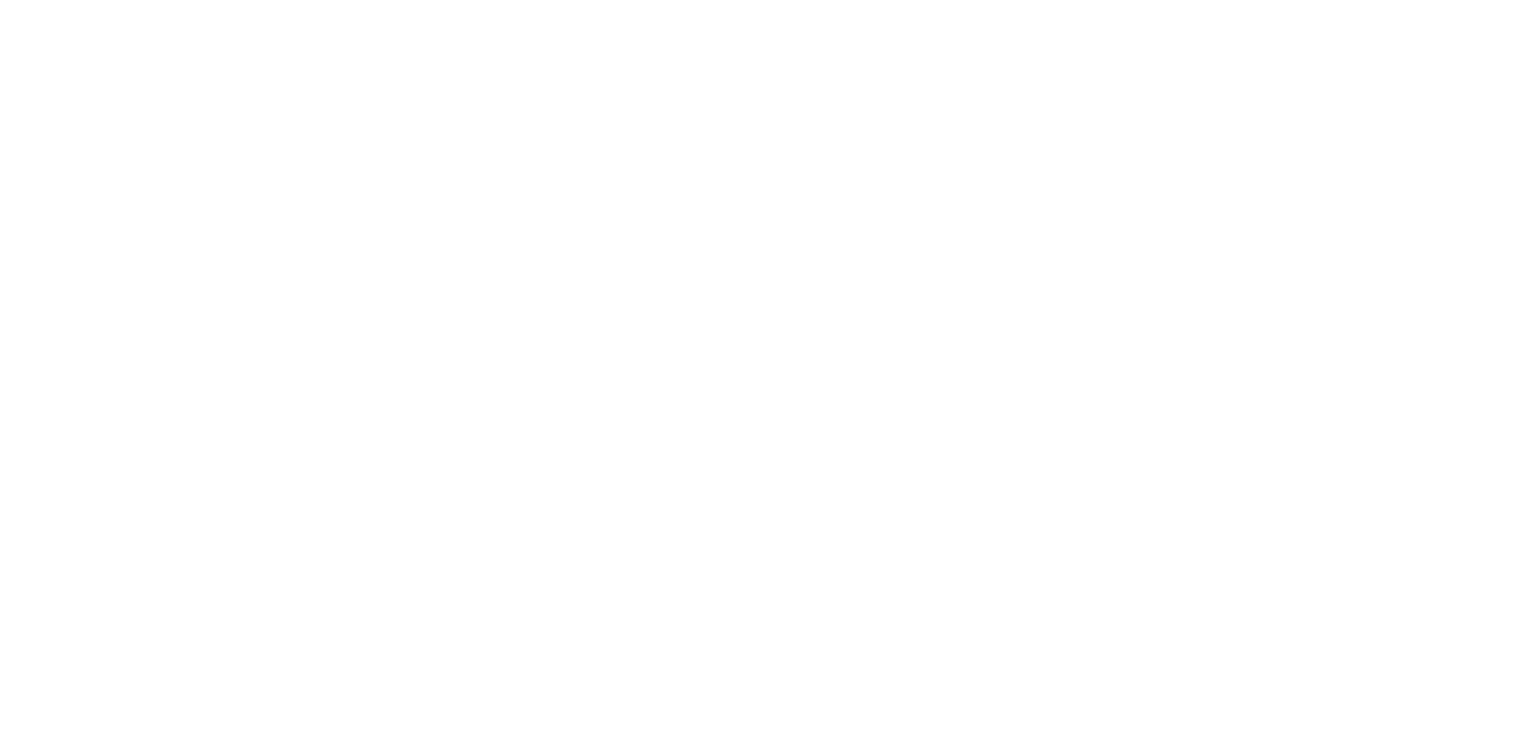 scroll, scrollTop: 0, scrollLeft: 0, axis: both 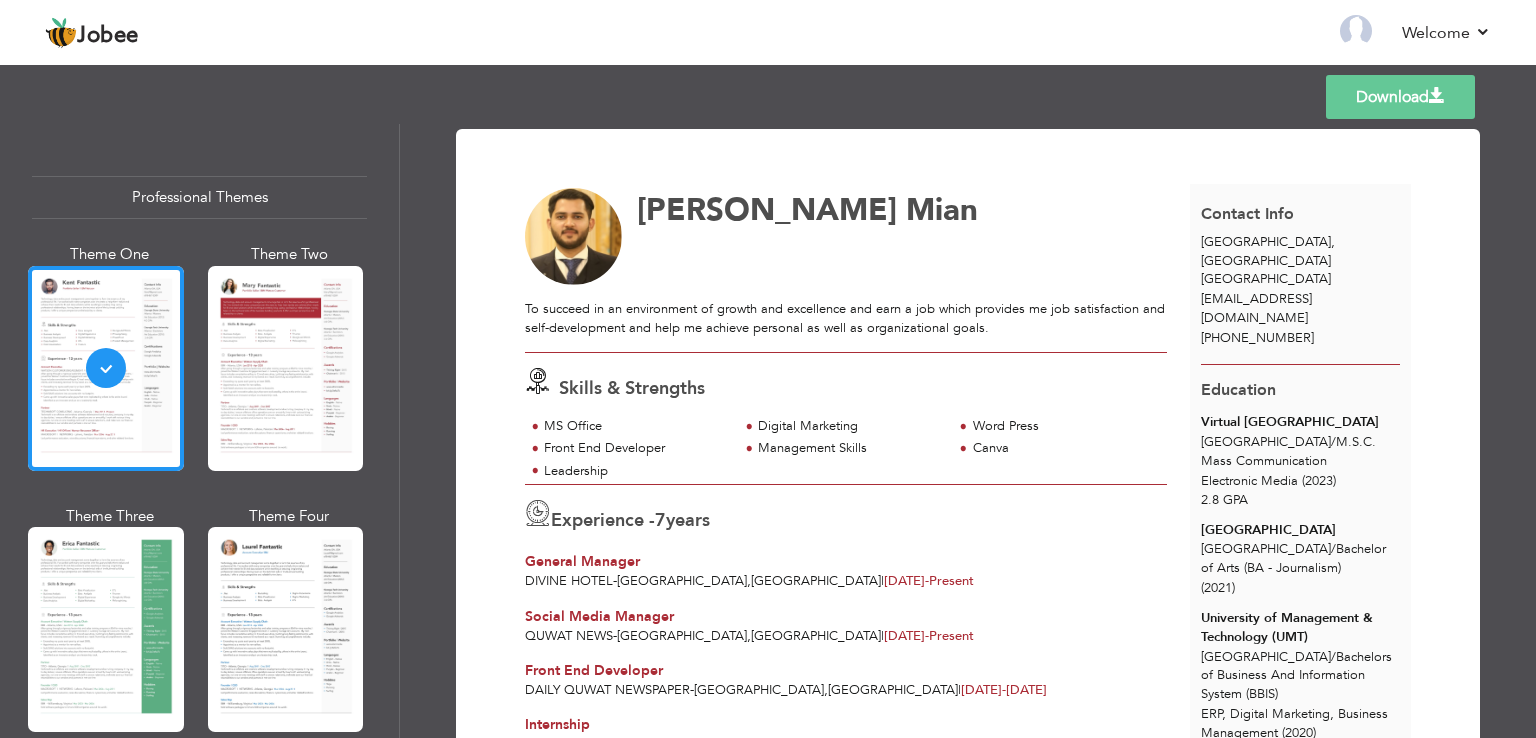 drag, startPoint x: 1527, startPoint y: 299, endPoint x: 1535, endPoint y: 343, distance: 44.72136 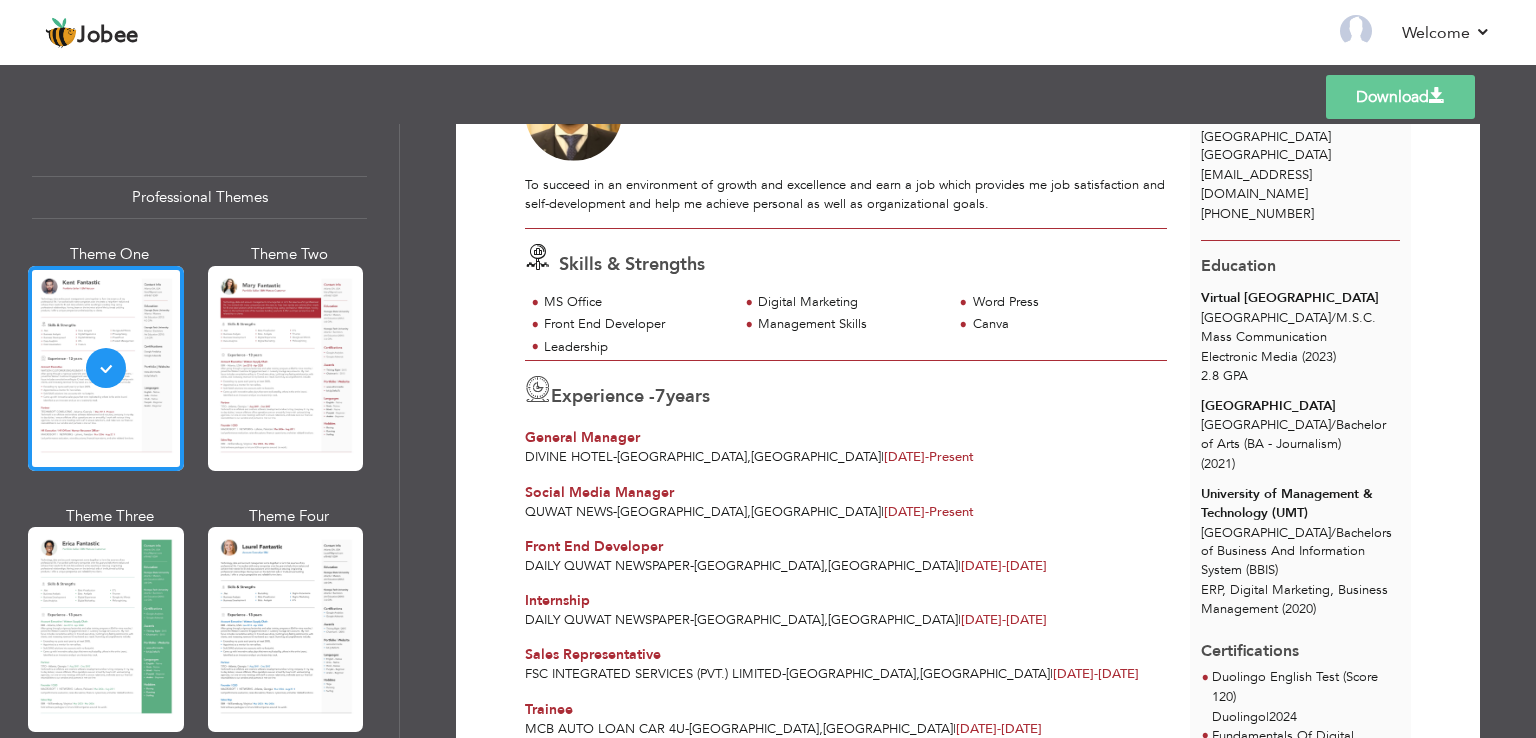 scroll, scrollTop: 157, scrollLeft: 0, axis: vertical 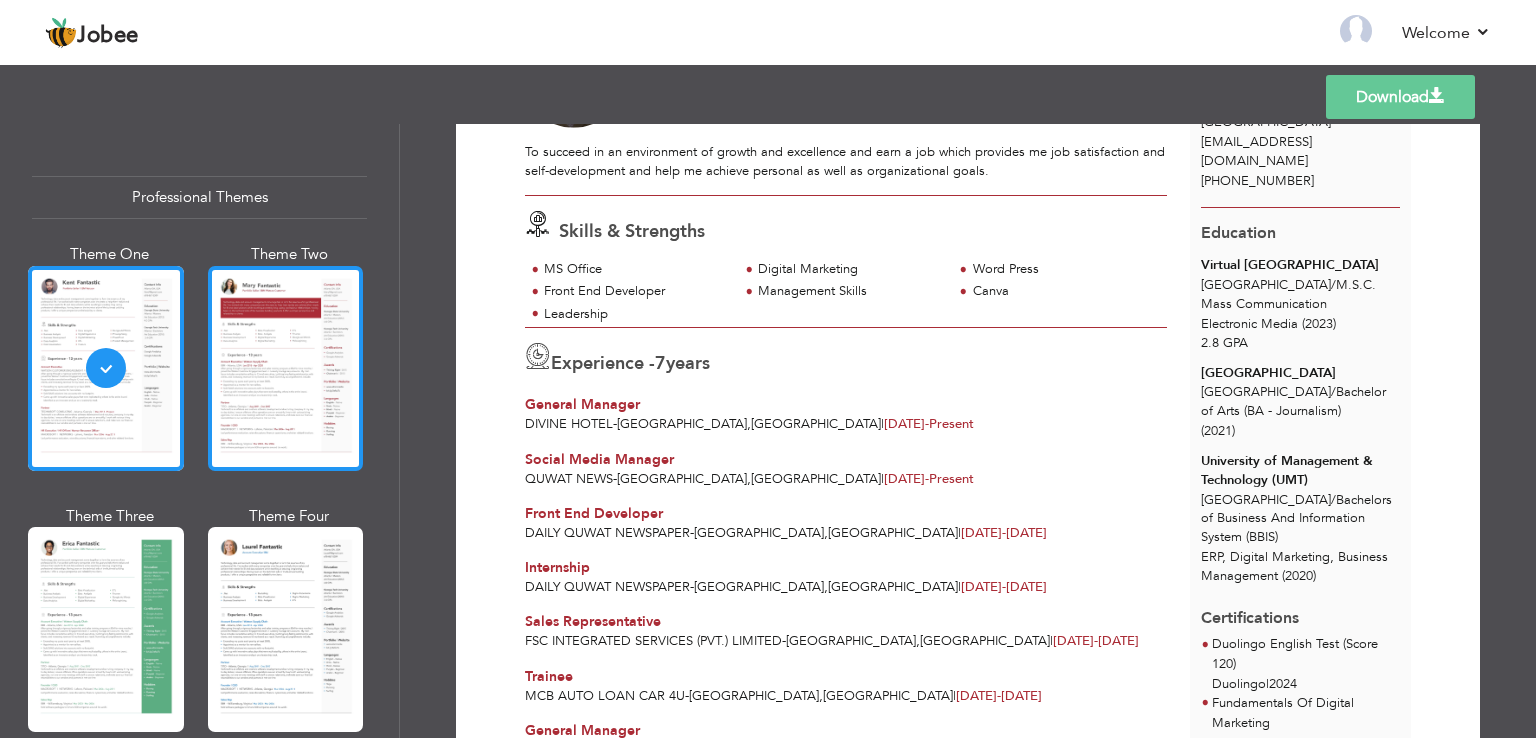 click at bounding box center (286, 368) 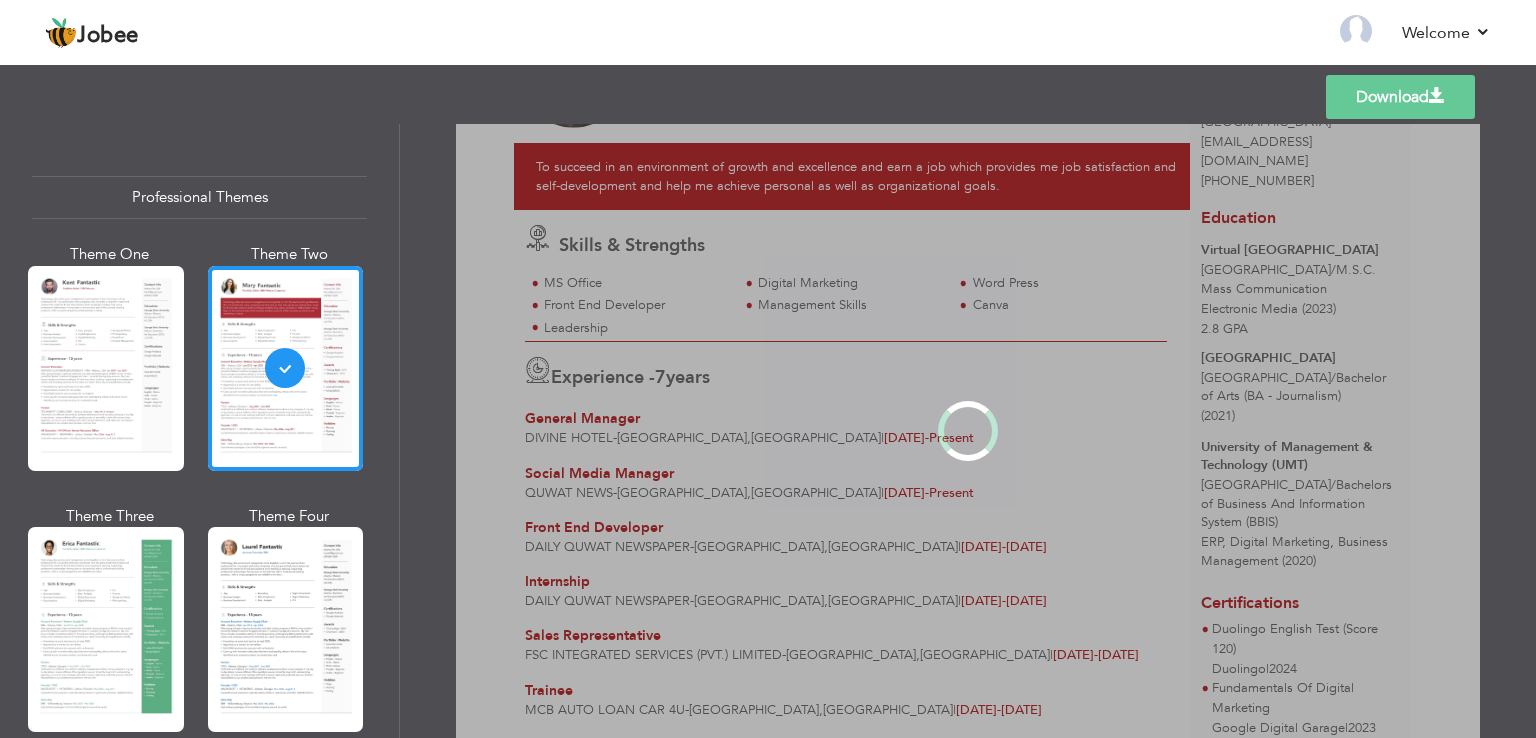 scroll, scrollTop: 0, scrollLeft: 0, axis: both 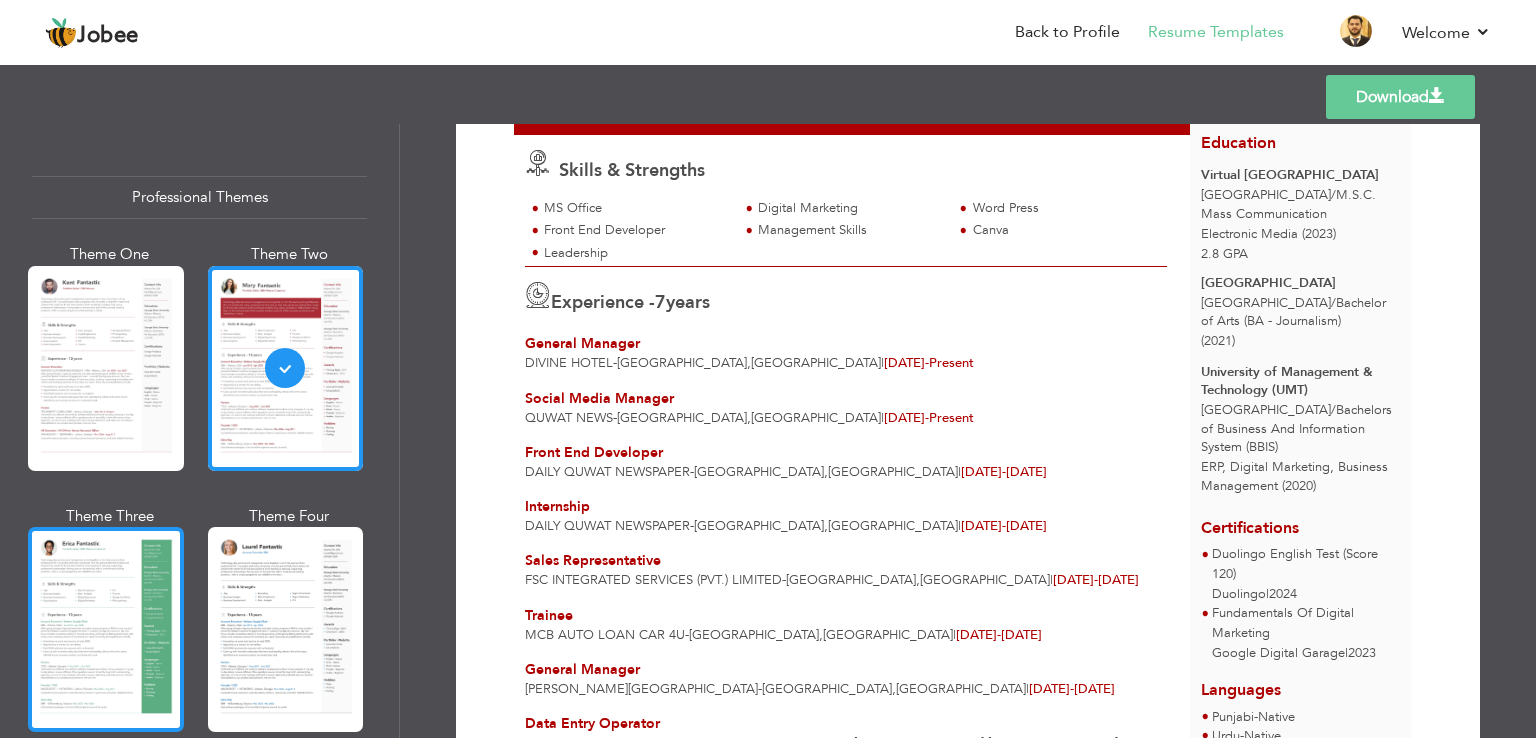 click at bounding box center [106, 629] 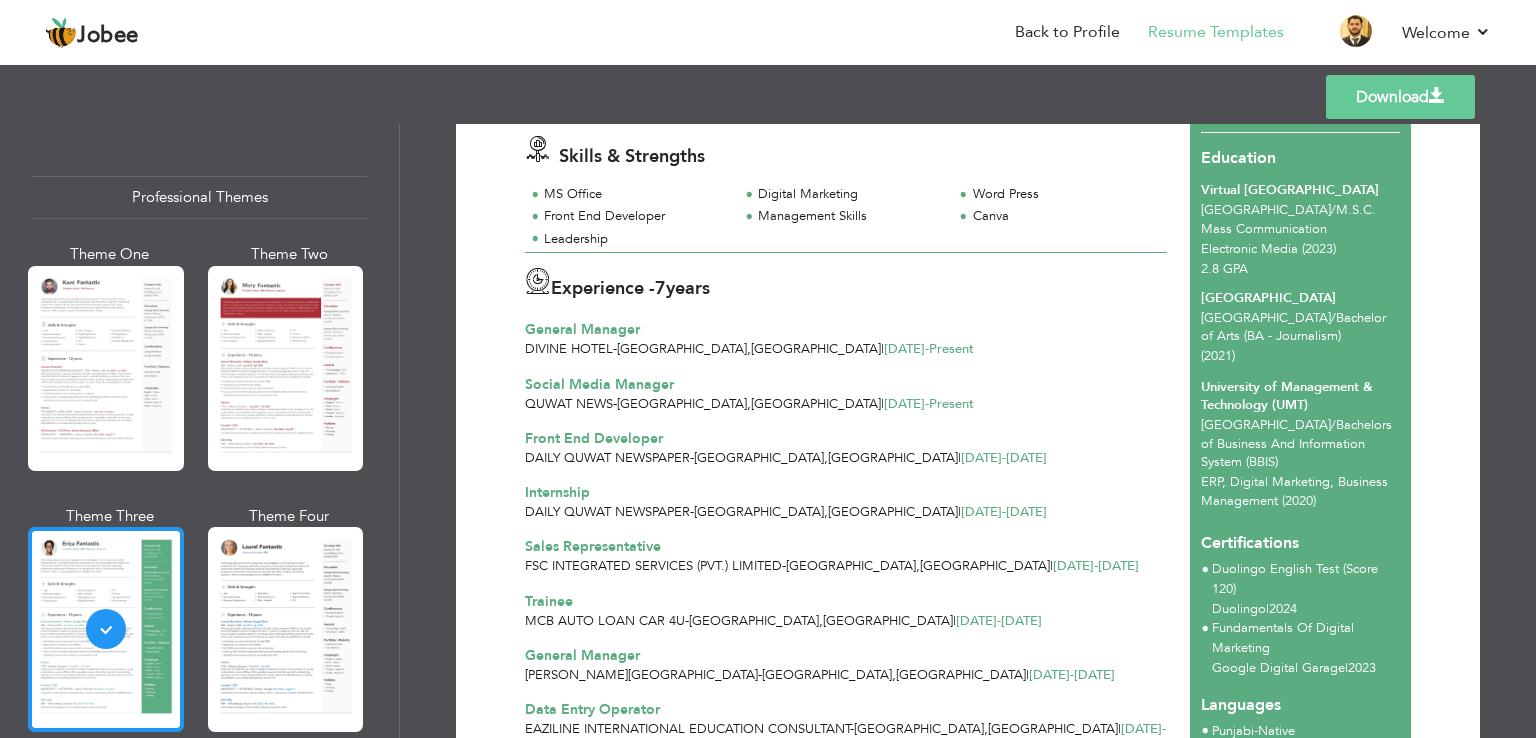 scroll, scrollTop: 0, scrollLeft: 0, axis: both 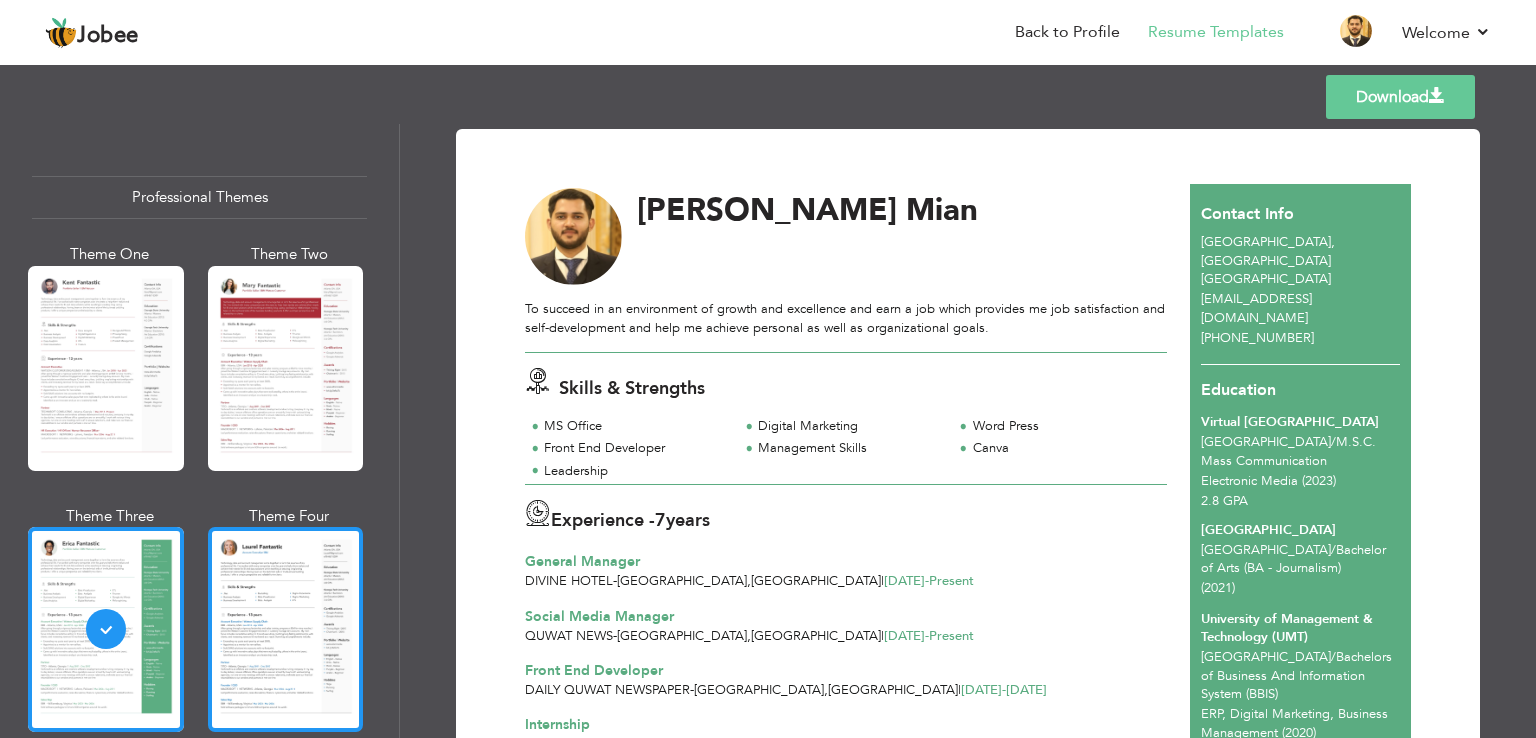 click at bounding box center (286, 629) 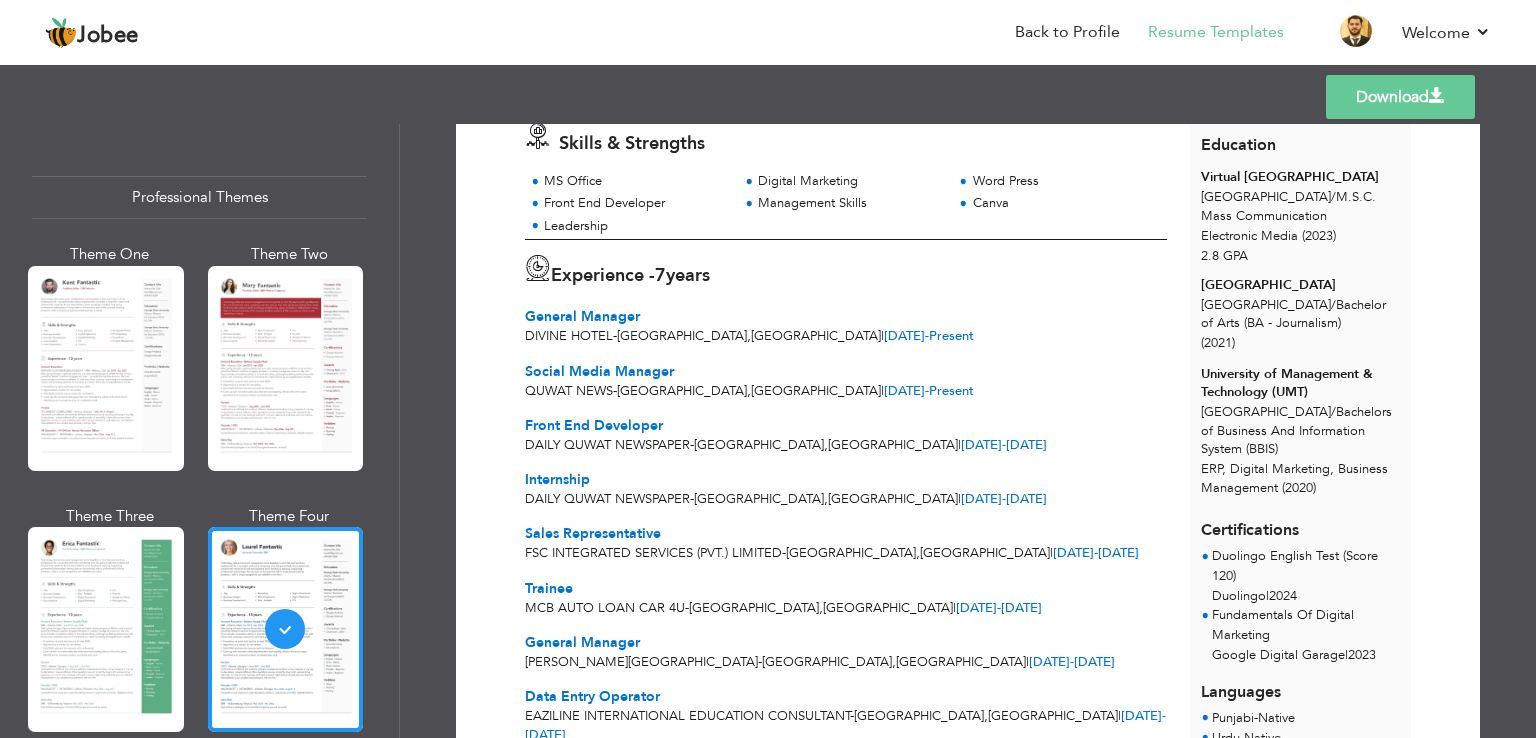 scroll, scrollTop: 202, scrollLeft: 0, axis: vertical 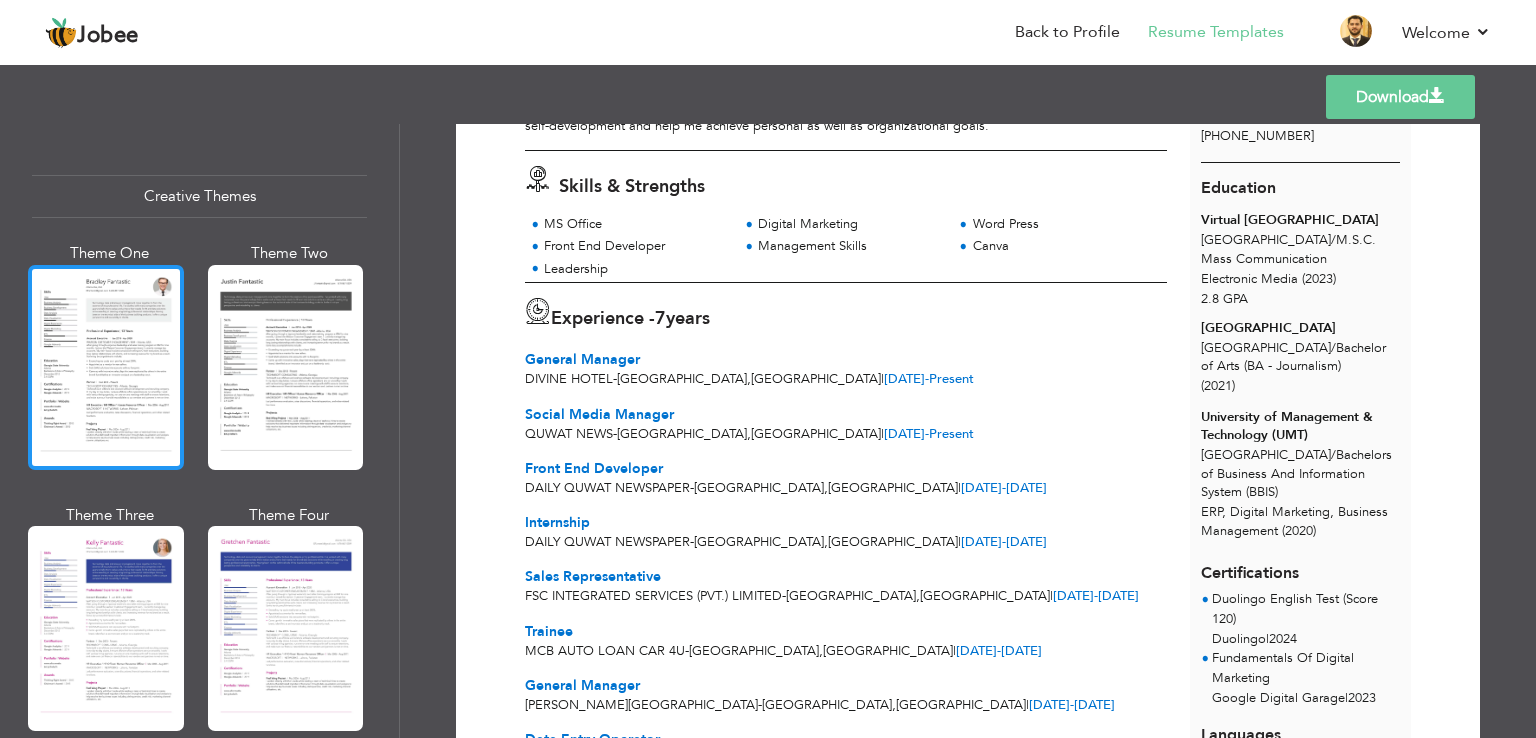 click at bounding box center (106, 367) 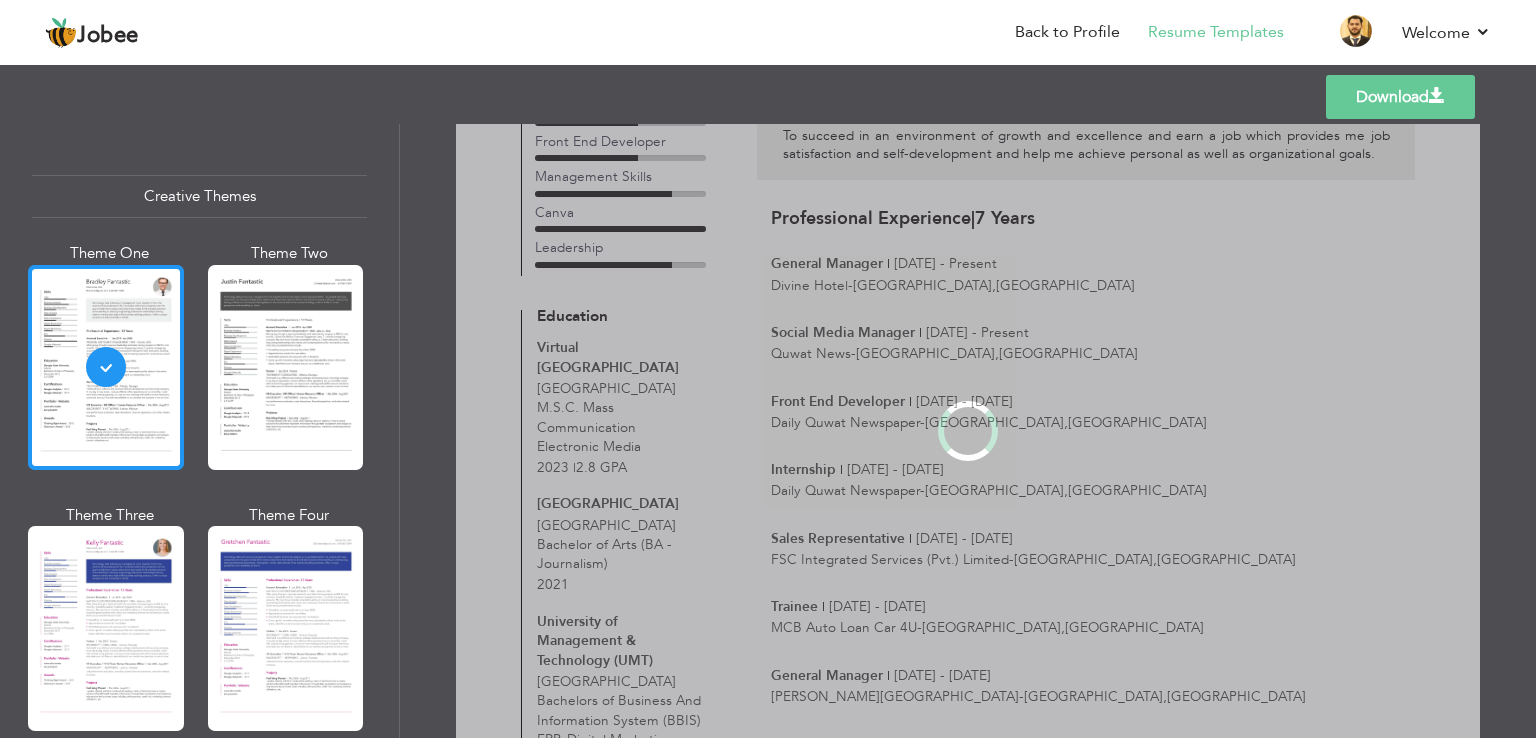 scroll, scrollTop: 0, scrollLeft: 0, axis: both 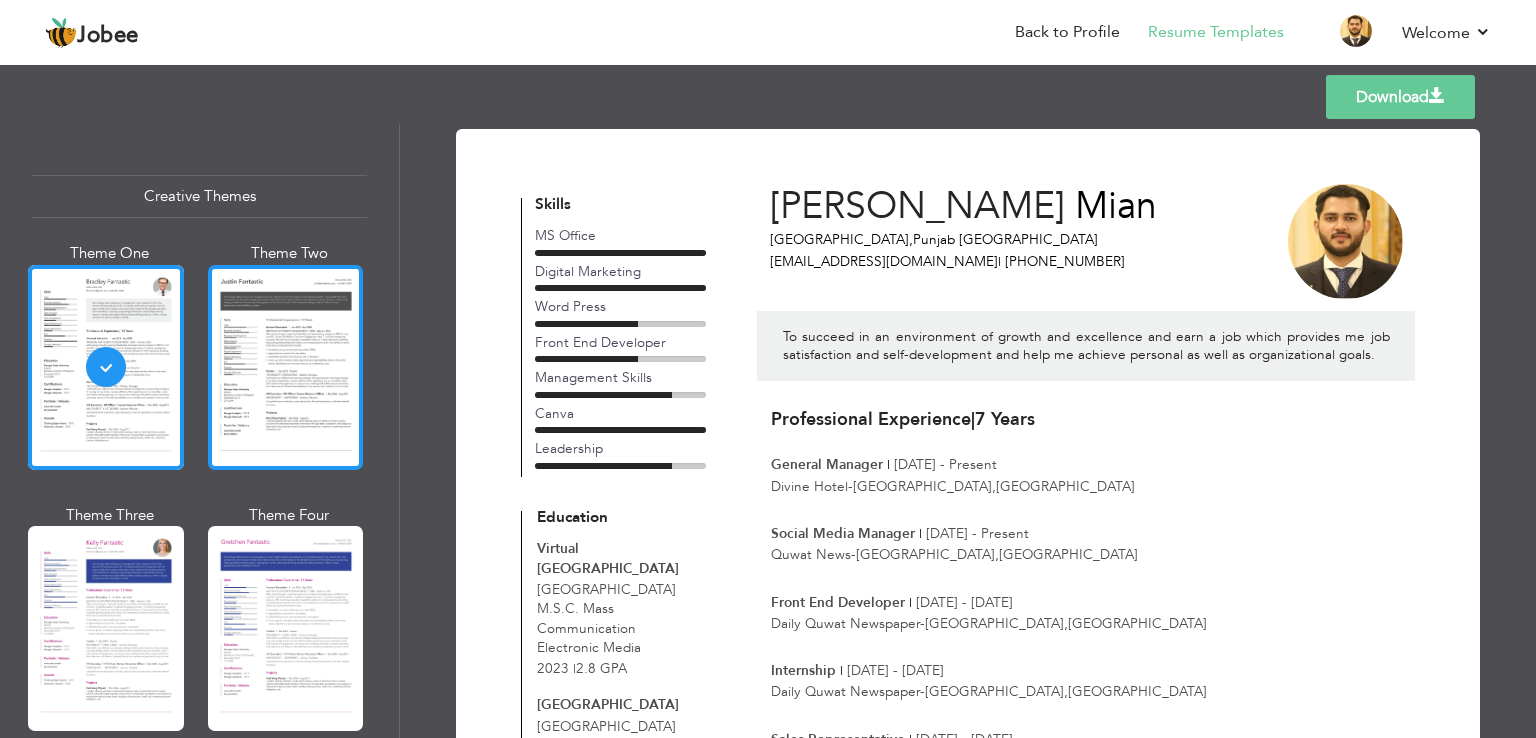 click at bounding box center (286, 367) 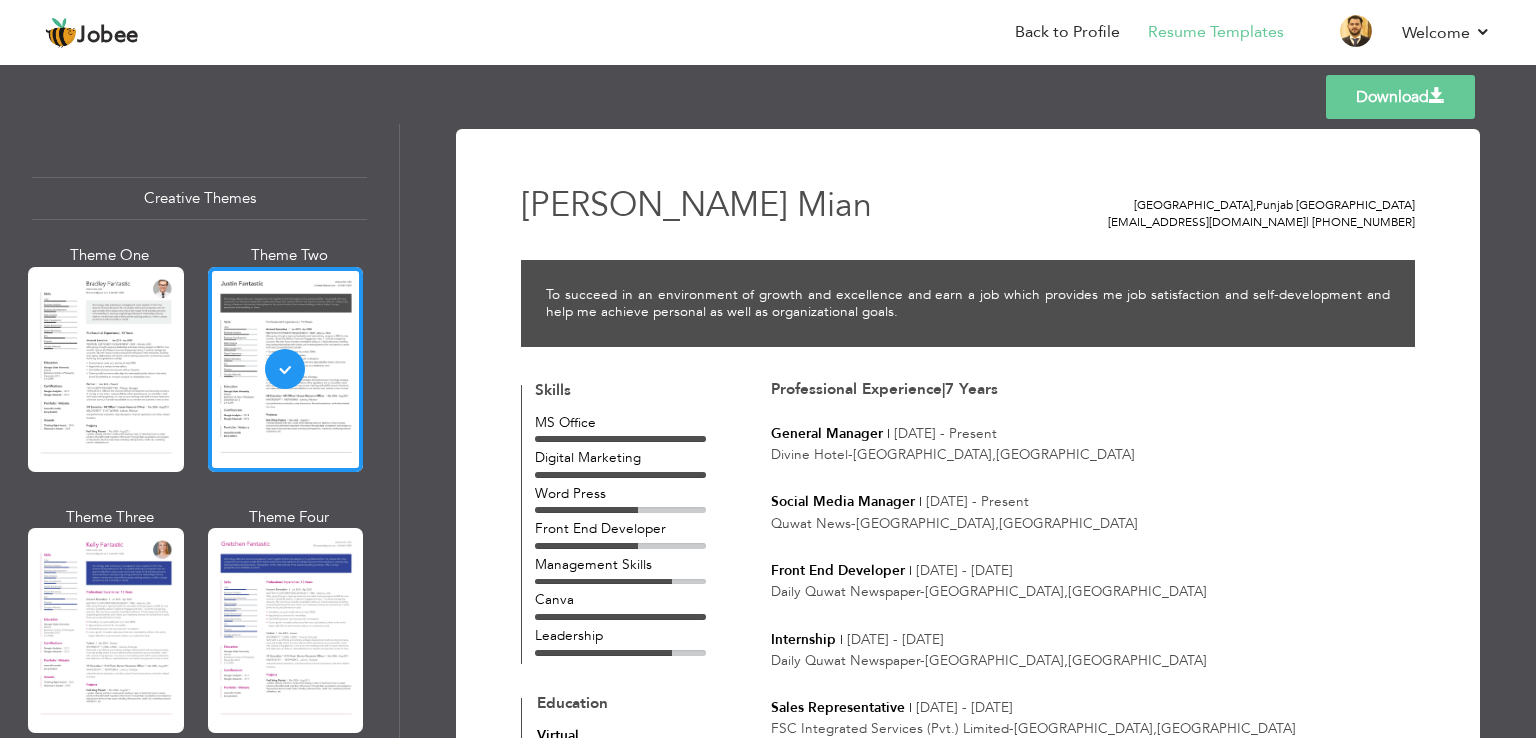 scroll, scrollTop: 2340, scrollLeft: 0, axis: vertical 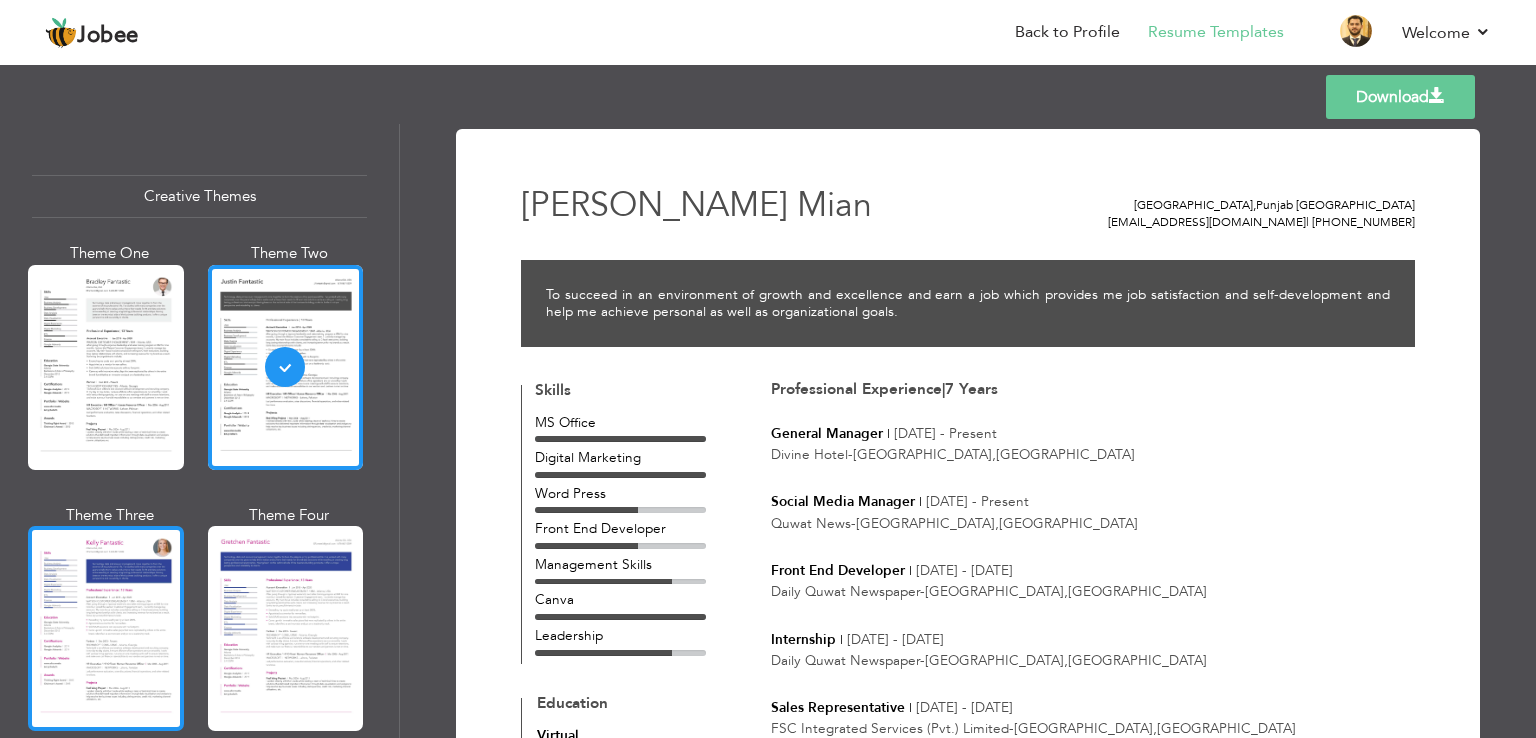 click at bounding box center [106, 628] 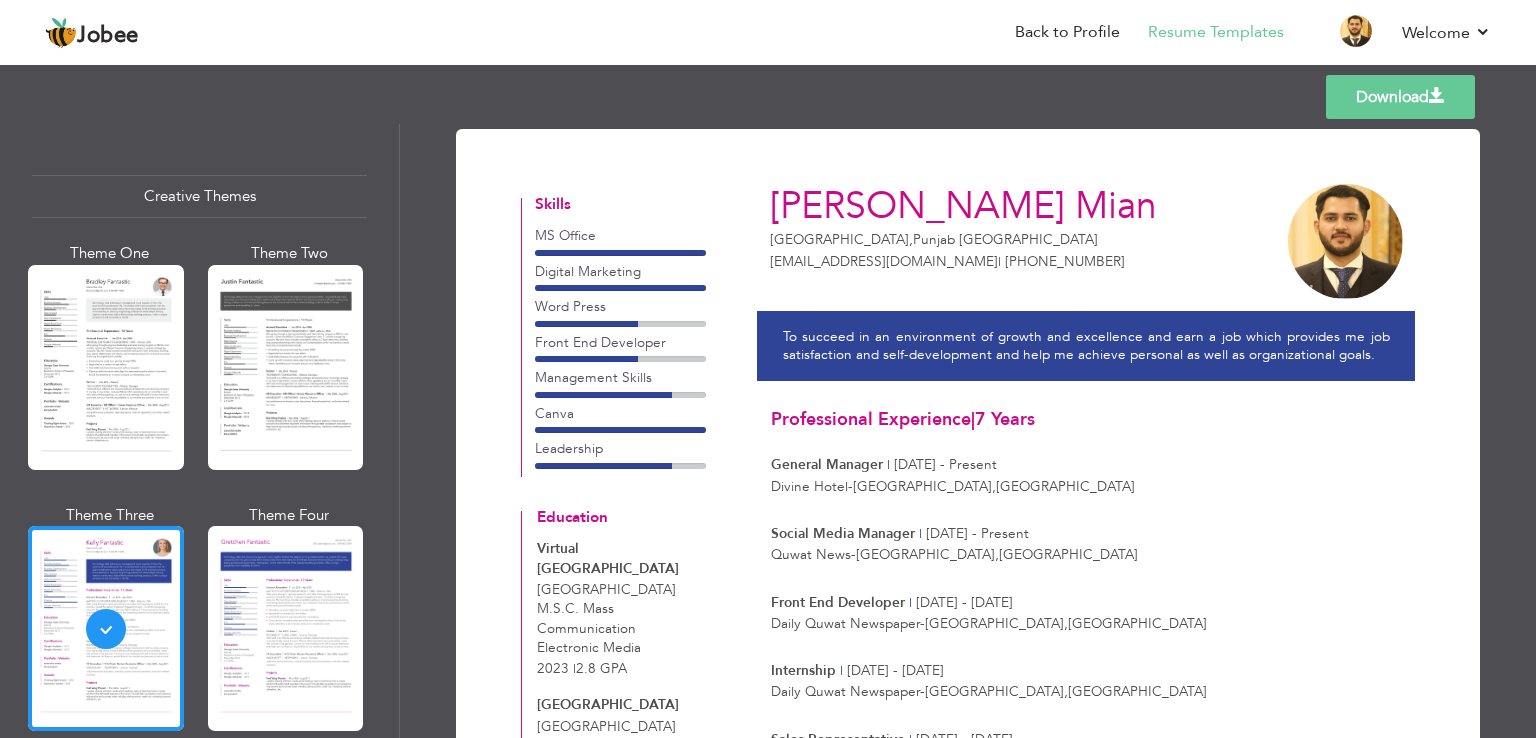 drag, startPoint x: 391, startPoint y: 502, endPoint x: 404, endPoint y: 597, distance: 95.885345 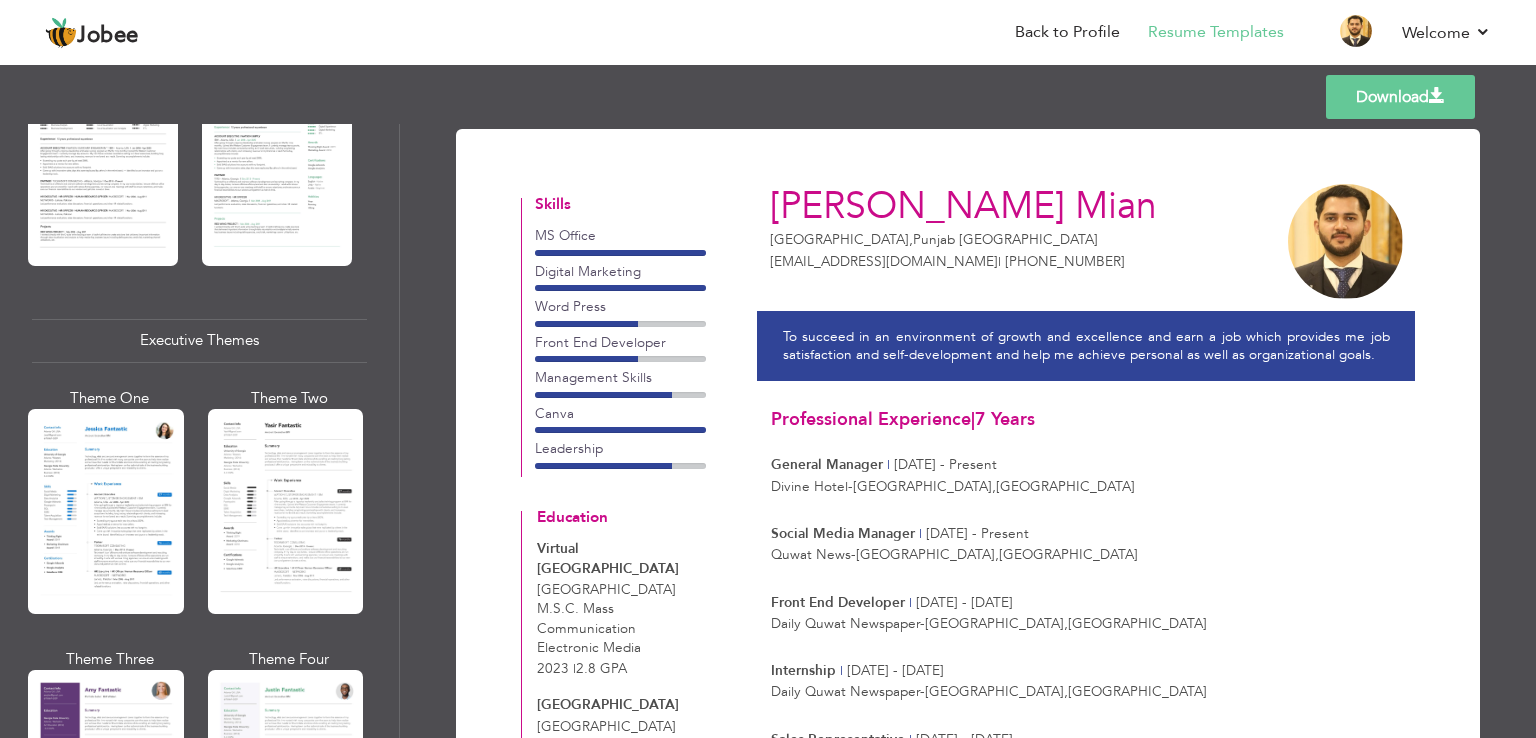 scroll, scrollTop: 1308, scrollLeft: 0, axis: vertical 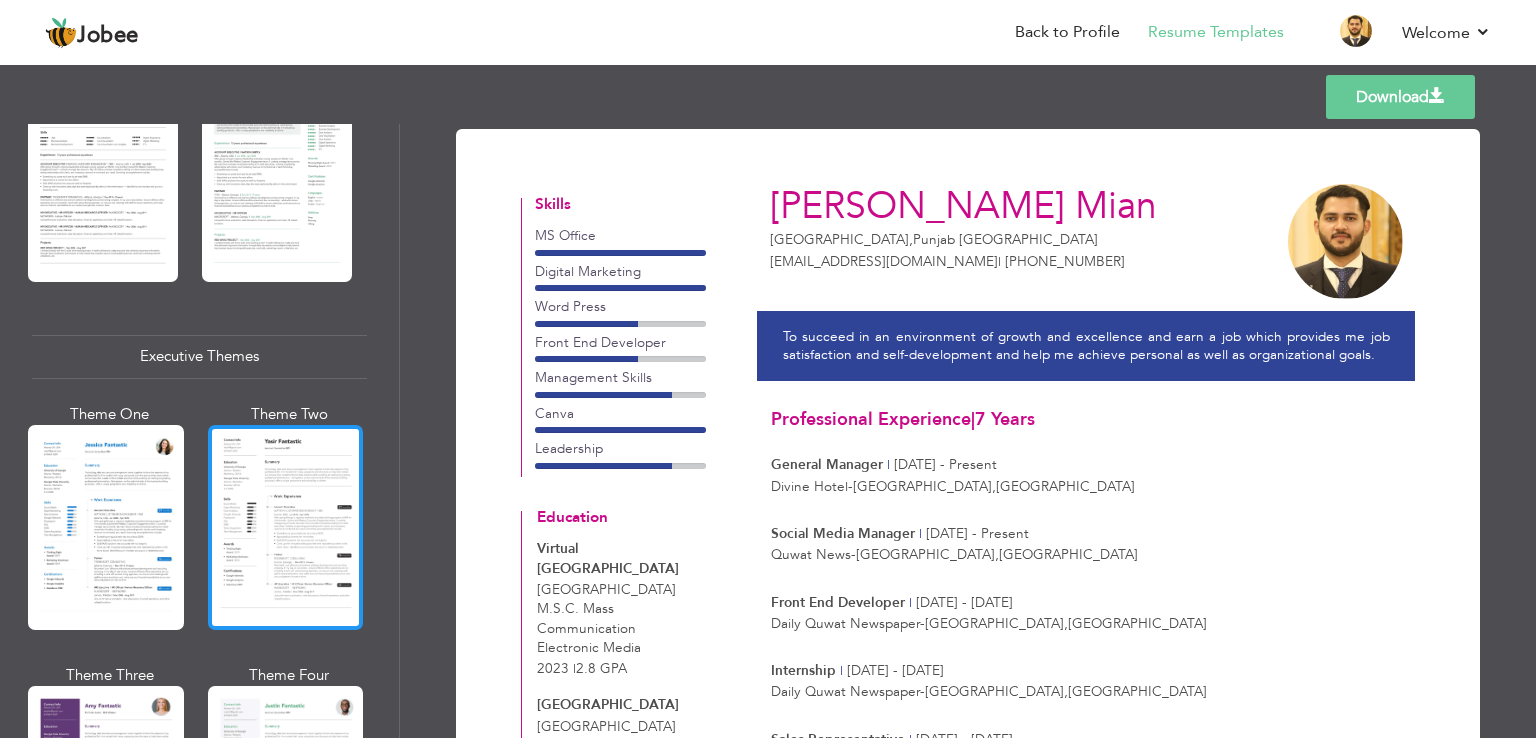 click at bounding box center (286, 527) 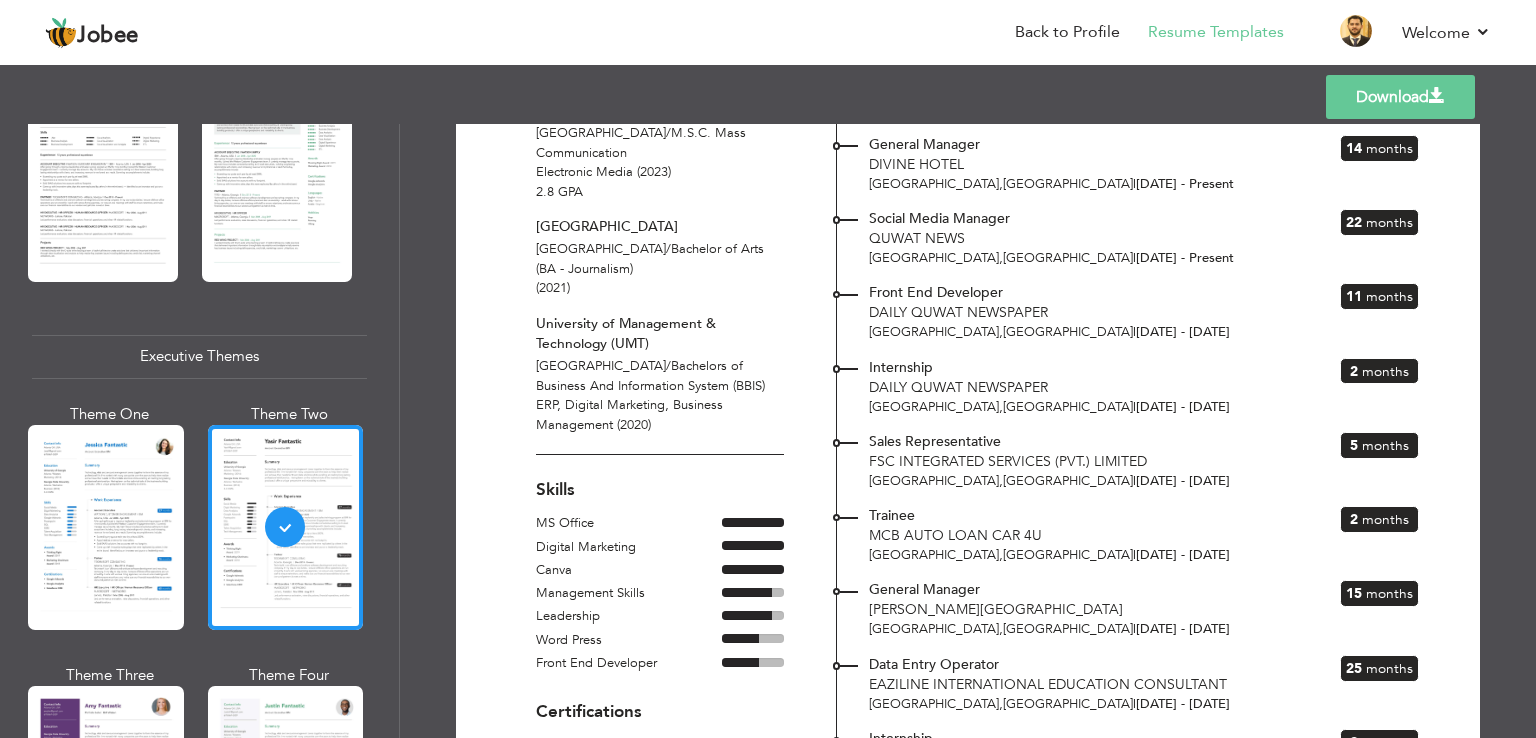 scroll, scrollTop: 0, scrollLeft: 0, axis: both 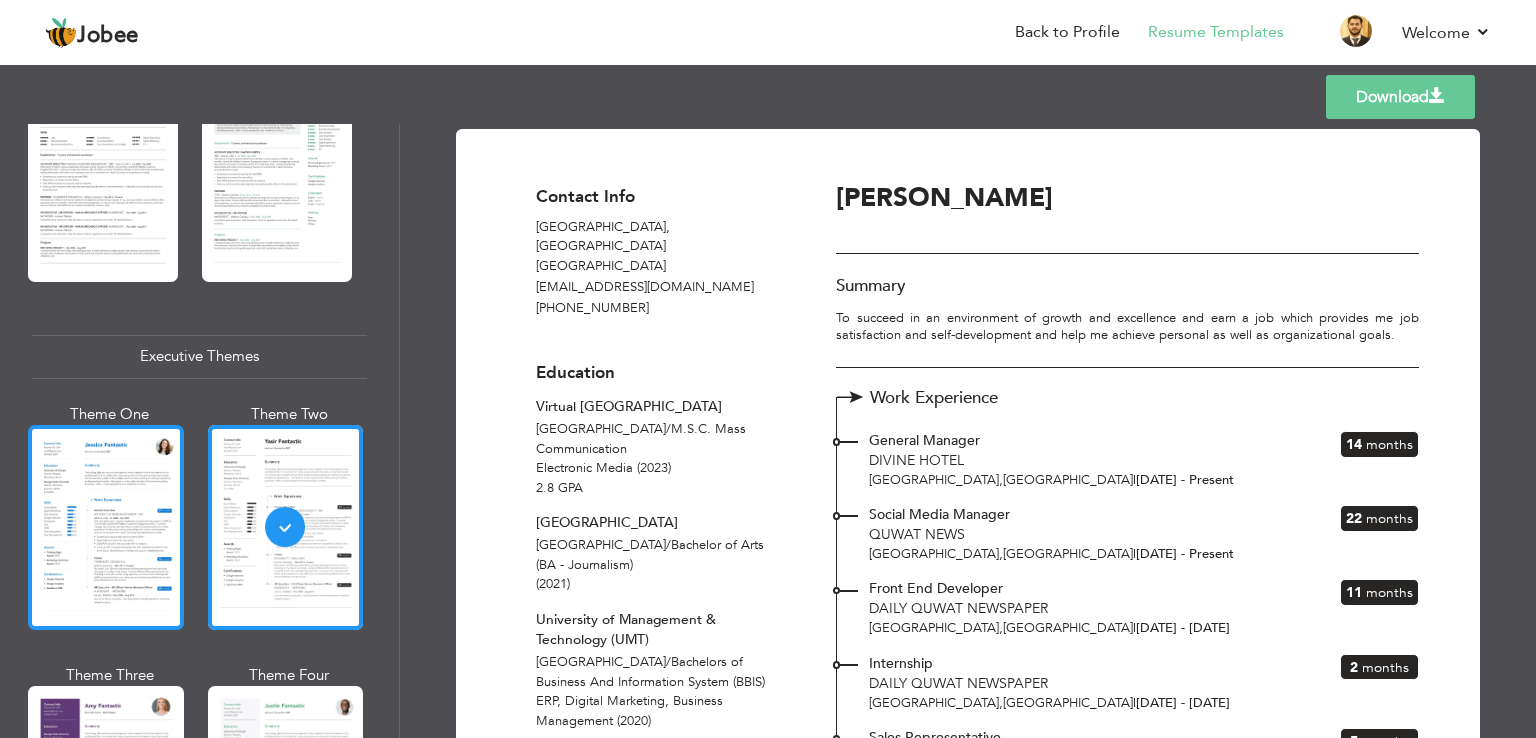 click at bounding box center [106, 527] 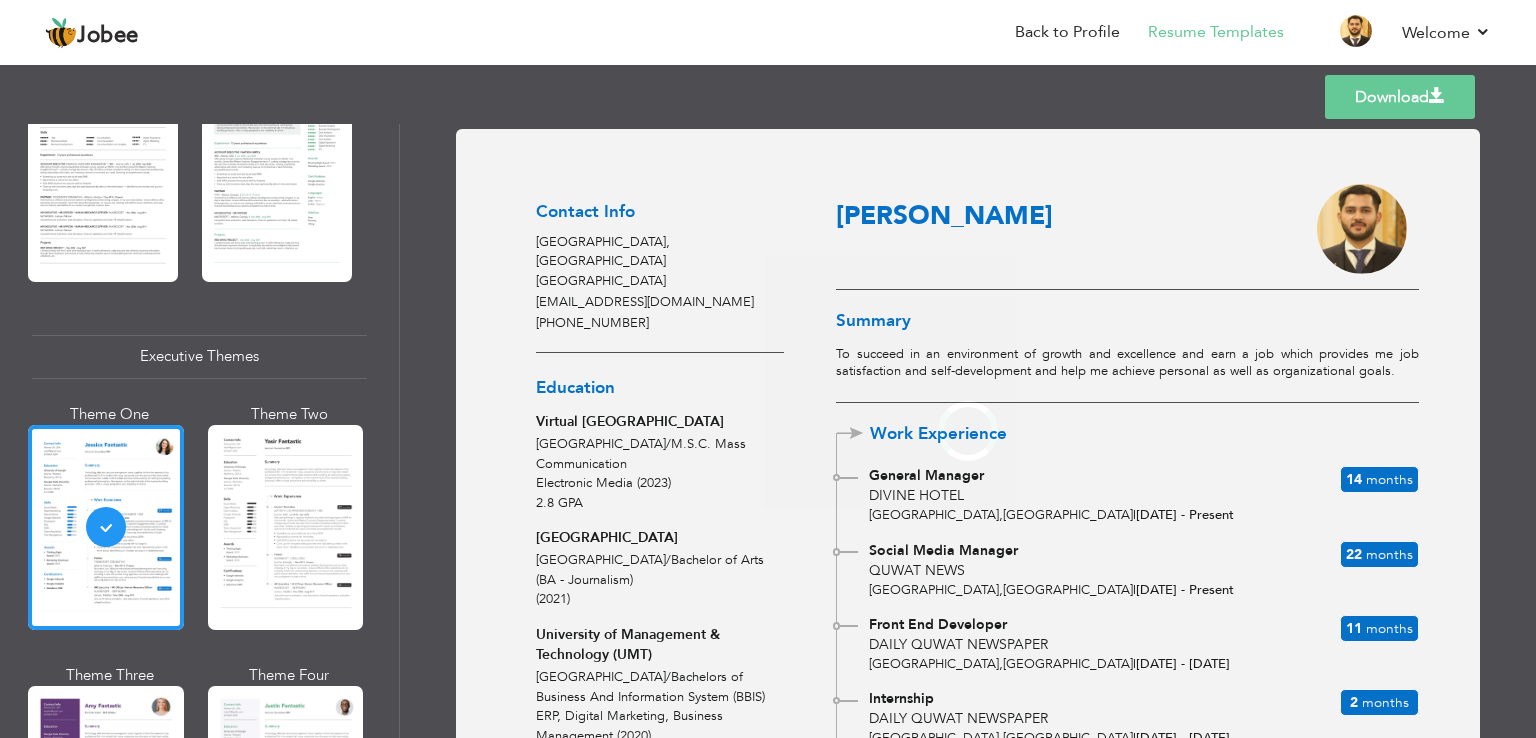 scroll, scrollTop: 1307, scrollLeft: 0, axis: vertical 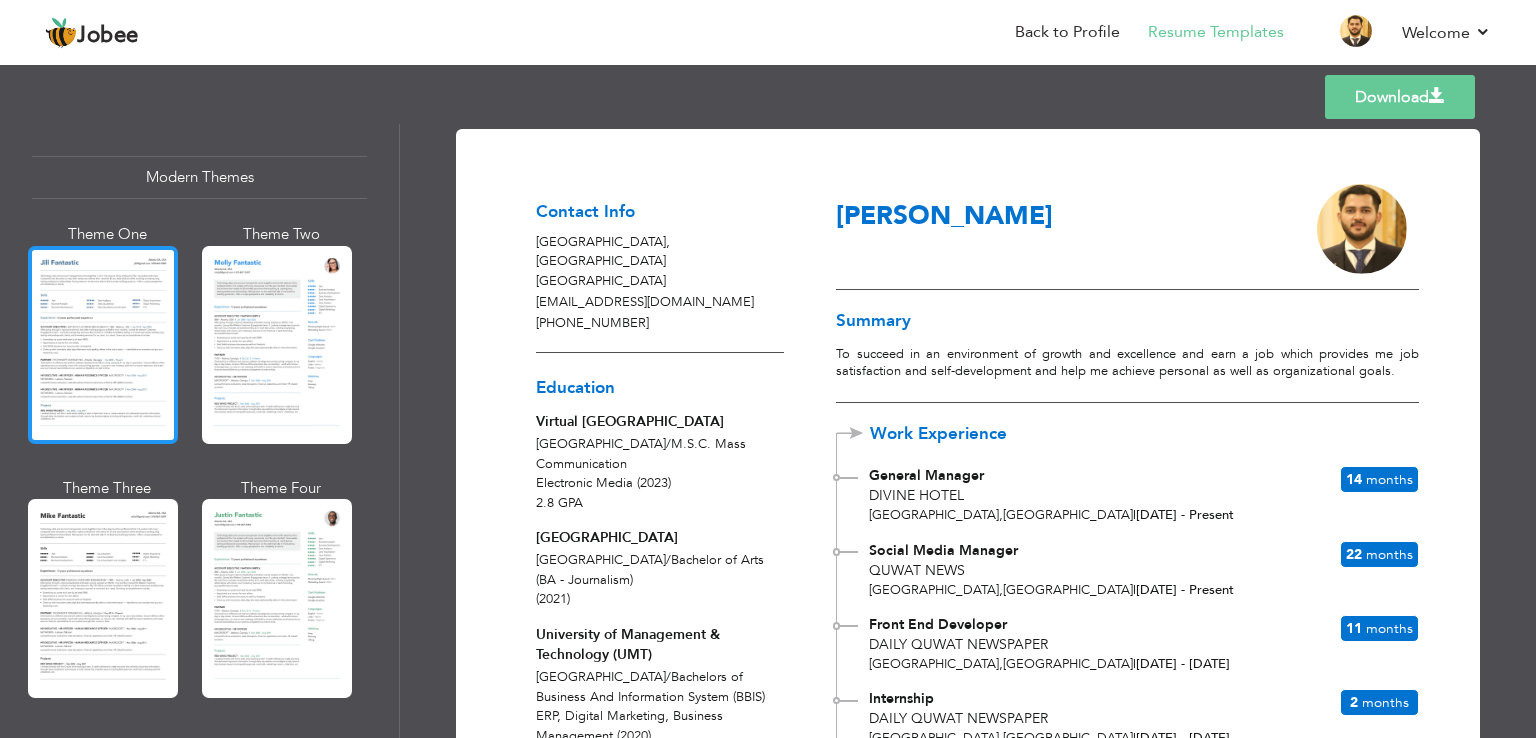 click at bounding box center (103, 345) 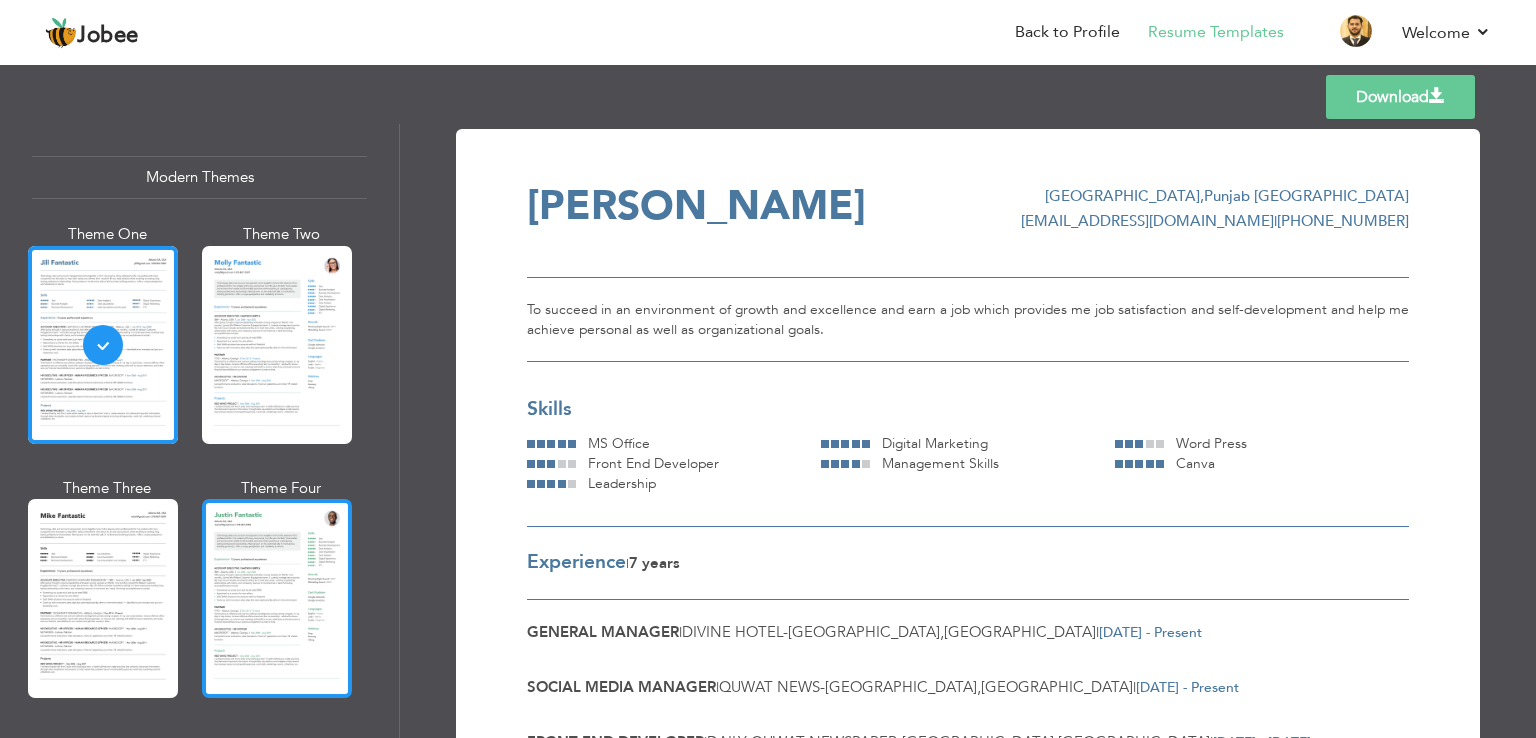 click at bounding box center [277, 598] 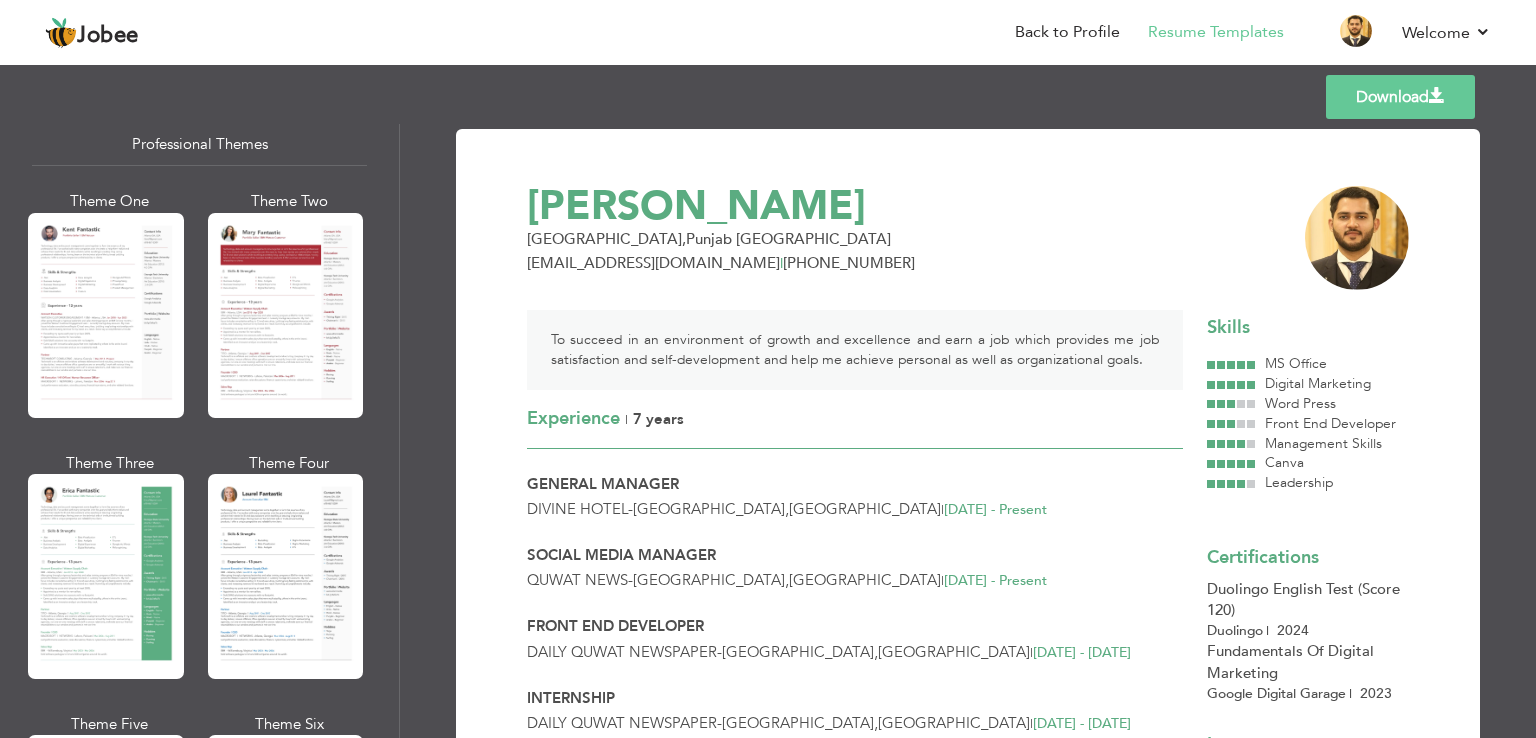 scroll, scrollTop: 0, scrollLeft: 0, axis: both 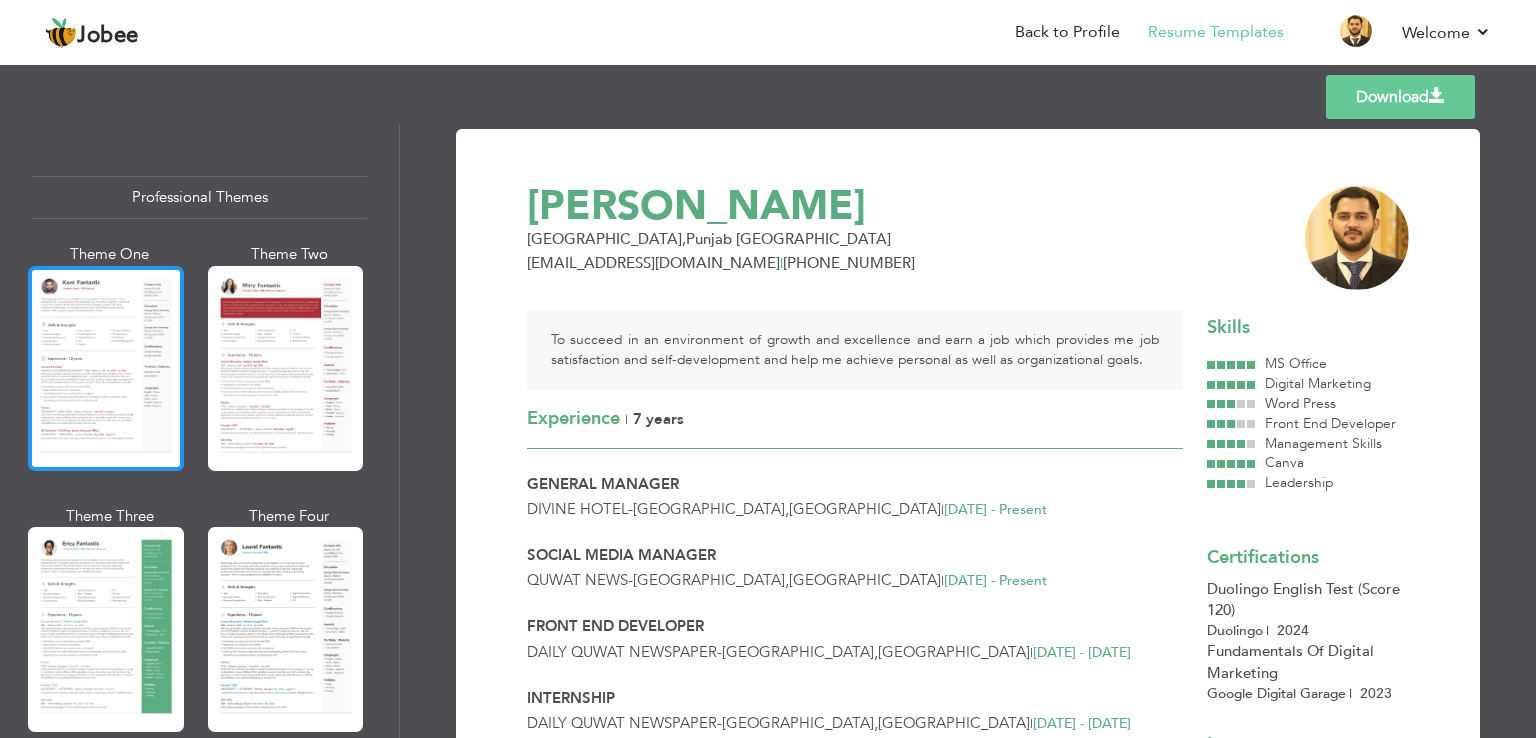 click at bounding box center [106, 368] 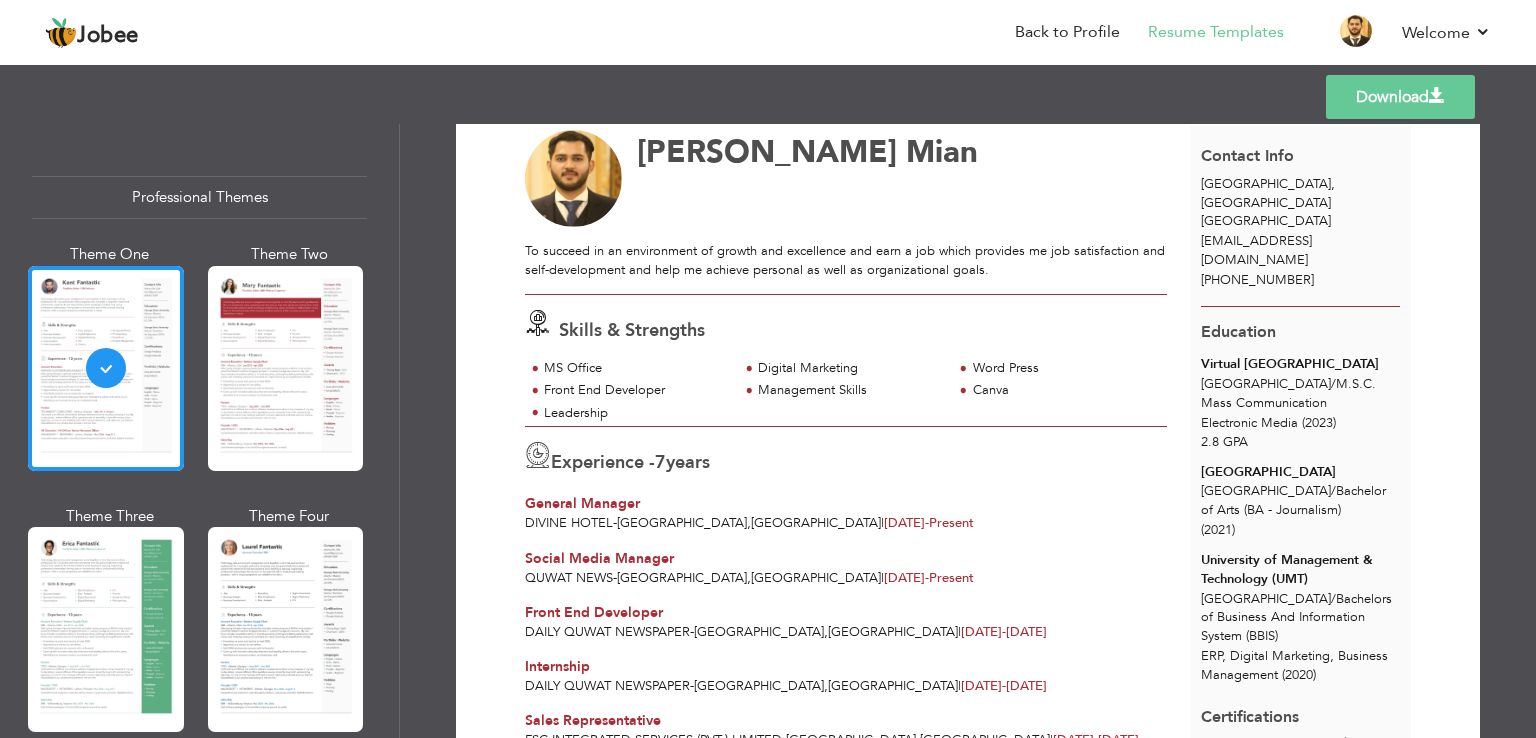 scroll, scrollTop: 46, scrollLeft: 0, axis: vertical 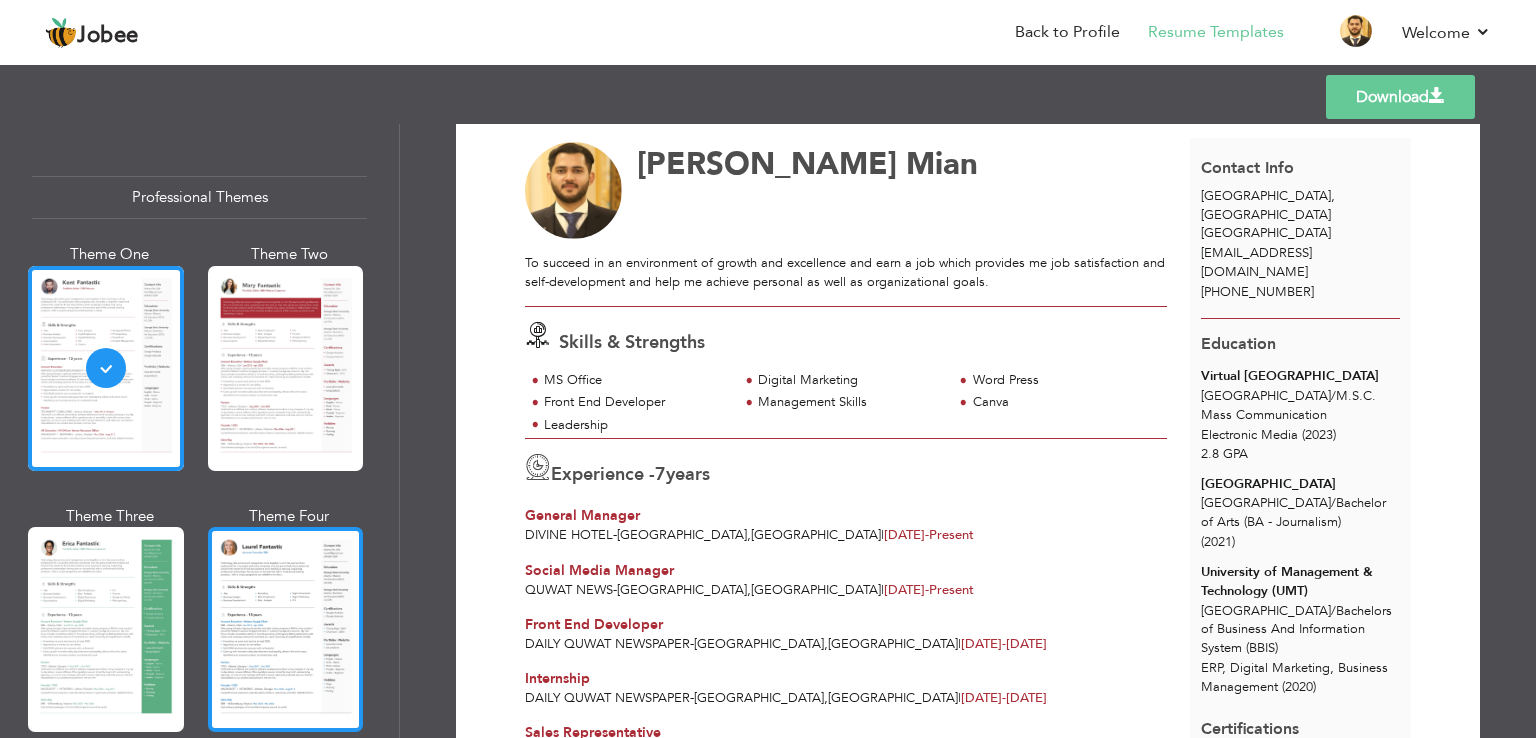 click at bounding box center [286, 629] 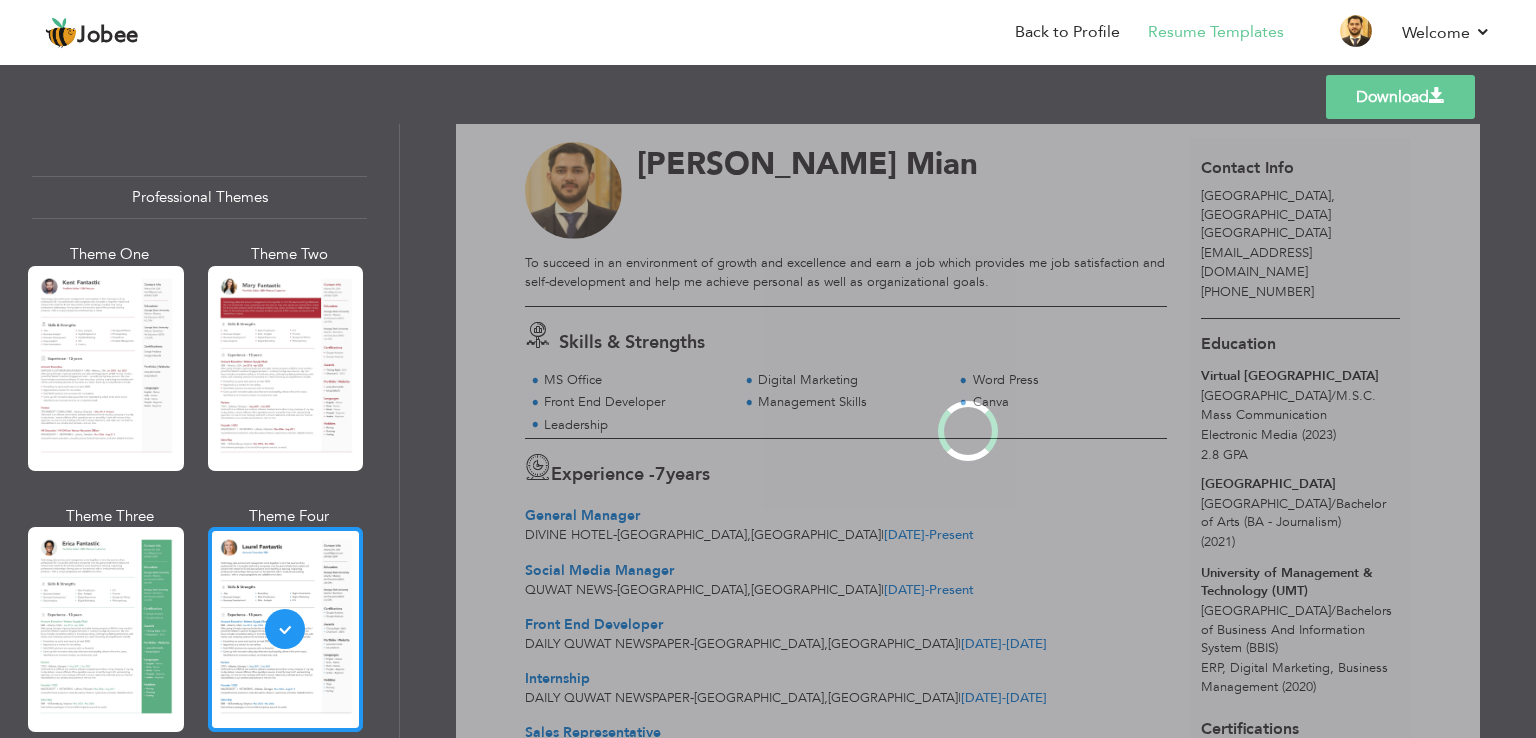 scroll, scrollTop: 0, scrollLeft: 0, axis: both 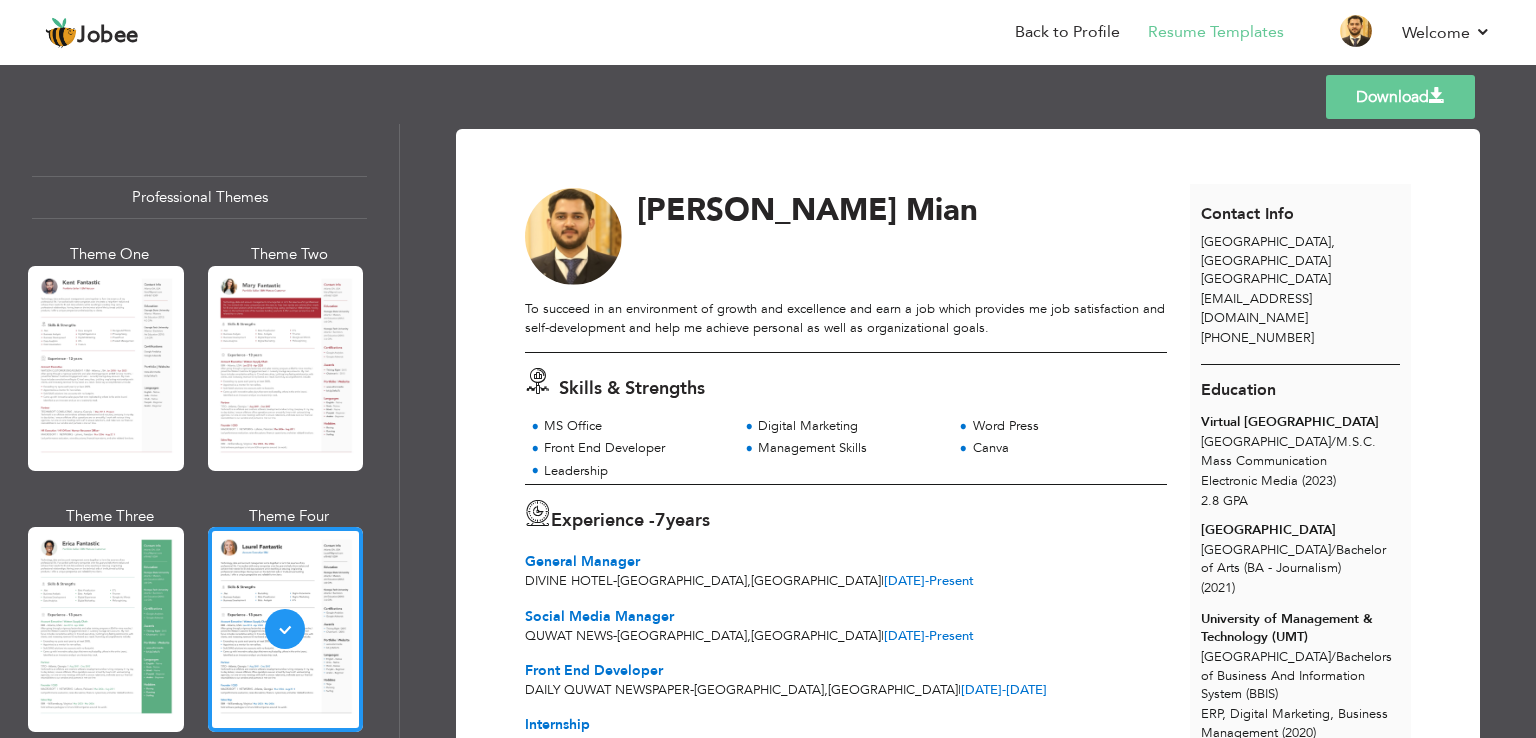 click on "Download" at bounding box center [1400, 97] 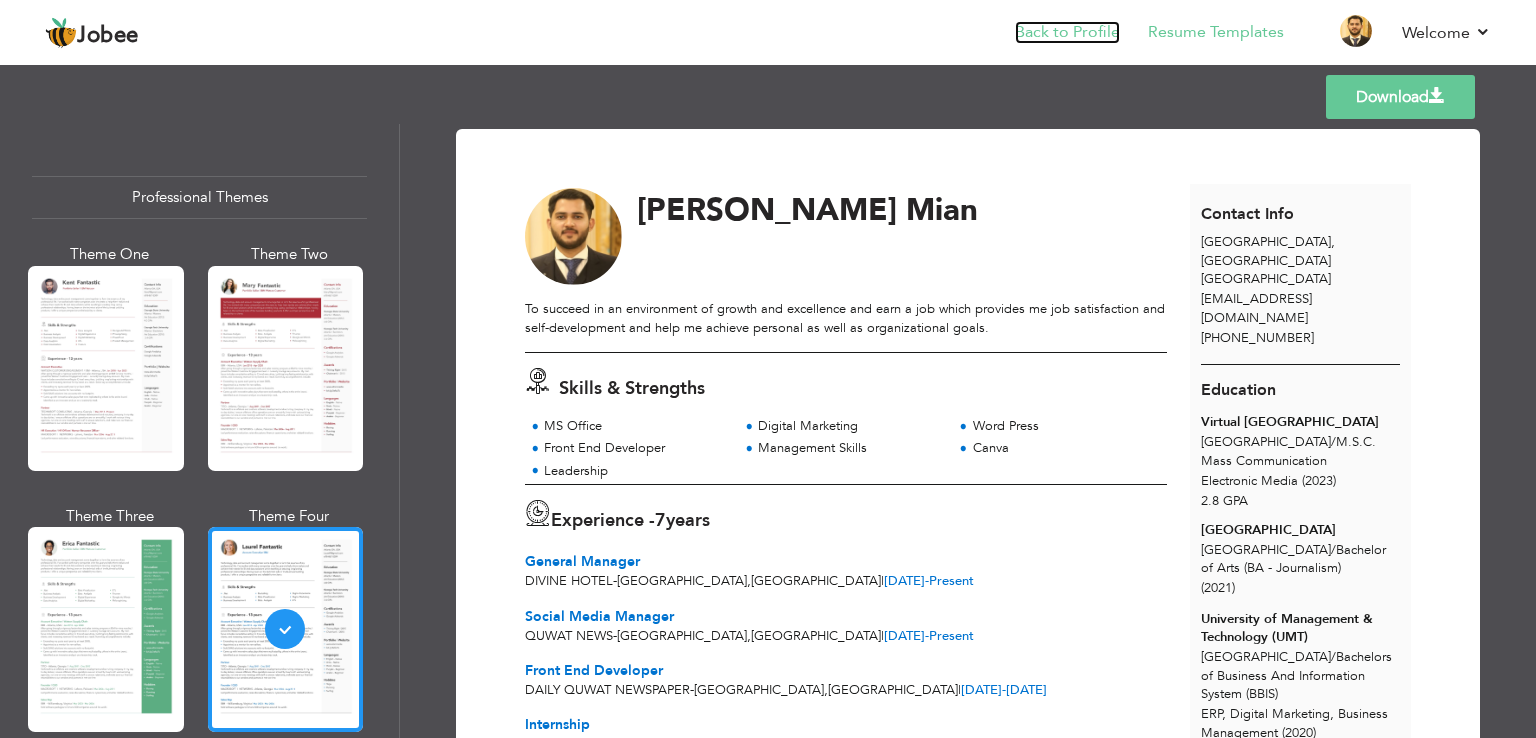 click on "Back to Profile" at bounding box center (1067, 32) 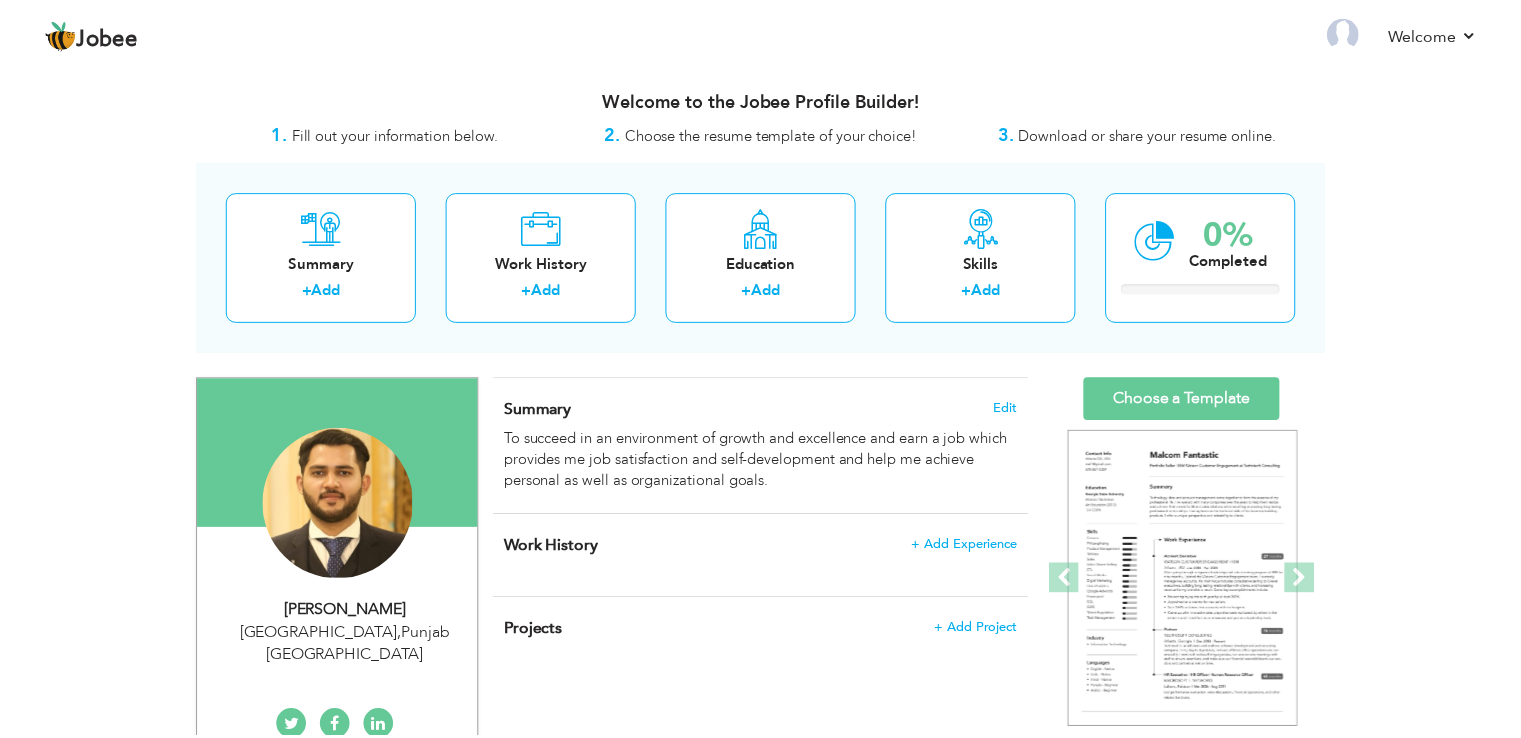 scroll, scrollTop: 0, scrollLeft: 0, axis: both 